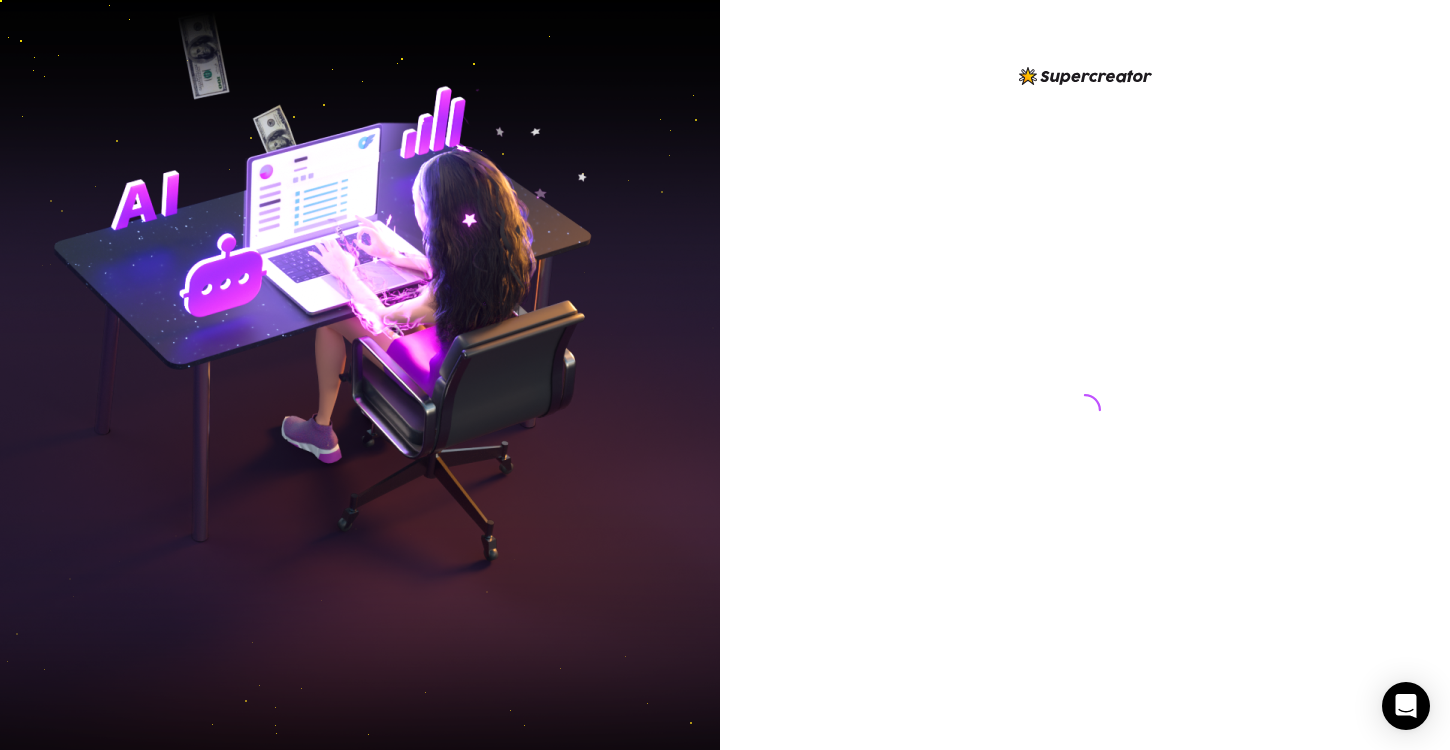 scroll, scrollTop: 0, scrollLeft: 0, axis: both 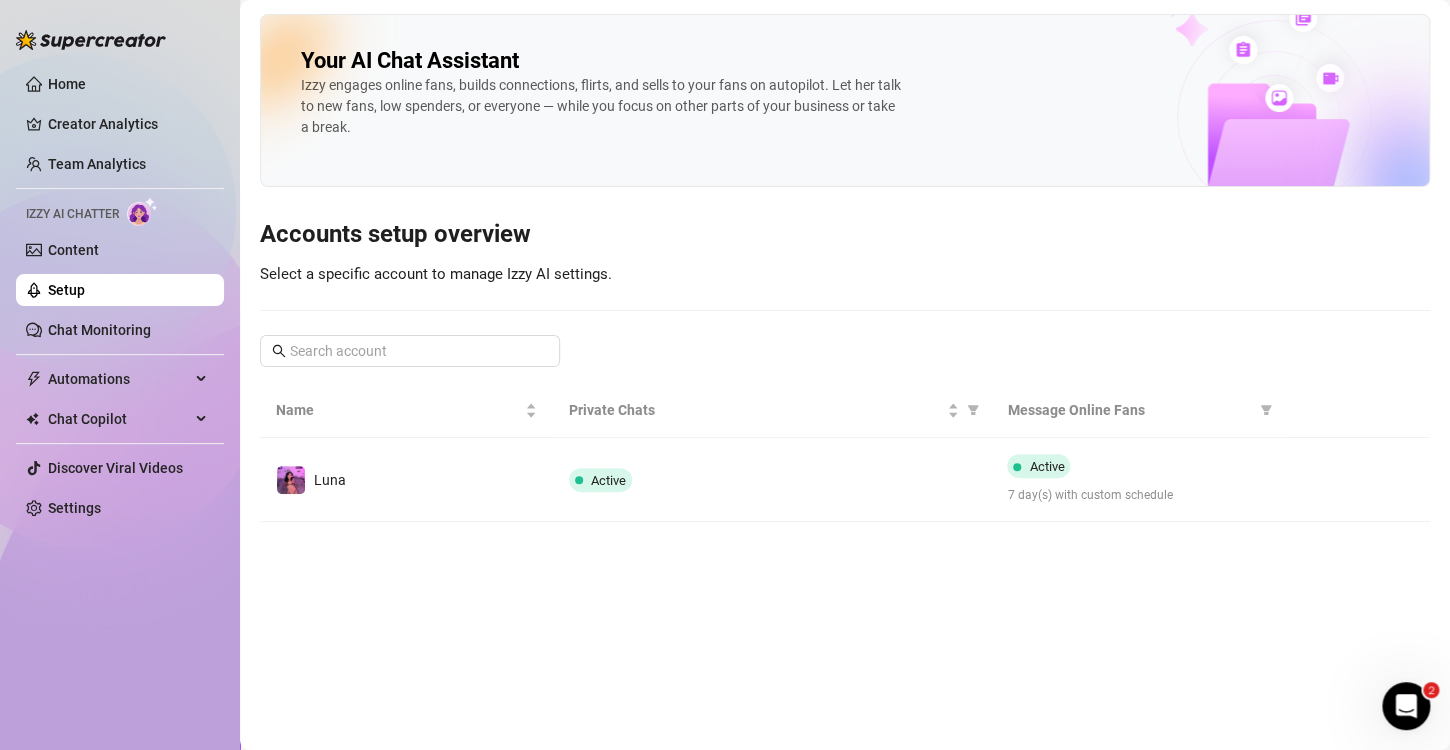 click on "Izzy AI Chatter" at bounding box center (120, 211) 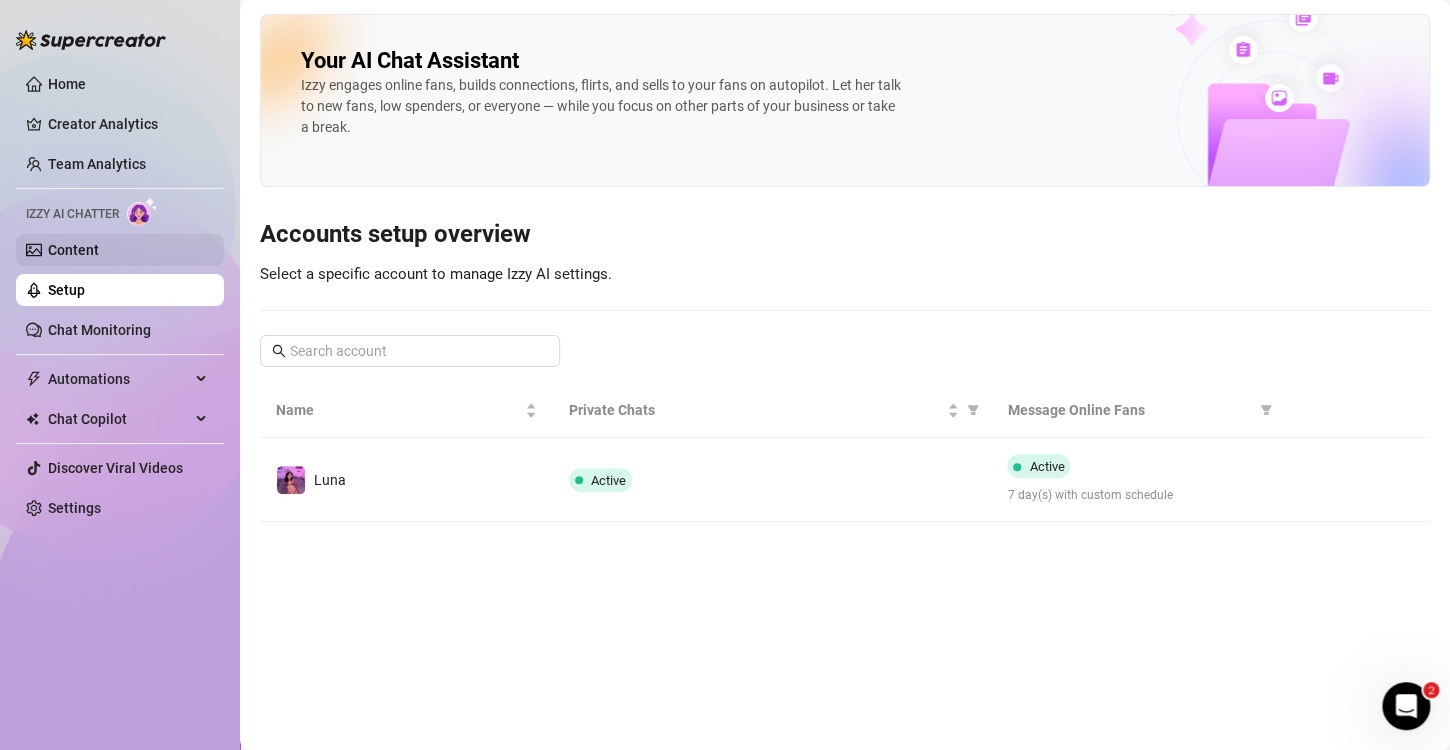 click on "Content" at bounding box center [73, 250] 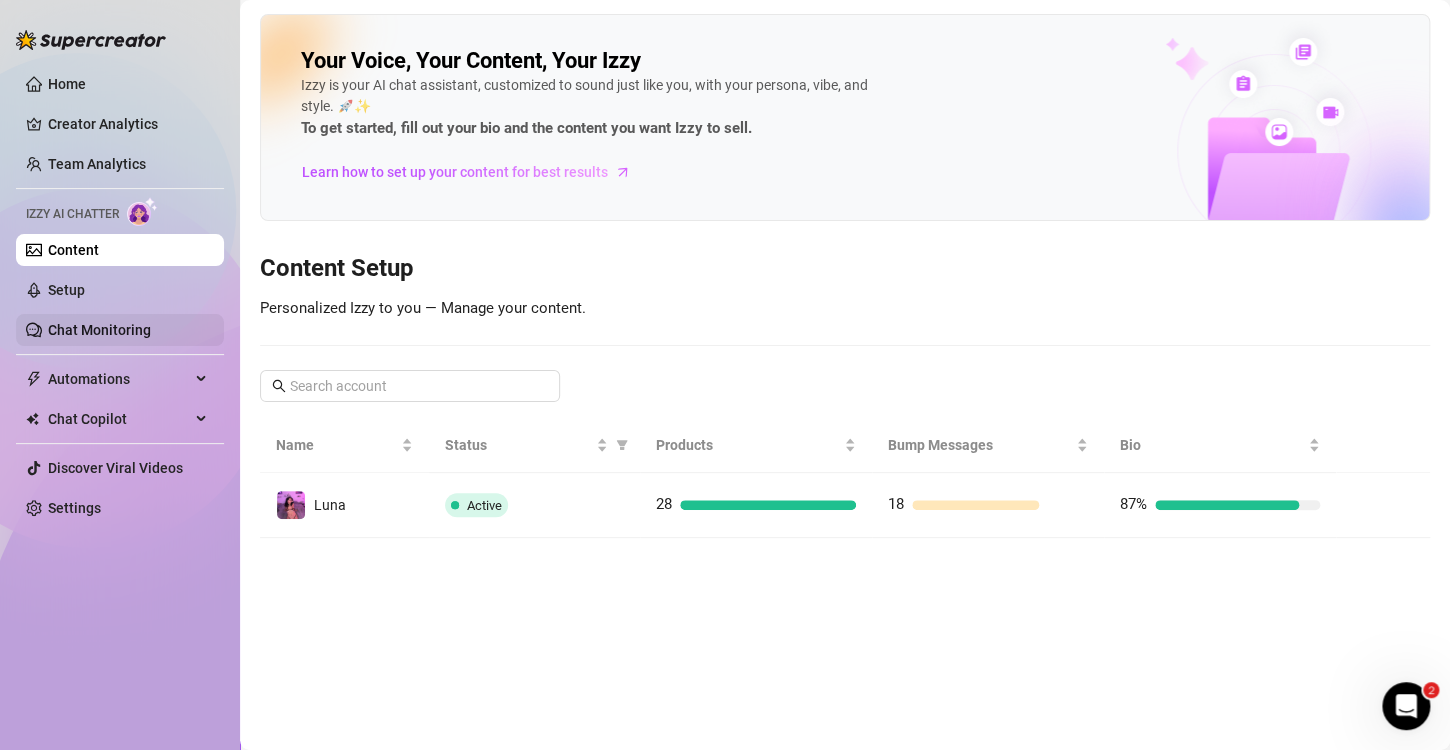 click on "Chat Monitoring" at bounding box center (99, 330) 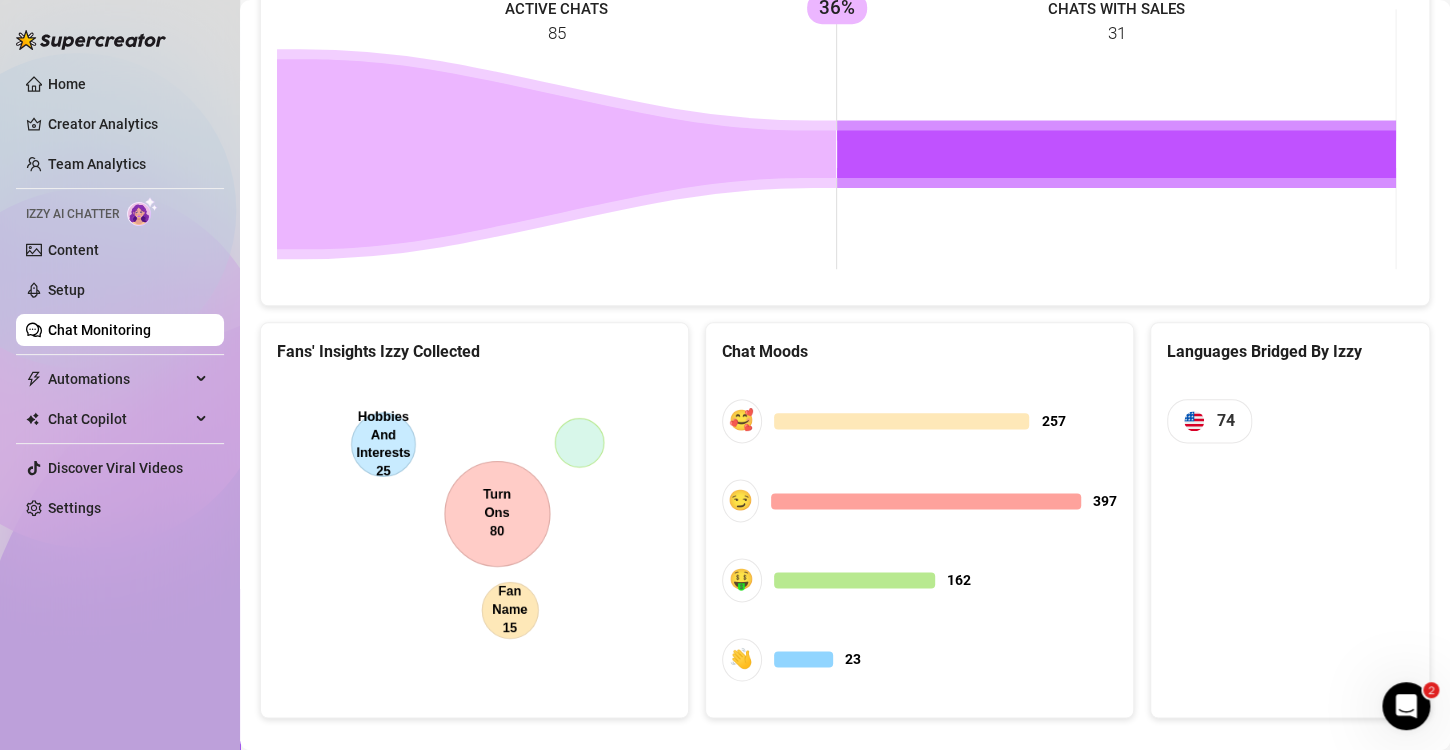 scroll, scrollTop: 909, scrollLeft: 0, axis: vertical 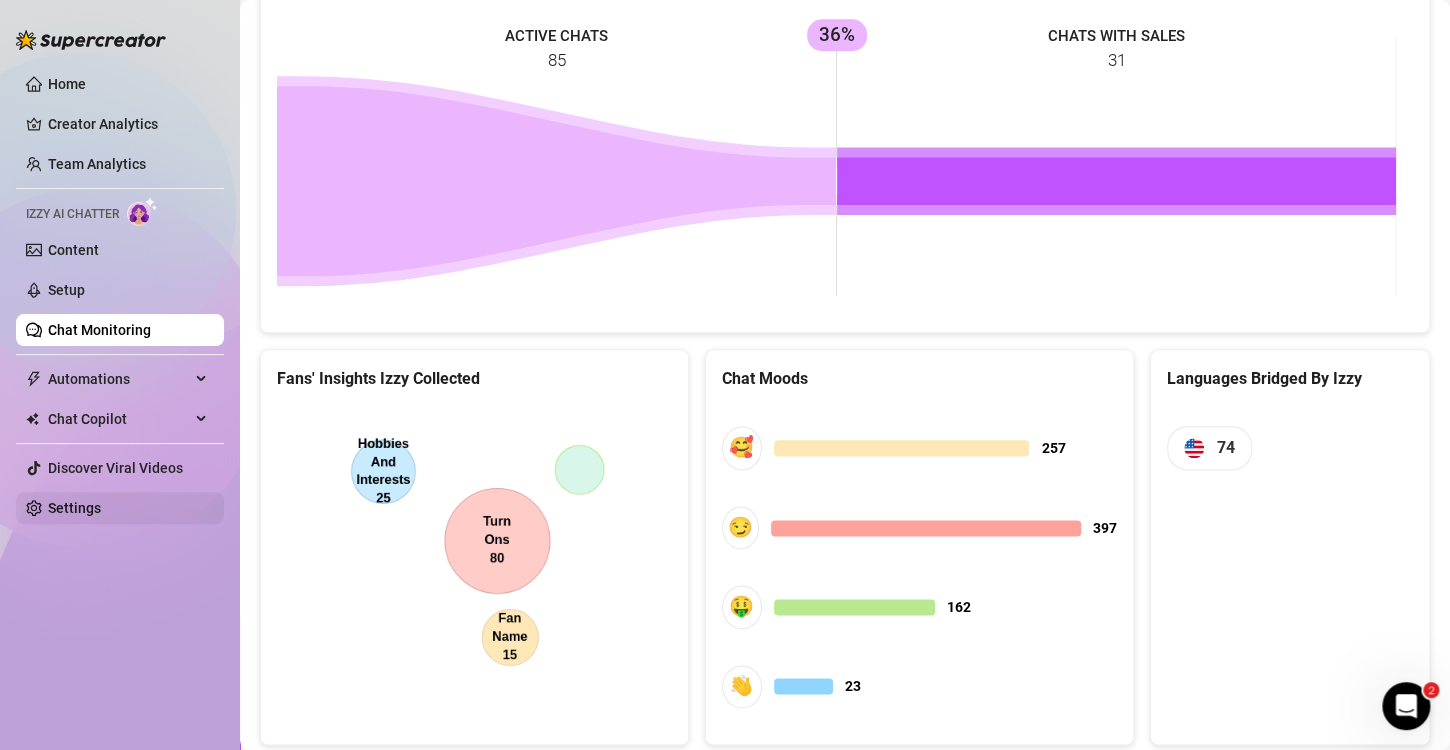 click on "Settings" at bounding box center (74, 508) 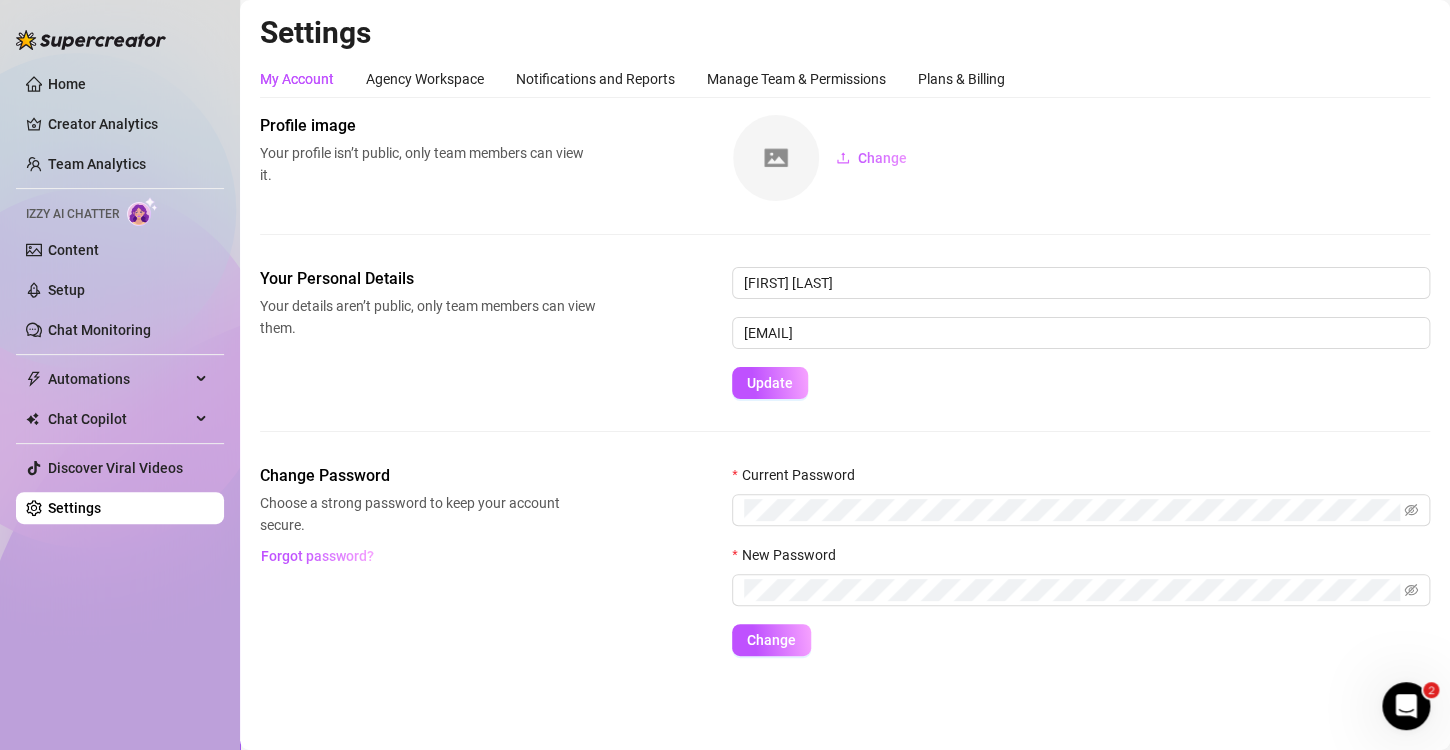 scroll, scrollTop: 0, scrollLeft: 0, axis: both 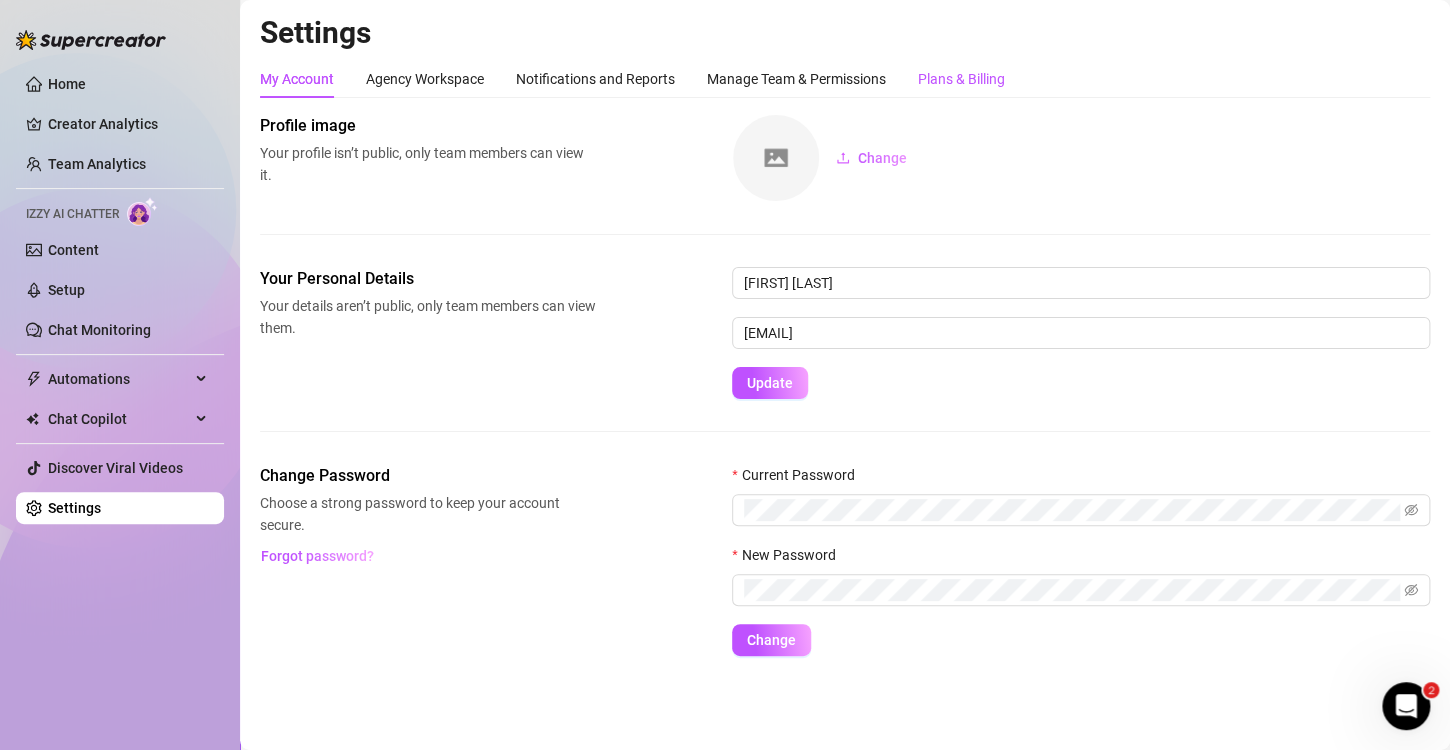 click on "Plans & Billing" at bounding box center (961, 79) 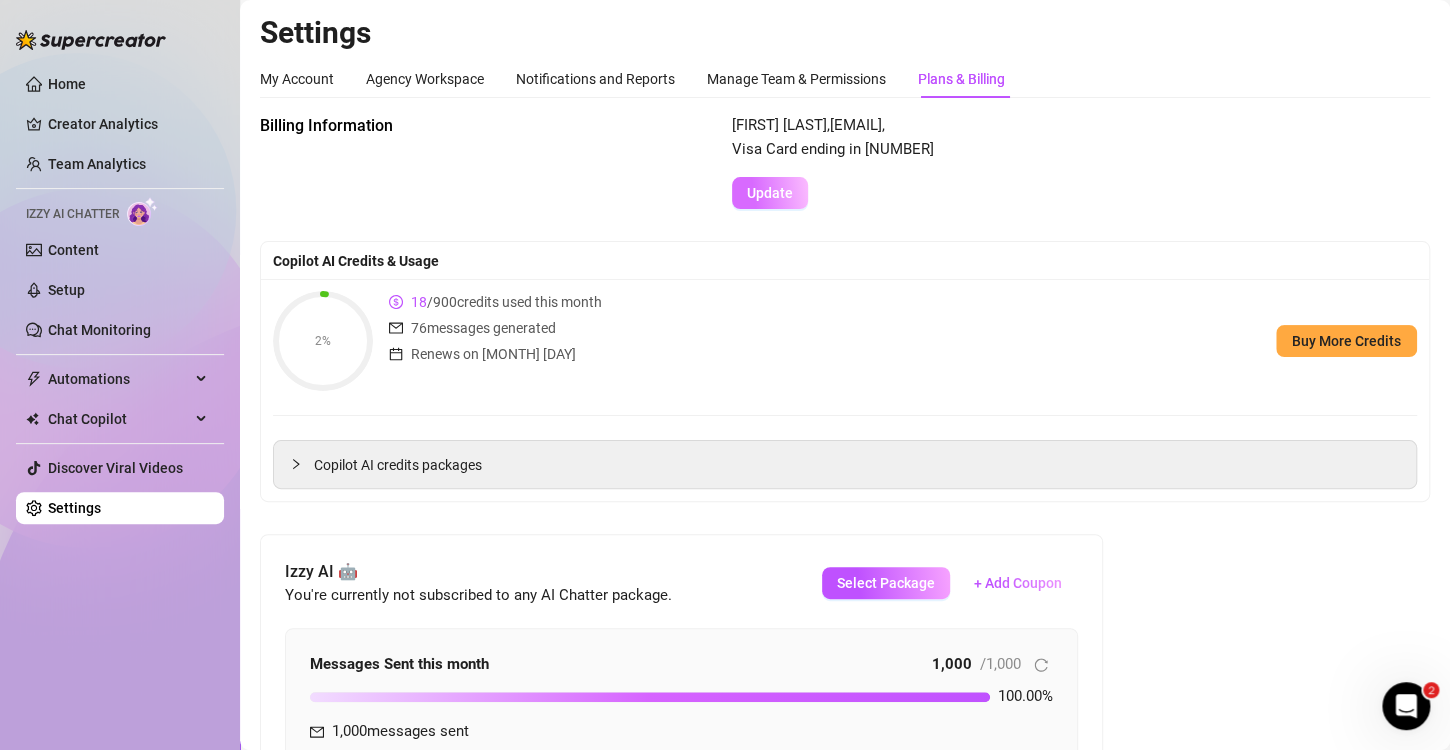 click on "Update" at bounding box center [770, 193] 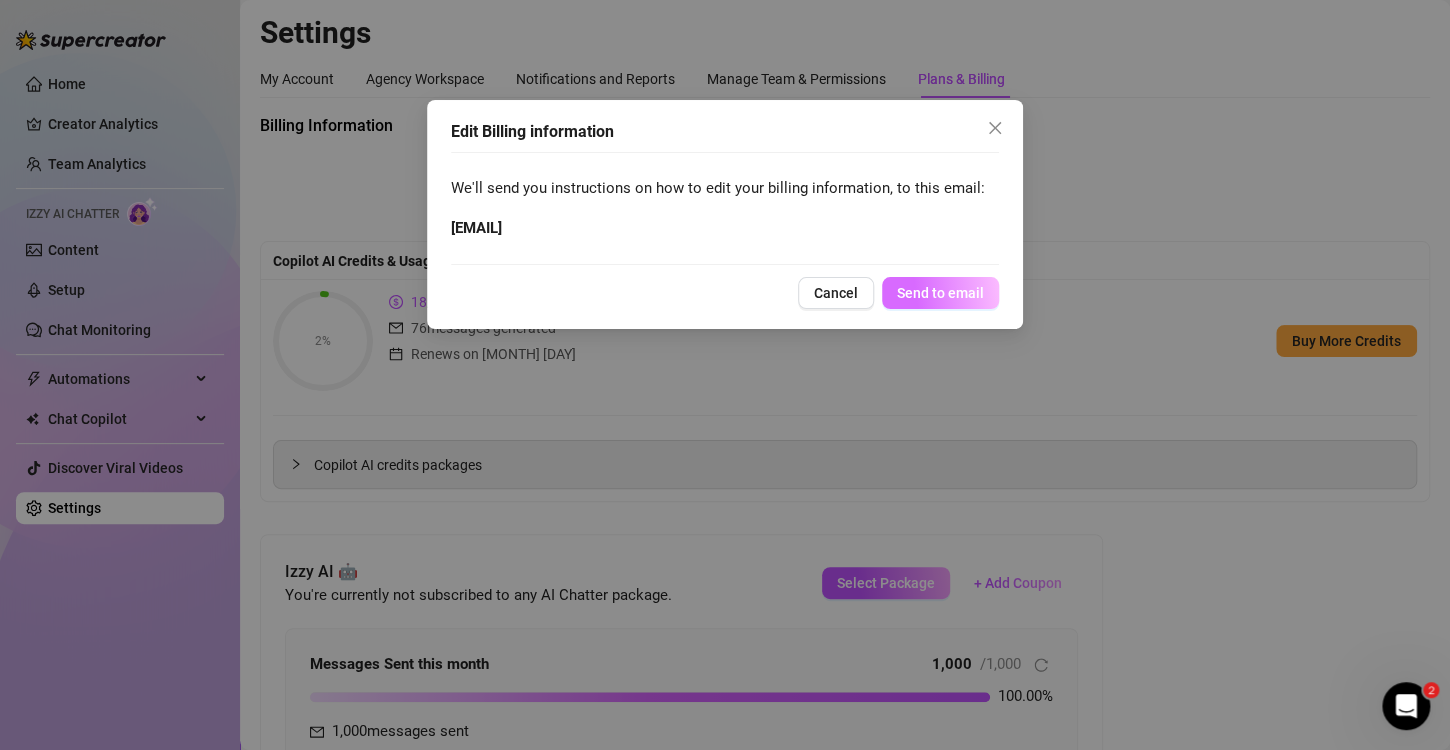 click on "Send to email" at bounding box center [940, 293] 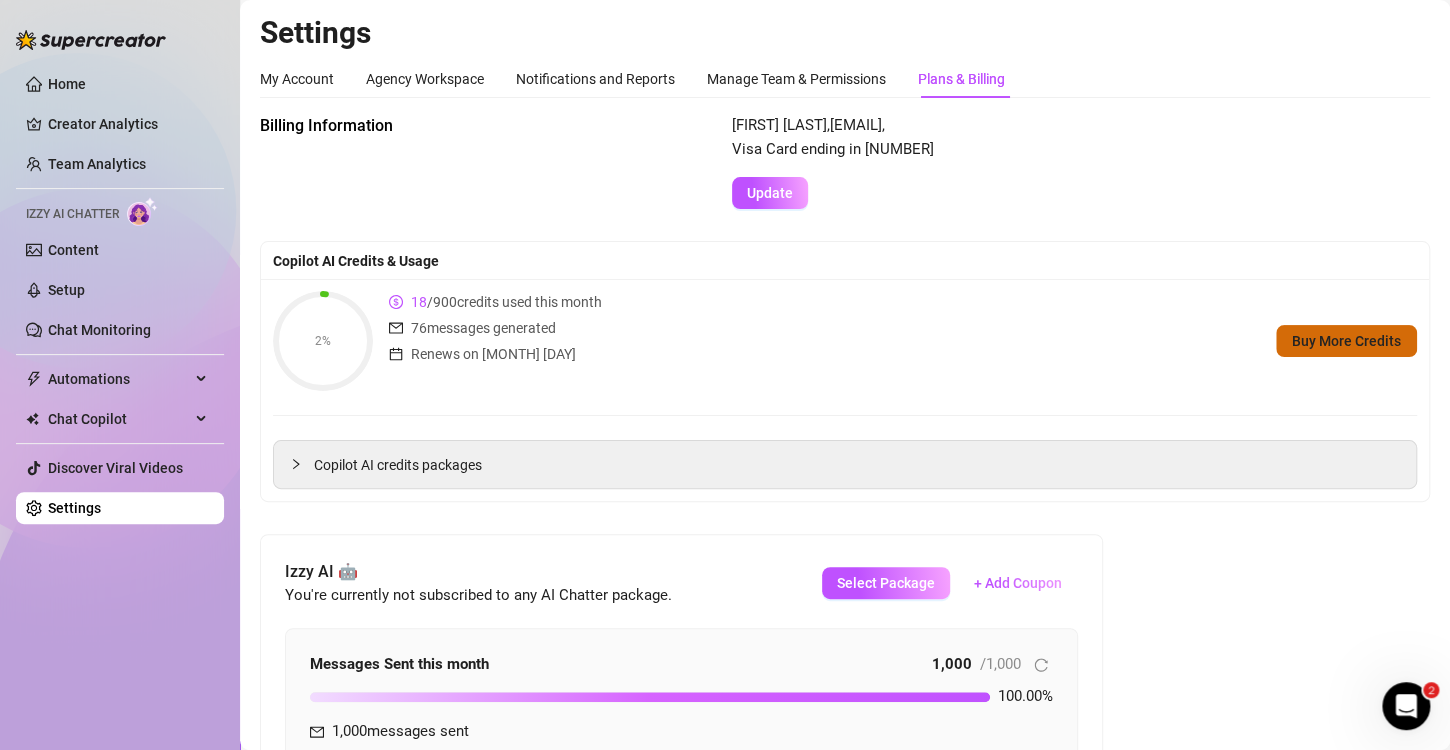 click on "Buy More Credits" at bounding box center [1346, 341] 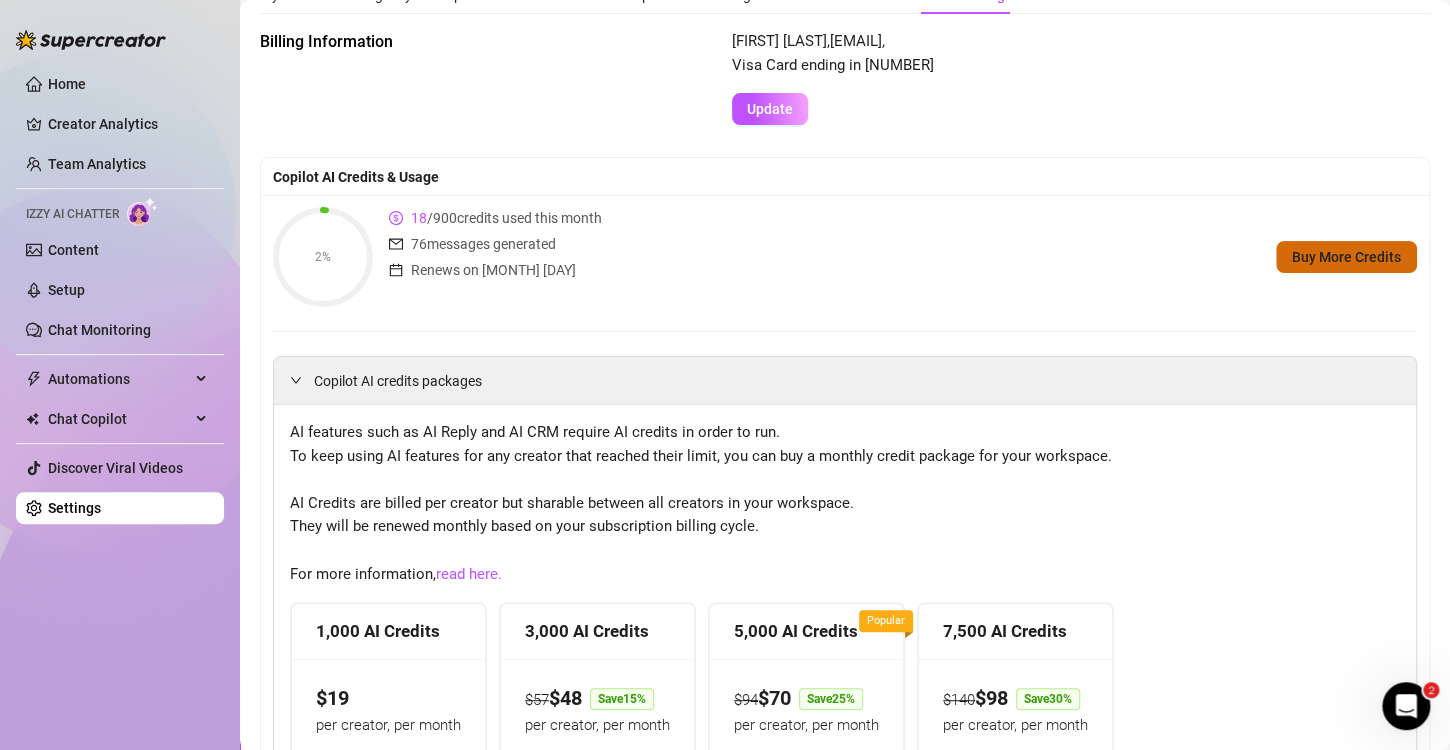 scroll, scrollTop: 89, scrollLeft: 0, axis: vertical 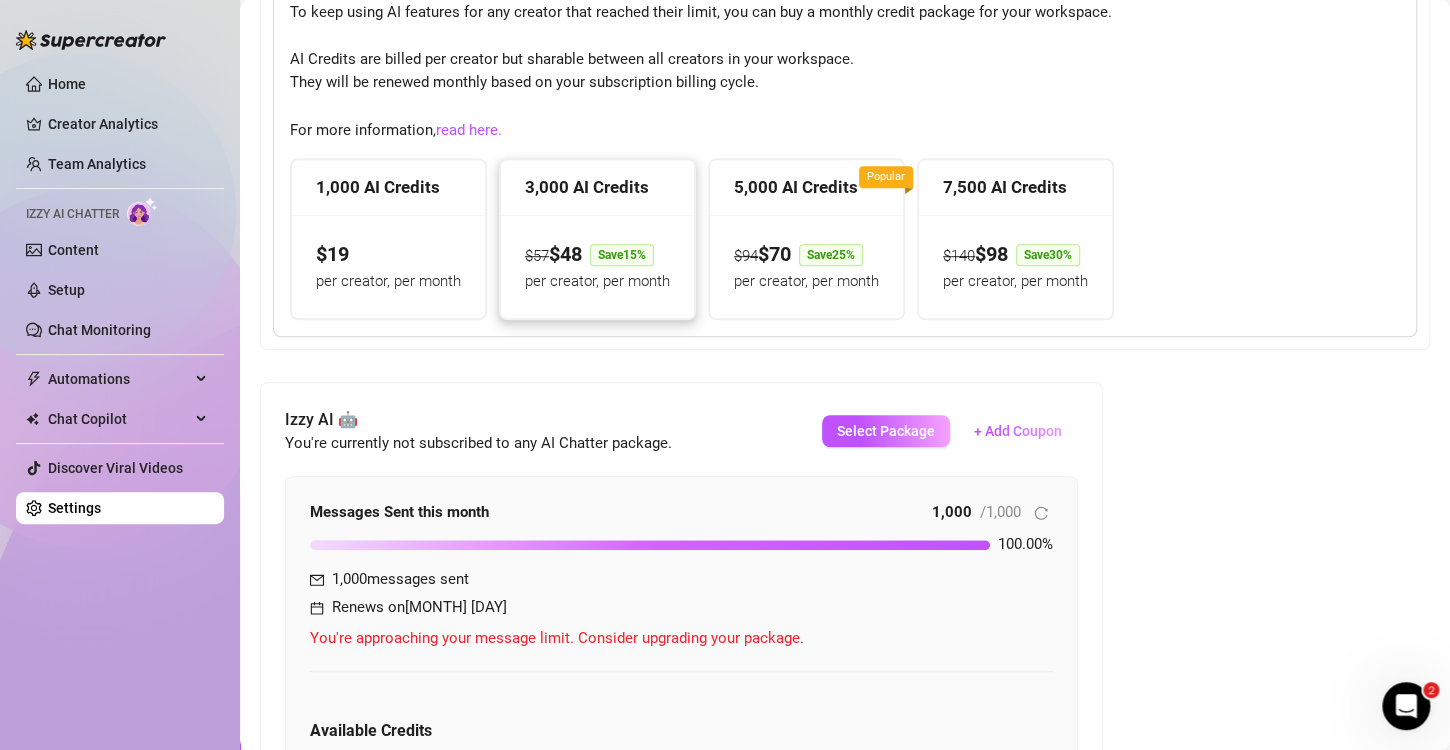 click on "$ 57  $ 48 Save  15 % per creator, per month" at bounding box center [597, 266] 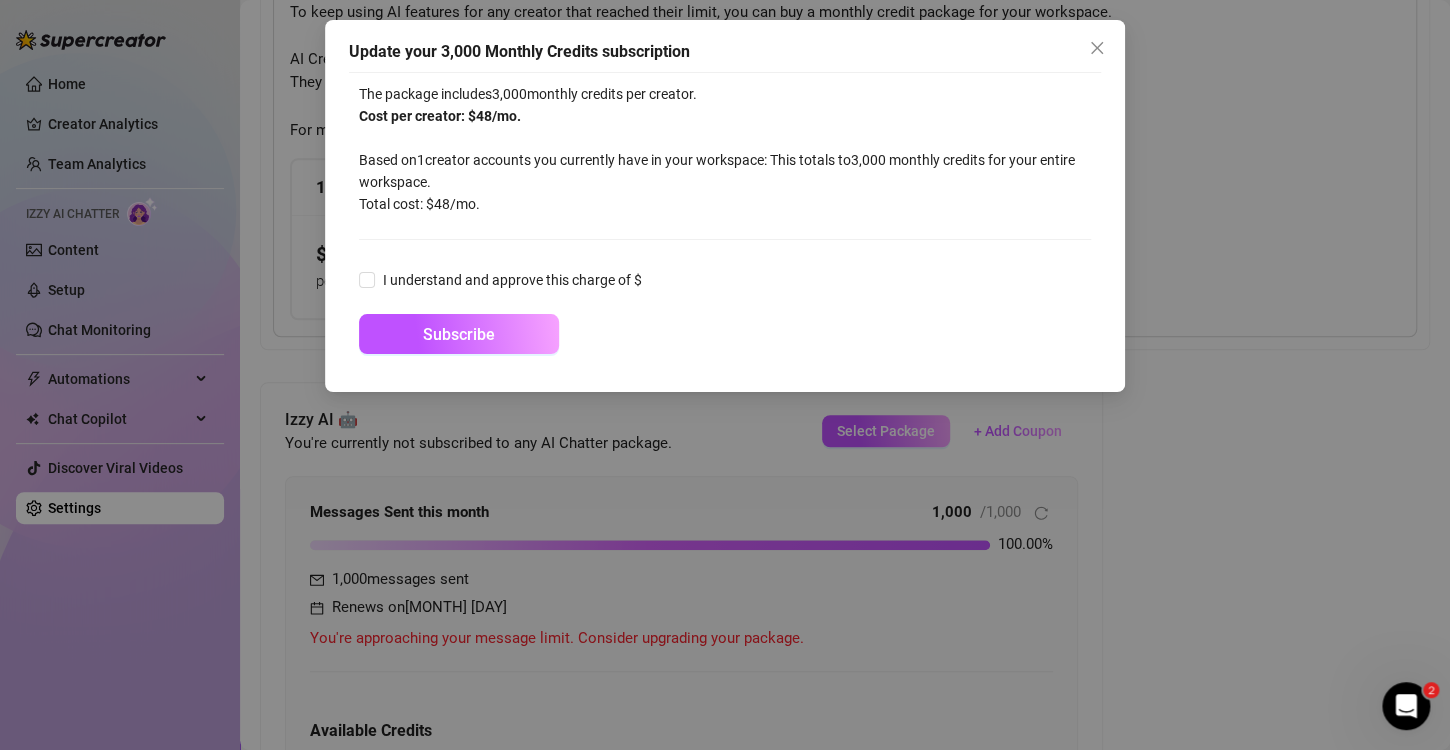 click on "I understand and approve this charge of $" at bounding box center [725, 280] 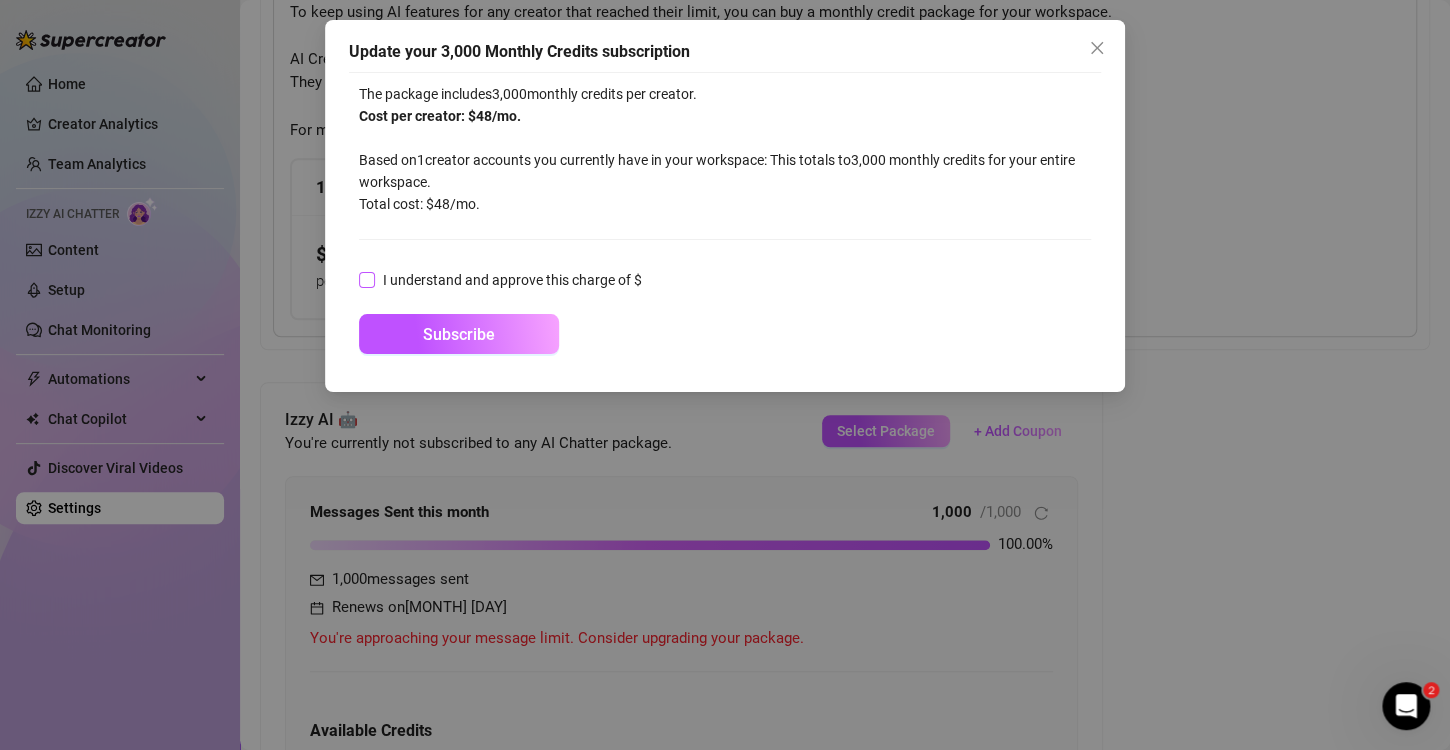 click on "I understand and approve this charge of $" at bounding box center [366, 279] 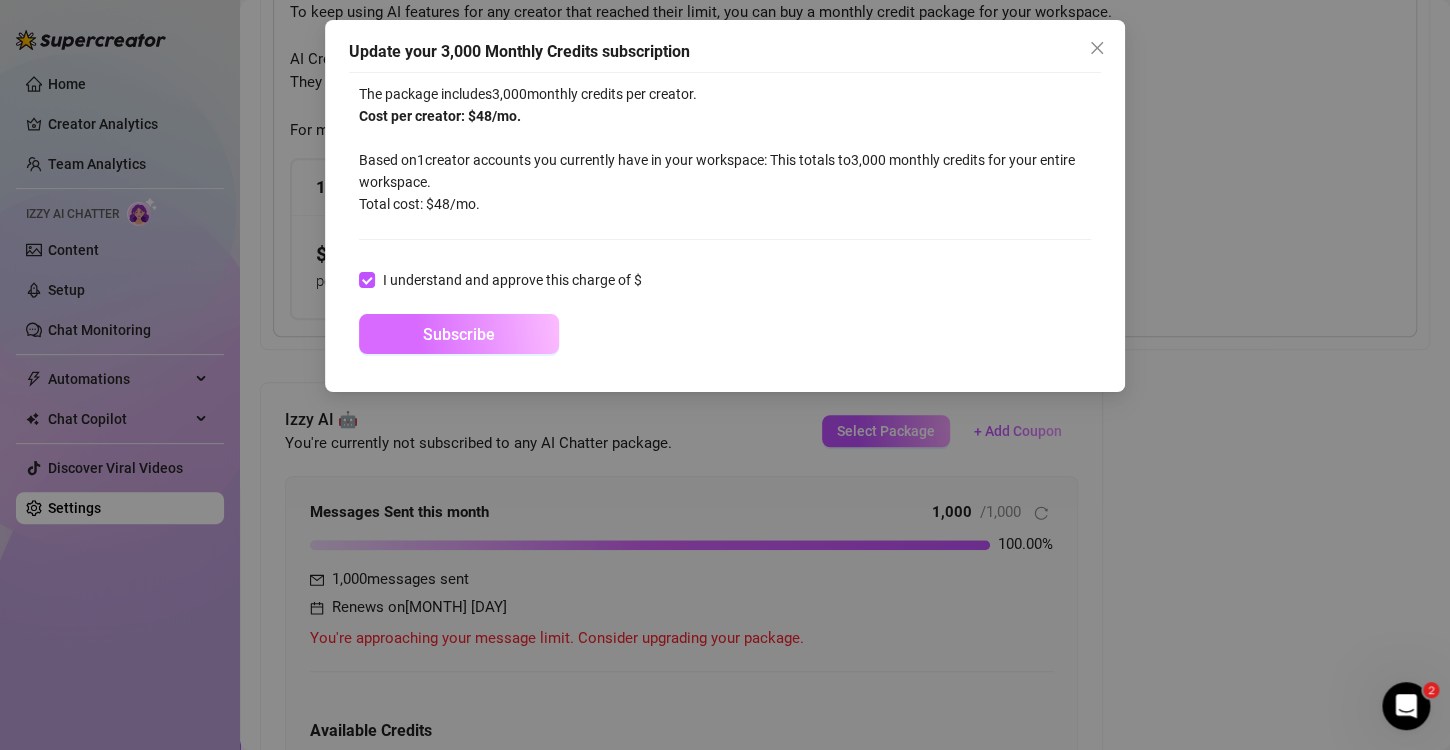 click on "Subscribe" at bounding box center (459, 334) 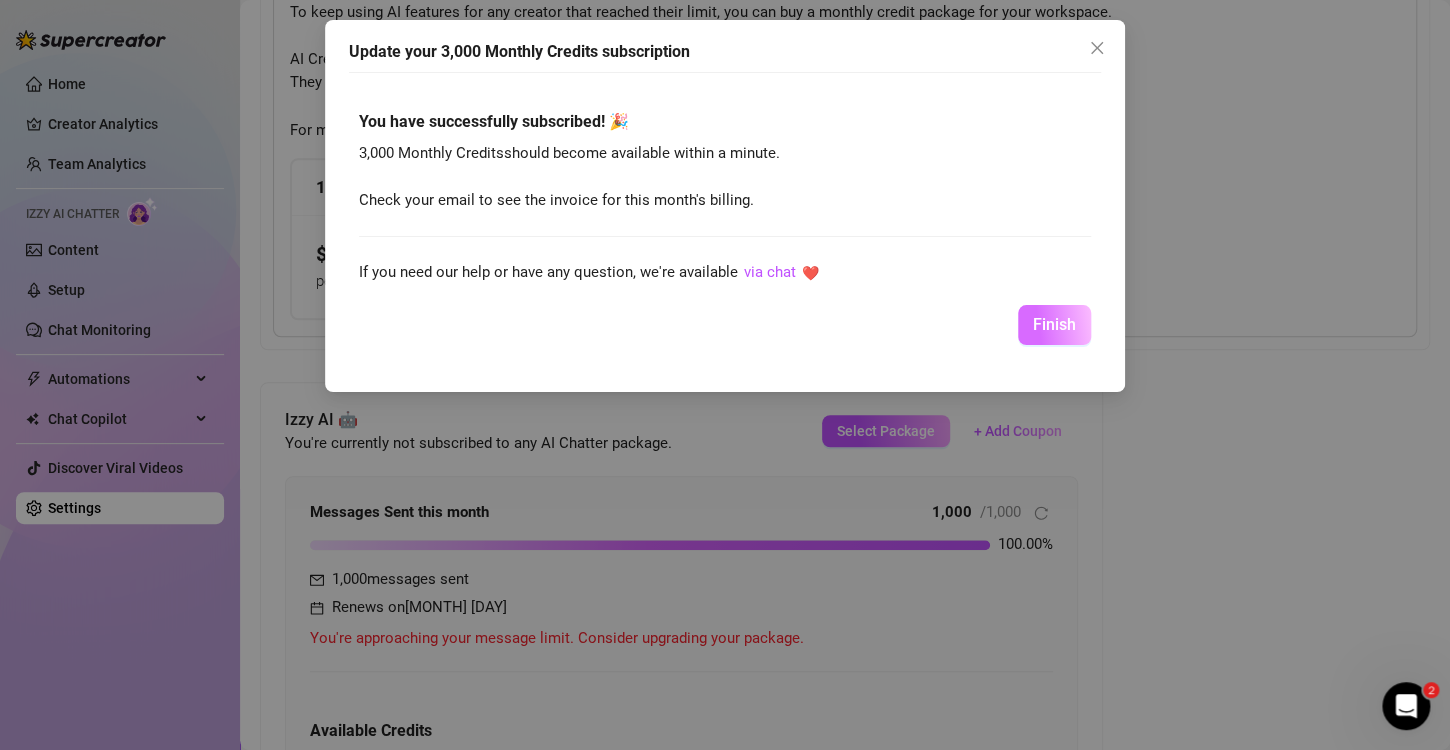 click on "Finish" at bounding box center (1054, 325) 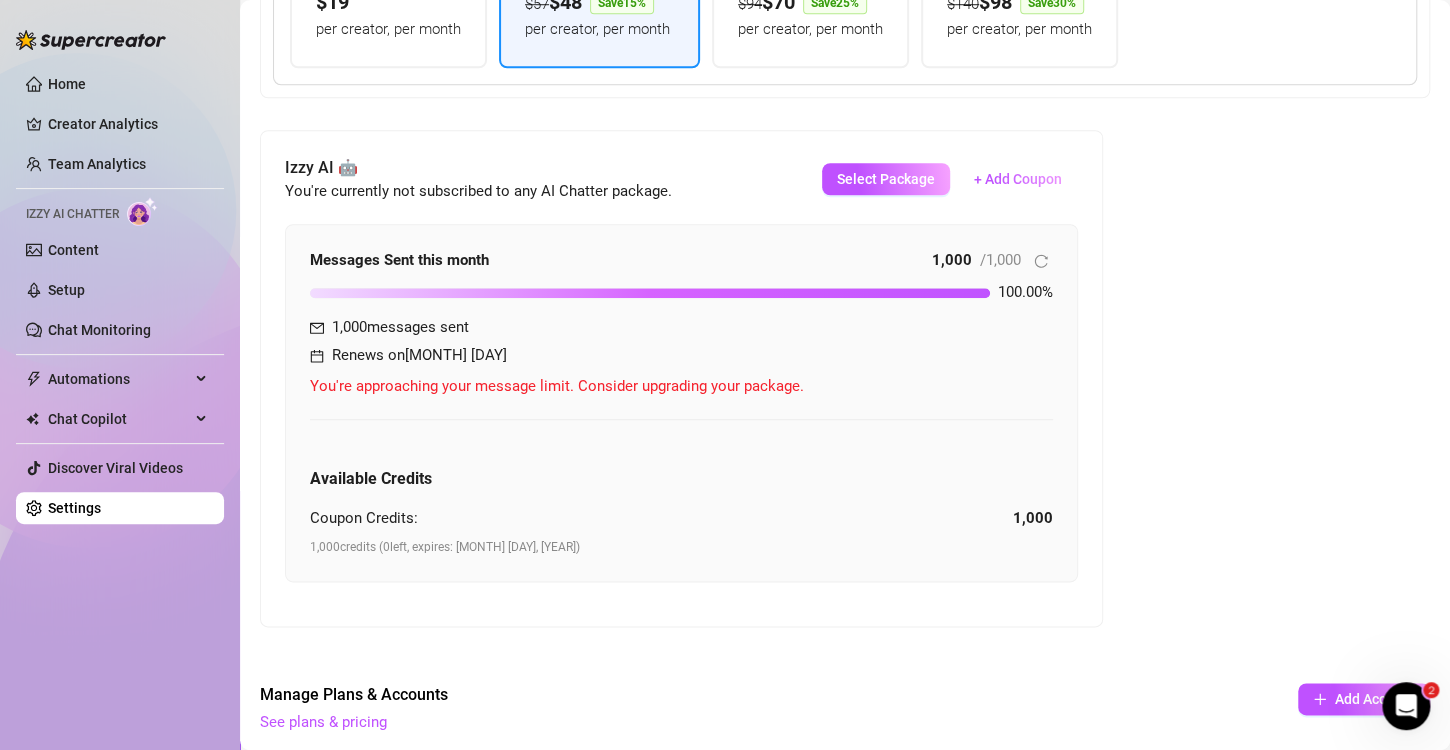 scroll, scrollTop: 789, scrollLeft: 0, axis: vertical 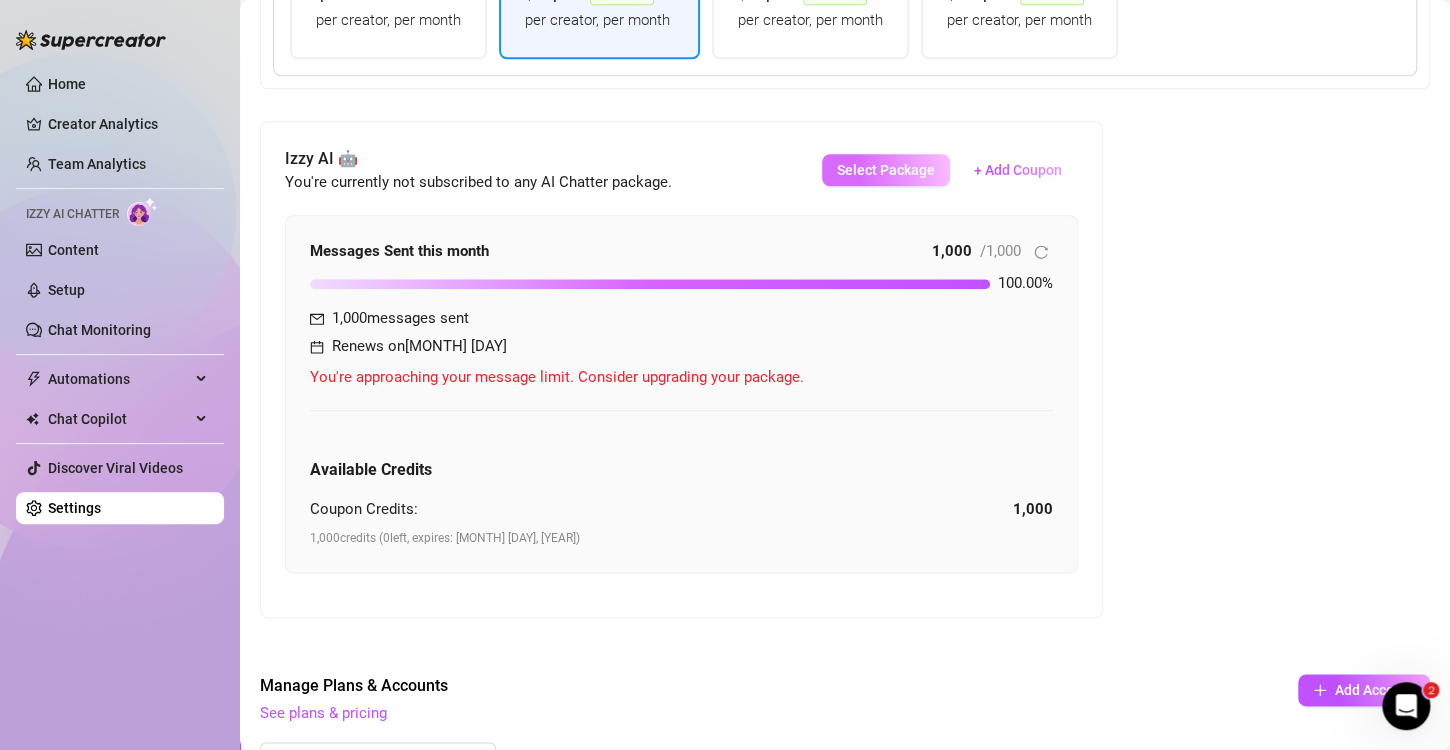 click on "Select Package" at bounding box center [886, 170] 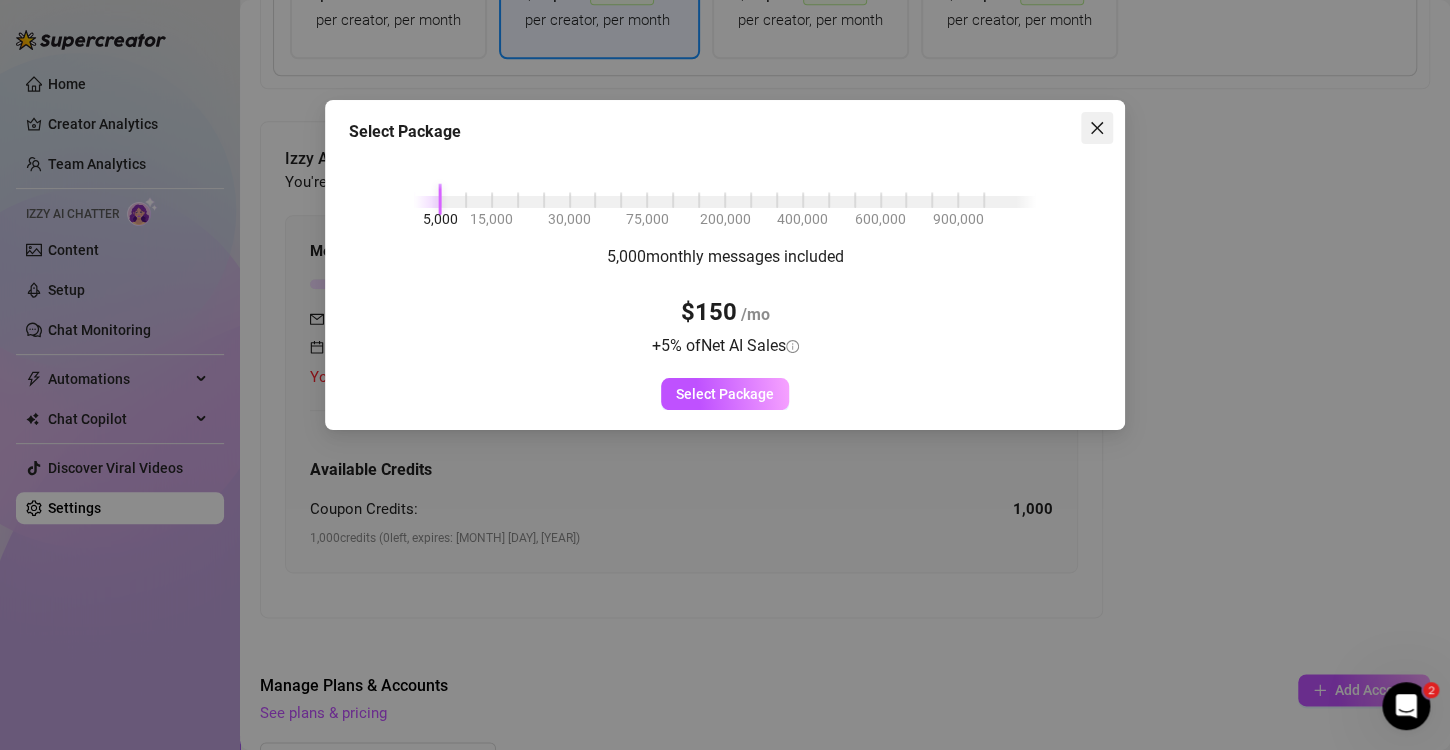 click 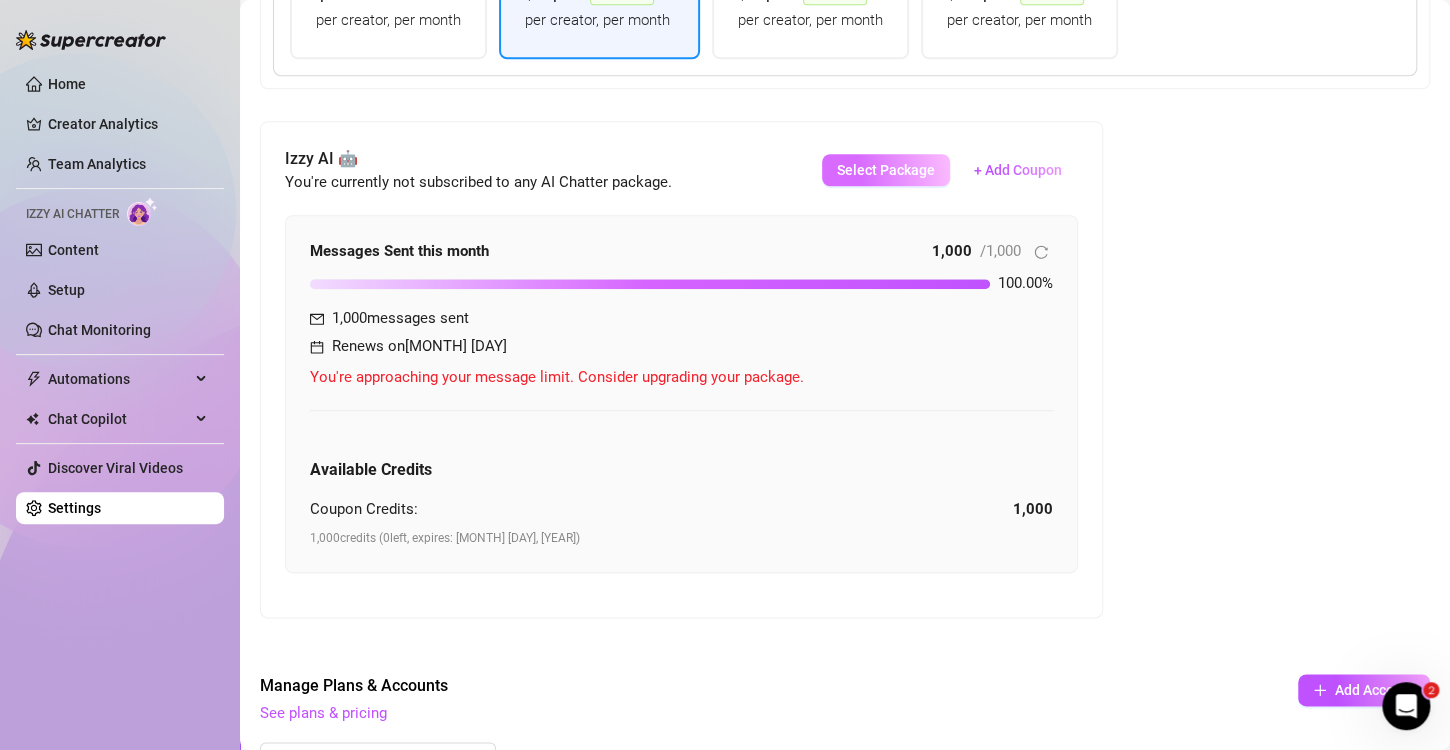 click on "Select Package" at bounding box center (886, 170) 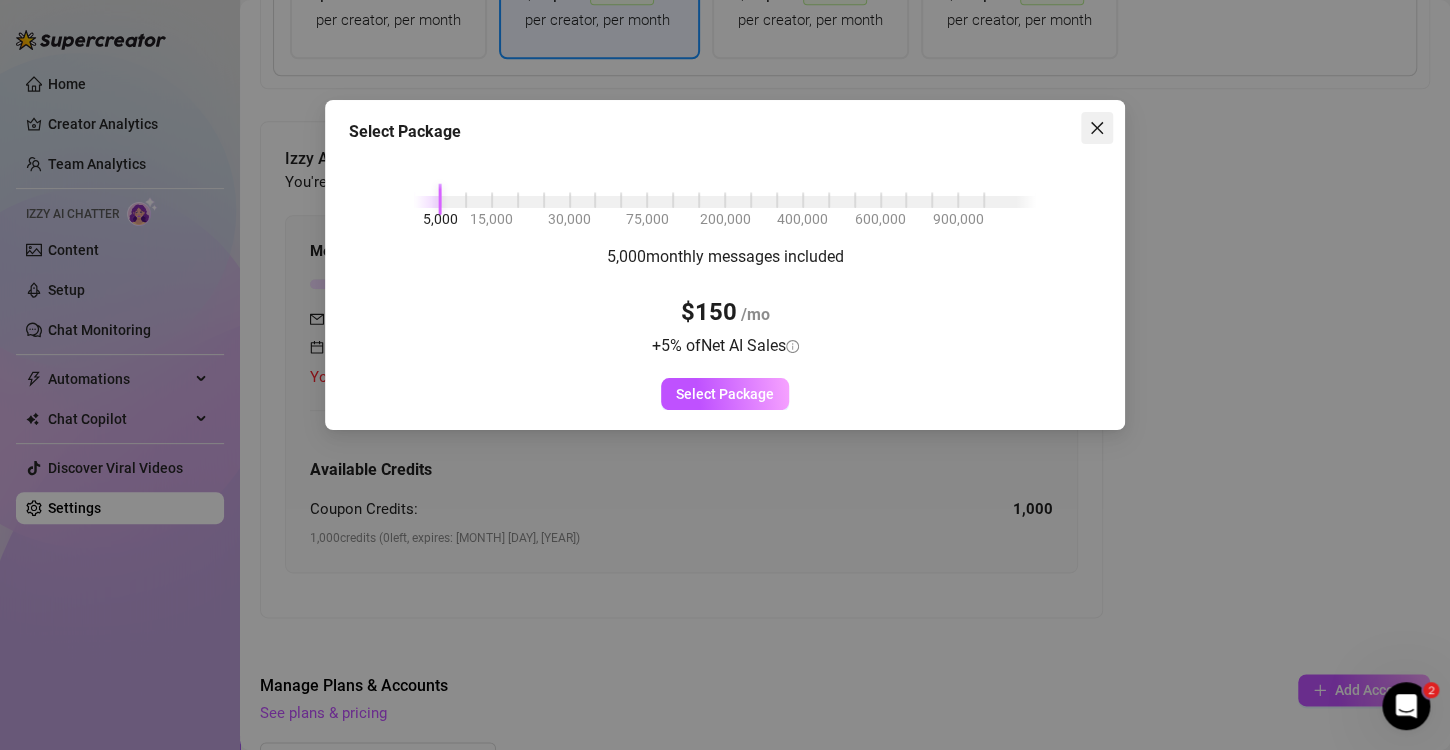 click 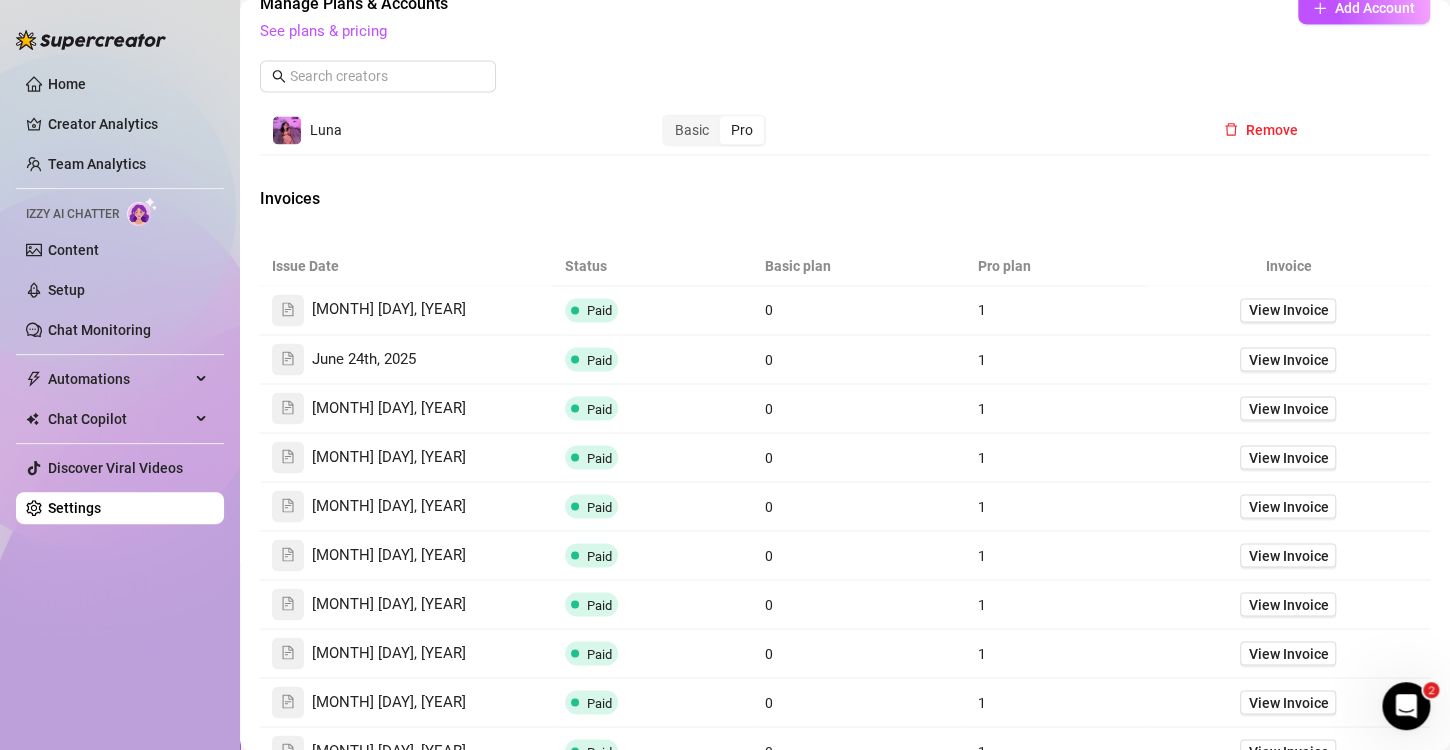 scroll, scrollTop: 768, scrollLeft: 0, axis: vertical 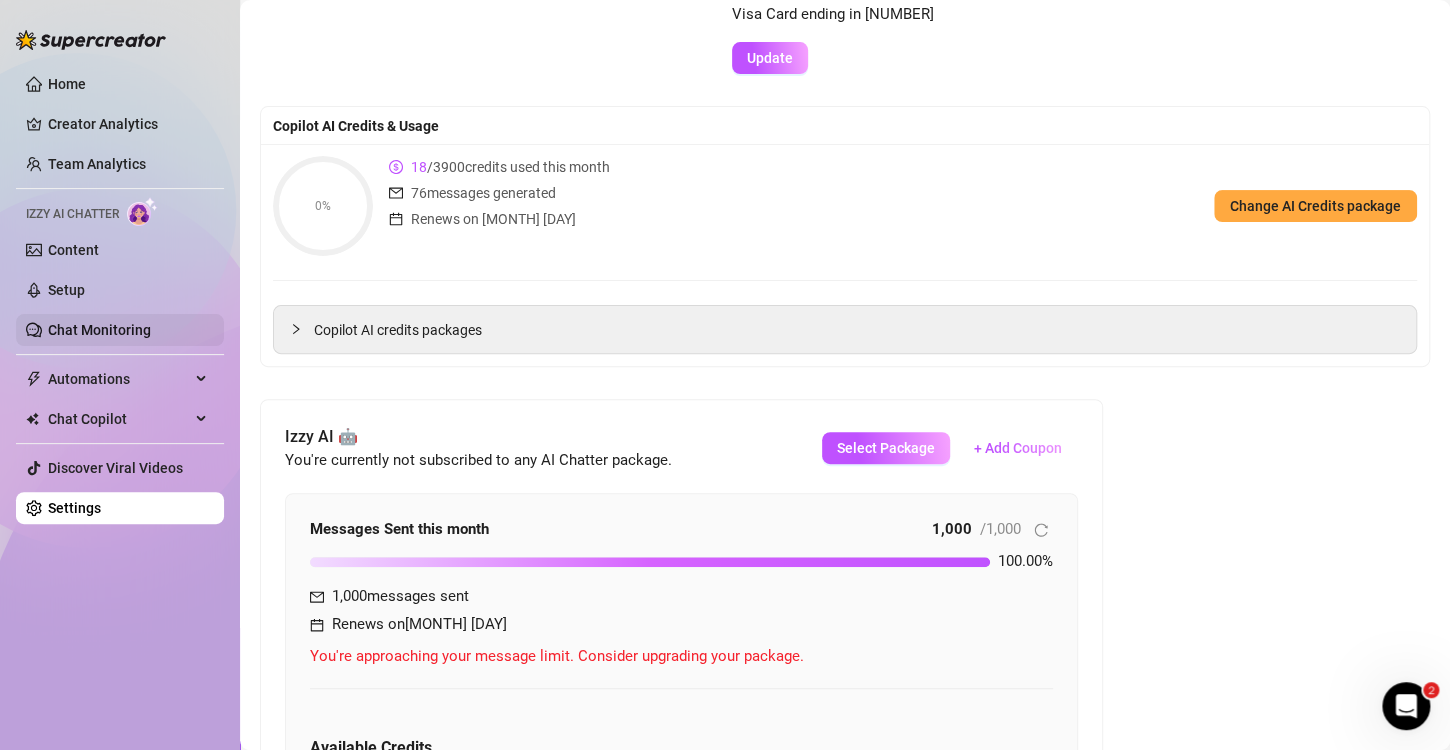 click on "Chat Monitoring" at bounding box center [99, 330] 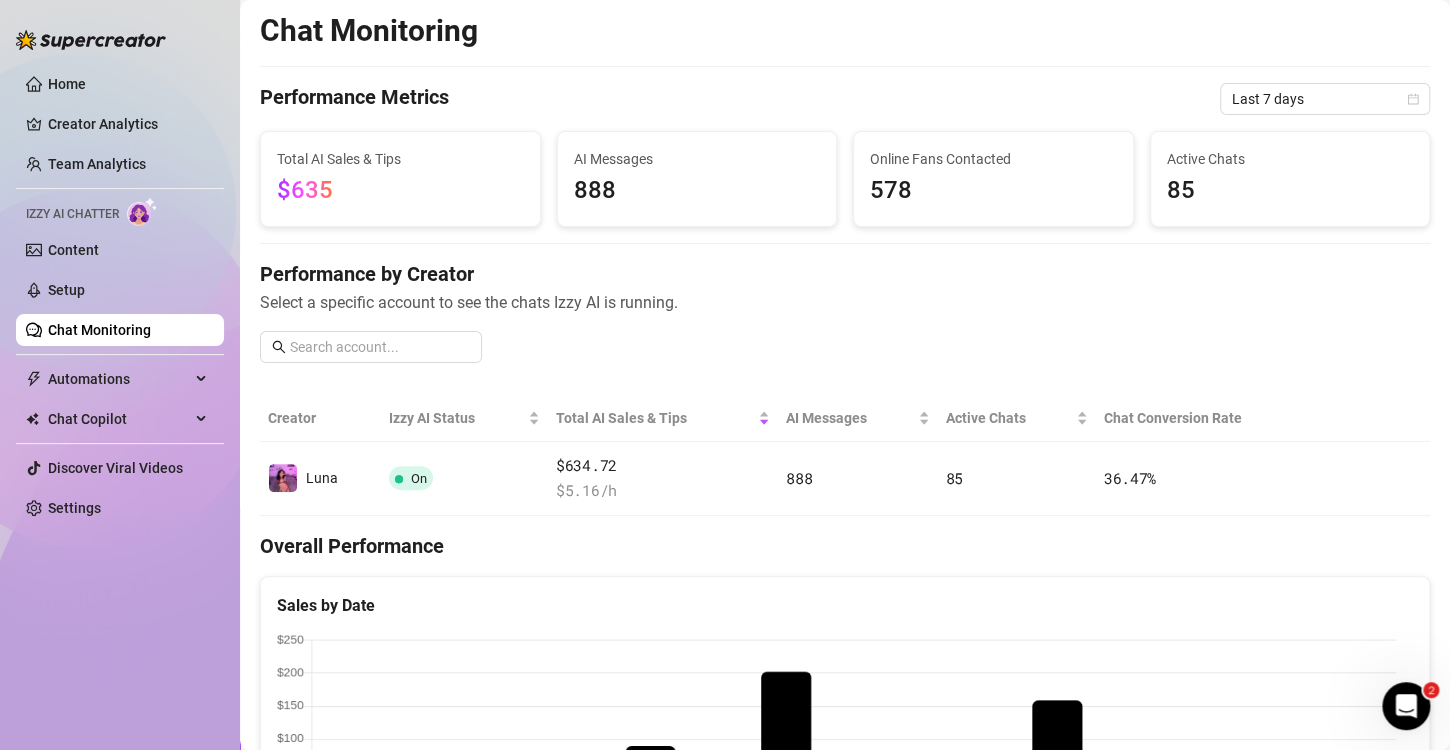 scroll, scrollTop: 0, scrollLeft: 0, axis: both 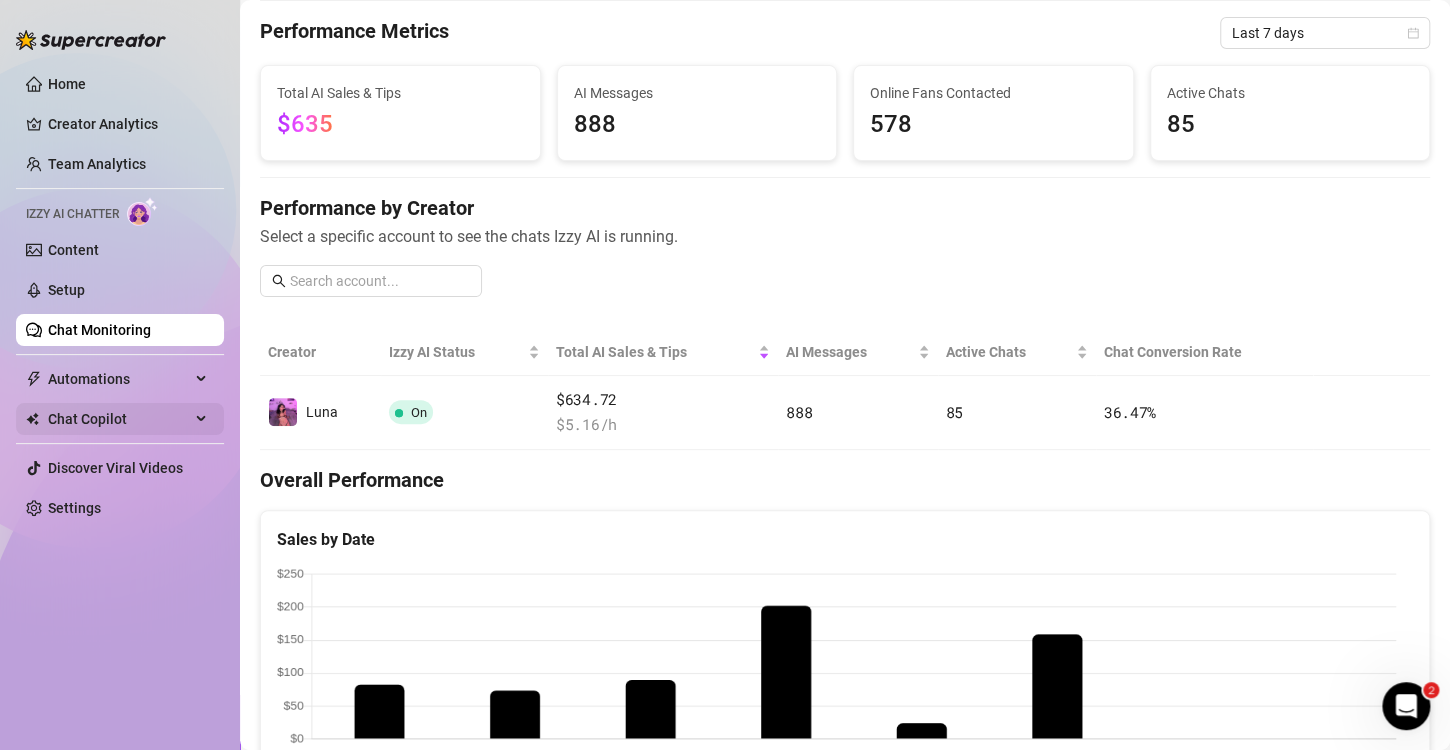 click on "Chat Copilot" at bounding box center (119, 419) 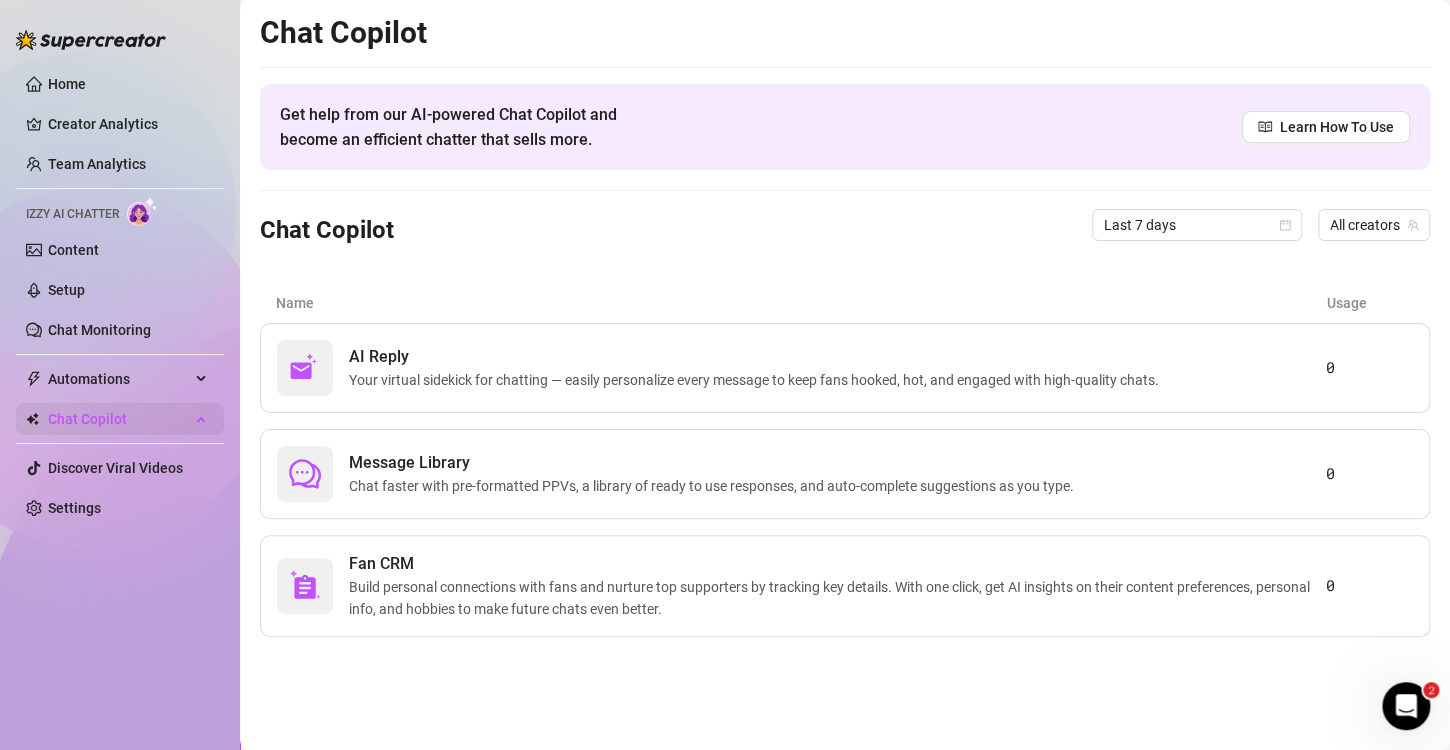 scroll, scrollTop: 0, scrollLeft: 0, axis: both 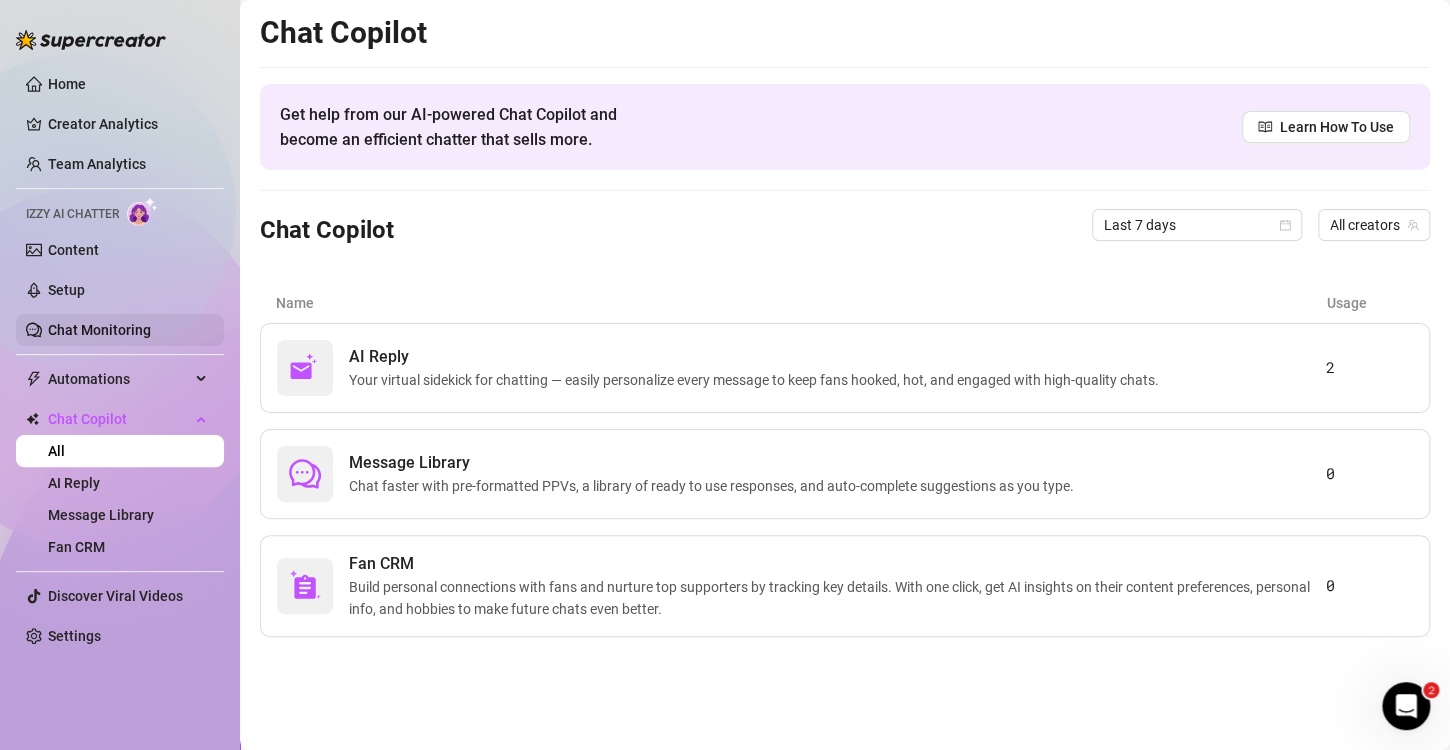 click on "Chat Monitoring" at bounding box center (99, 330) 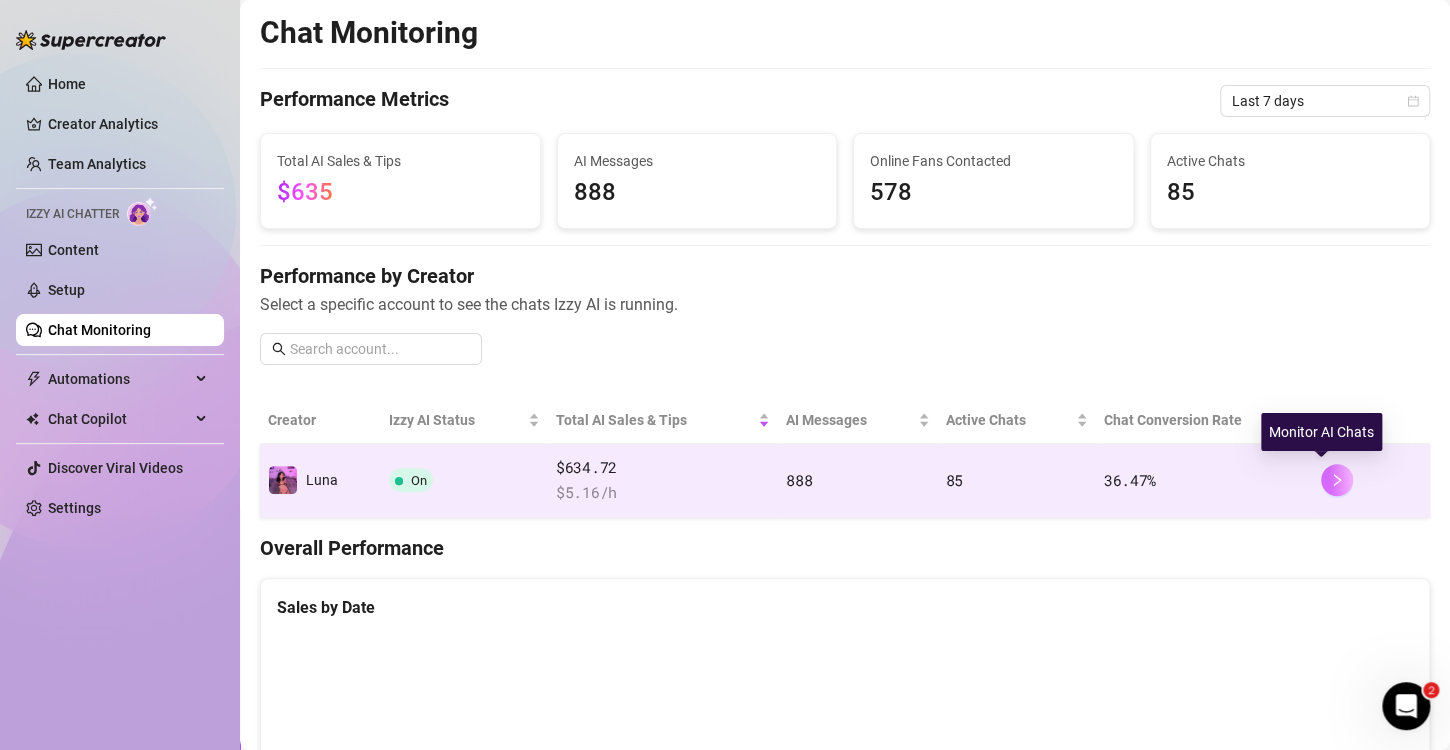 click at bounding box center [1337, 480] 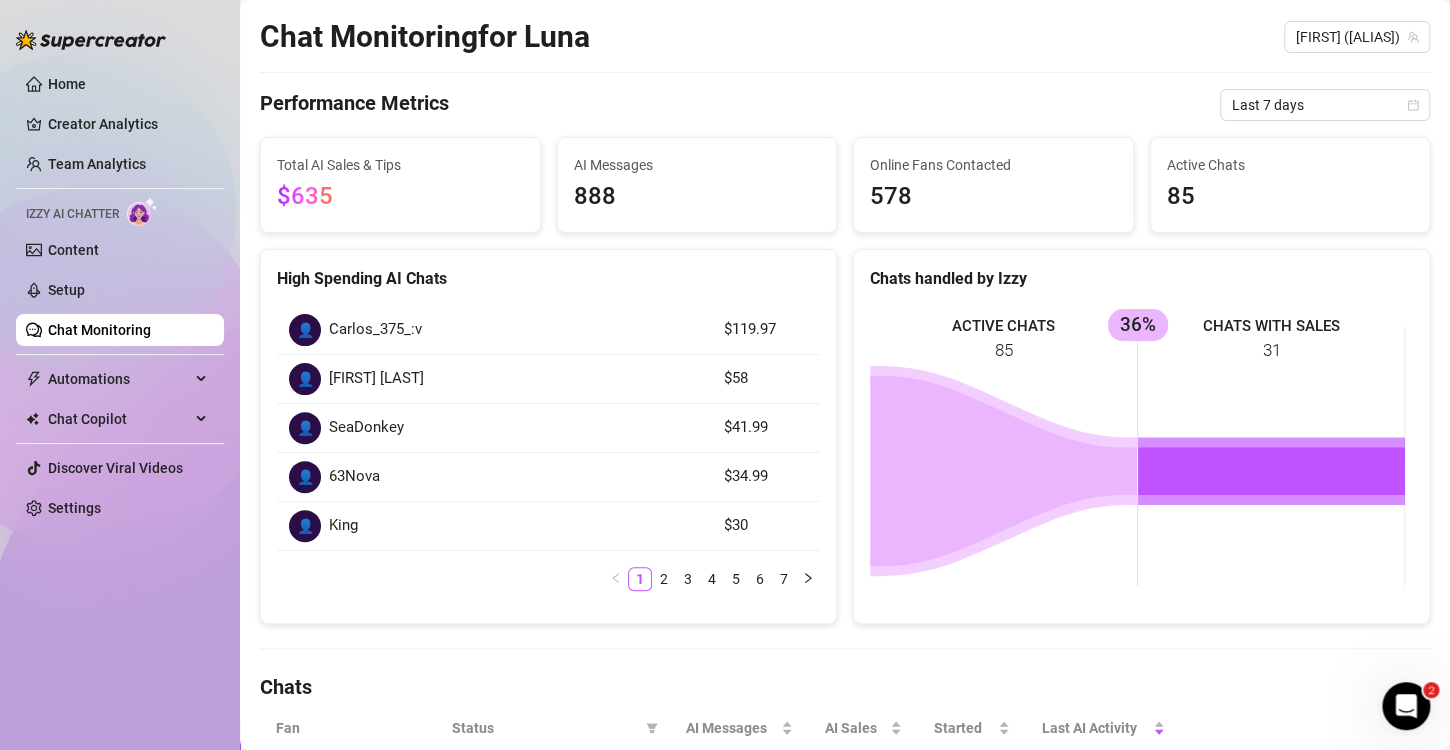 scroll, scrollTop: 0, scrollLeft: 0, axis: both 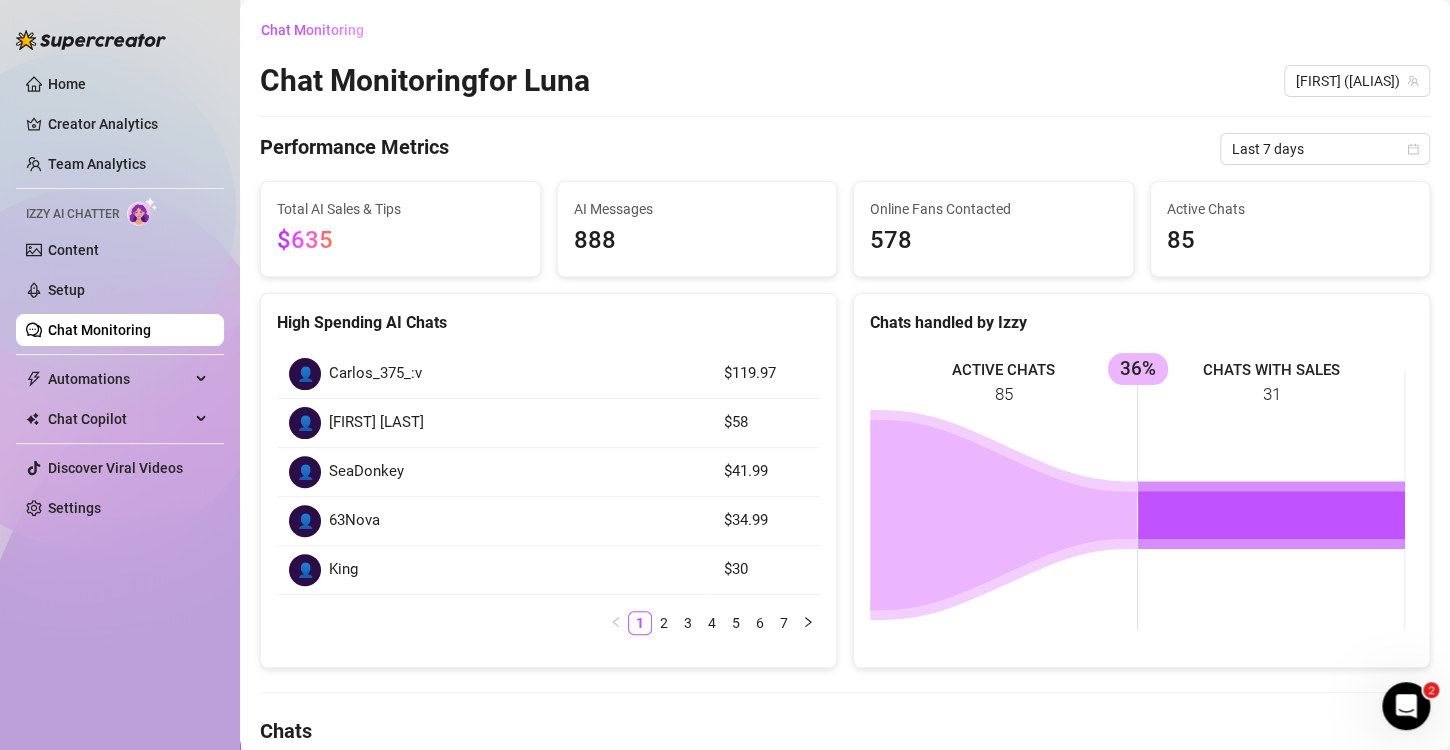 click on "Home Creator Analytics   Team Analytics Izzy AI Chatter Content Setup Chat Monitoring Automations Chat Copilot All AI Reply Message Library Fan CRM Discover Viral Videos Settings" at bounding box center (120, 296) 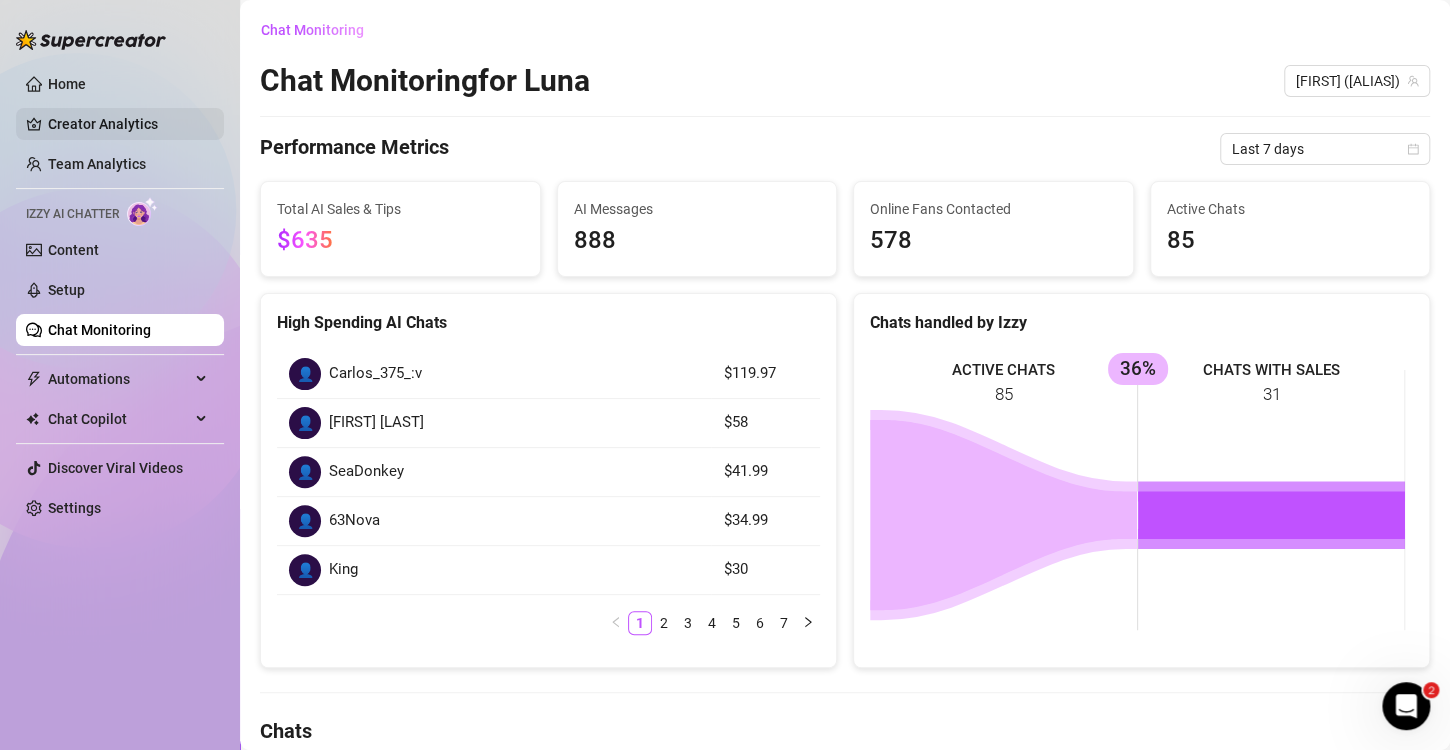 click on "Creator Analytics" at bounding box center (128, 124) 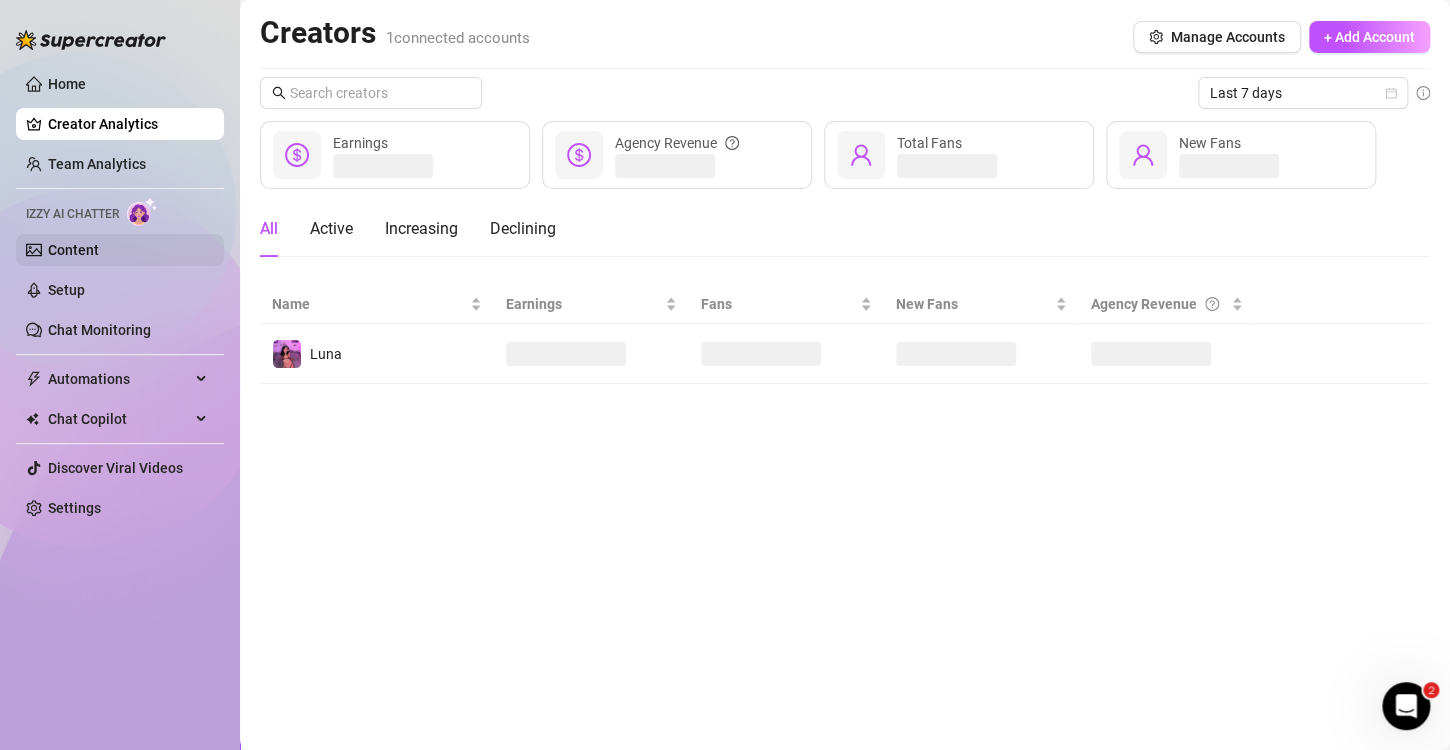 click on "Content" at bounding box center (73, 250) 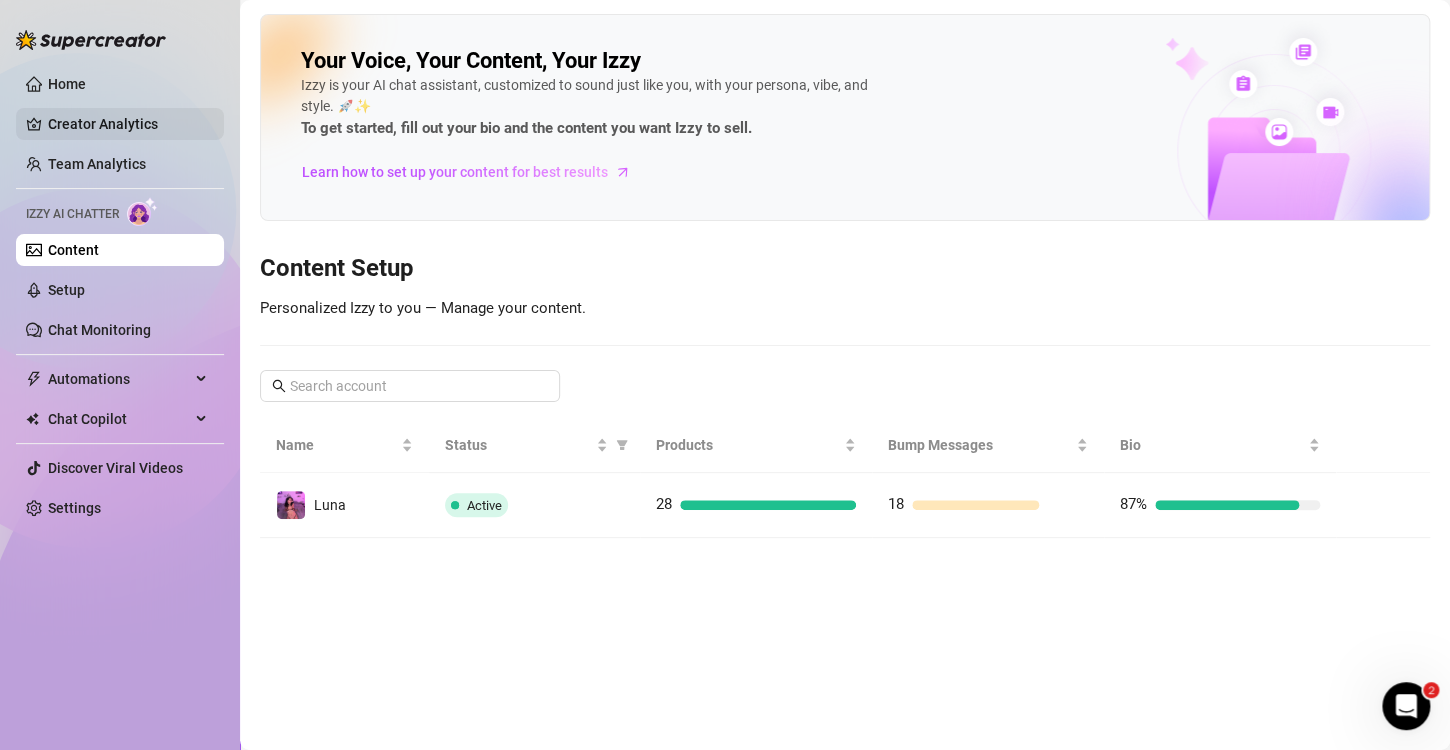 click on "Creator Analytics" at bounding box center [128, 124] 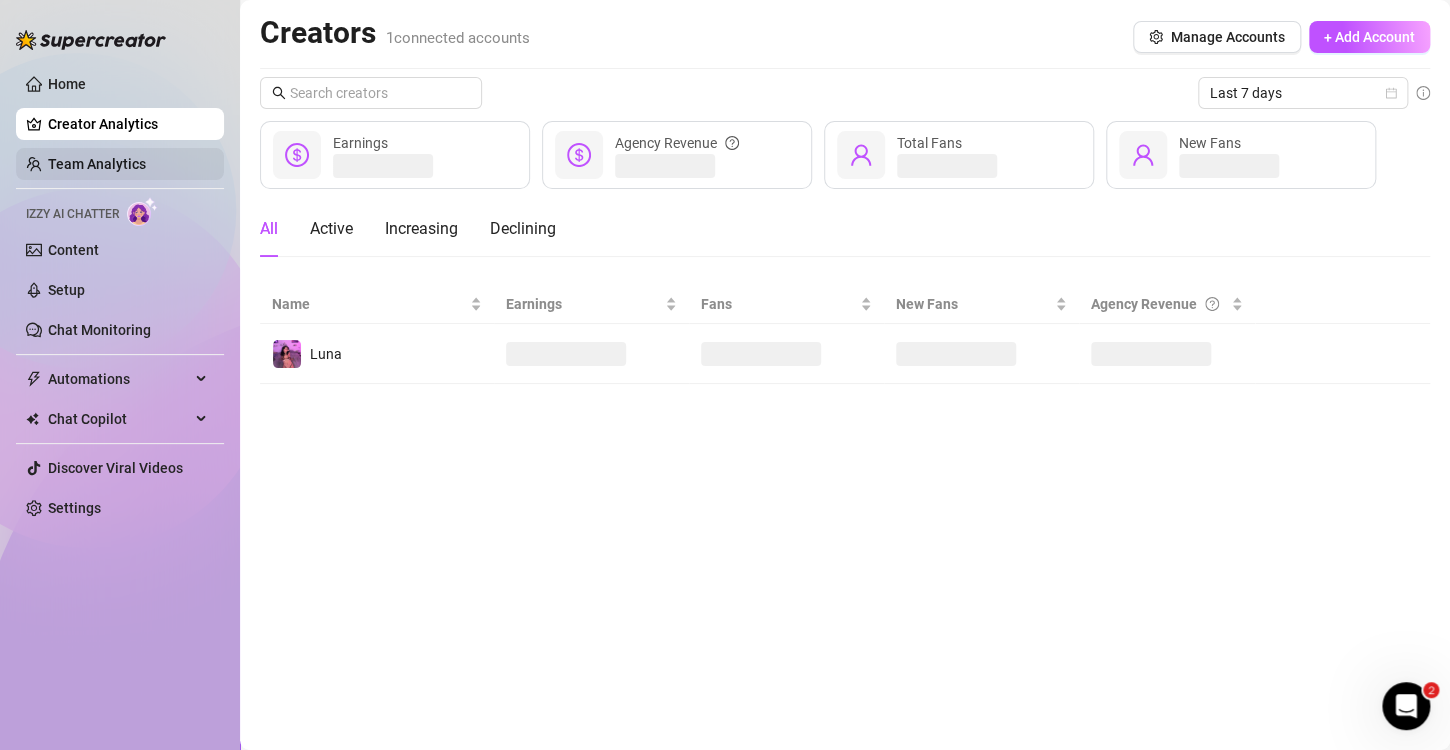 click on "Team Analytics" at bounding box center (97, 164) 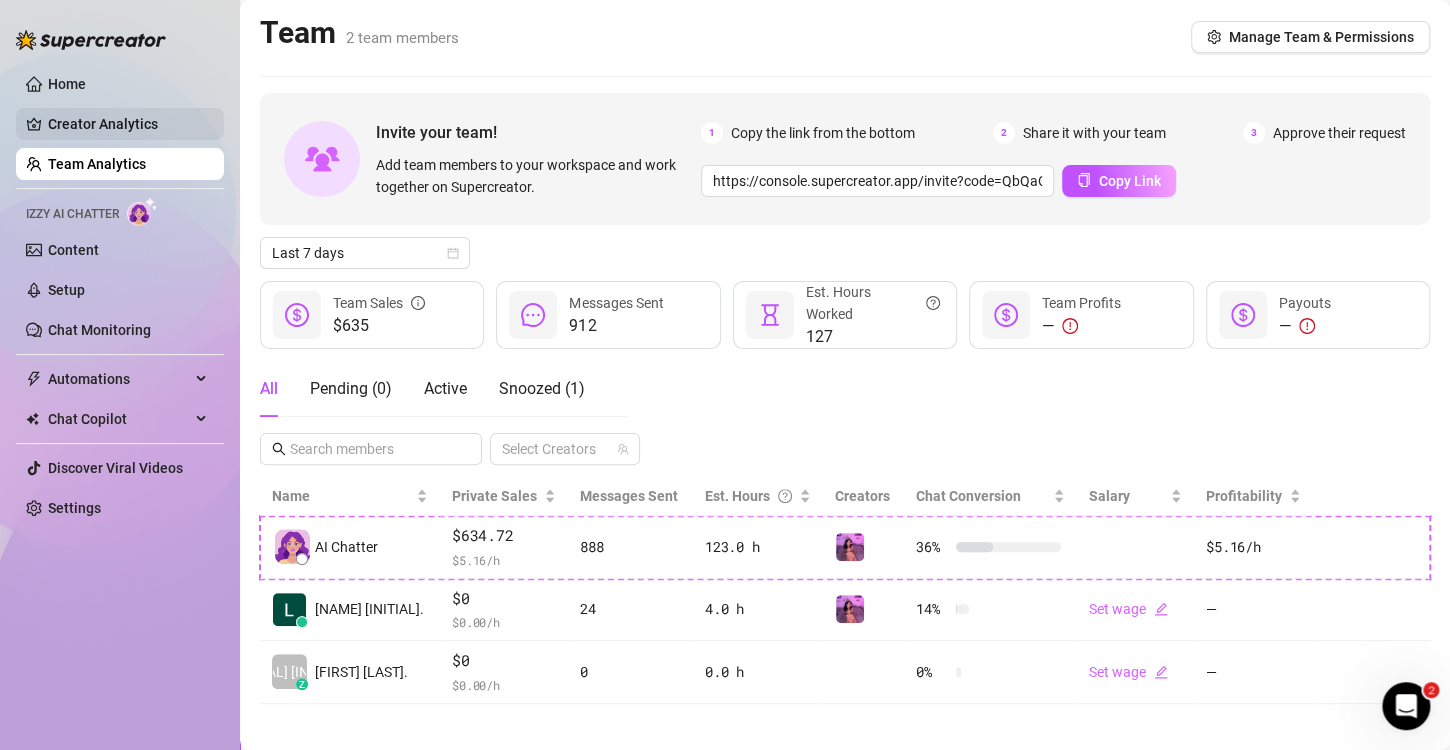 click on "Creator Analytics" at bounding box center [128, 124] 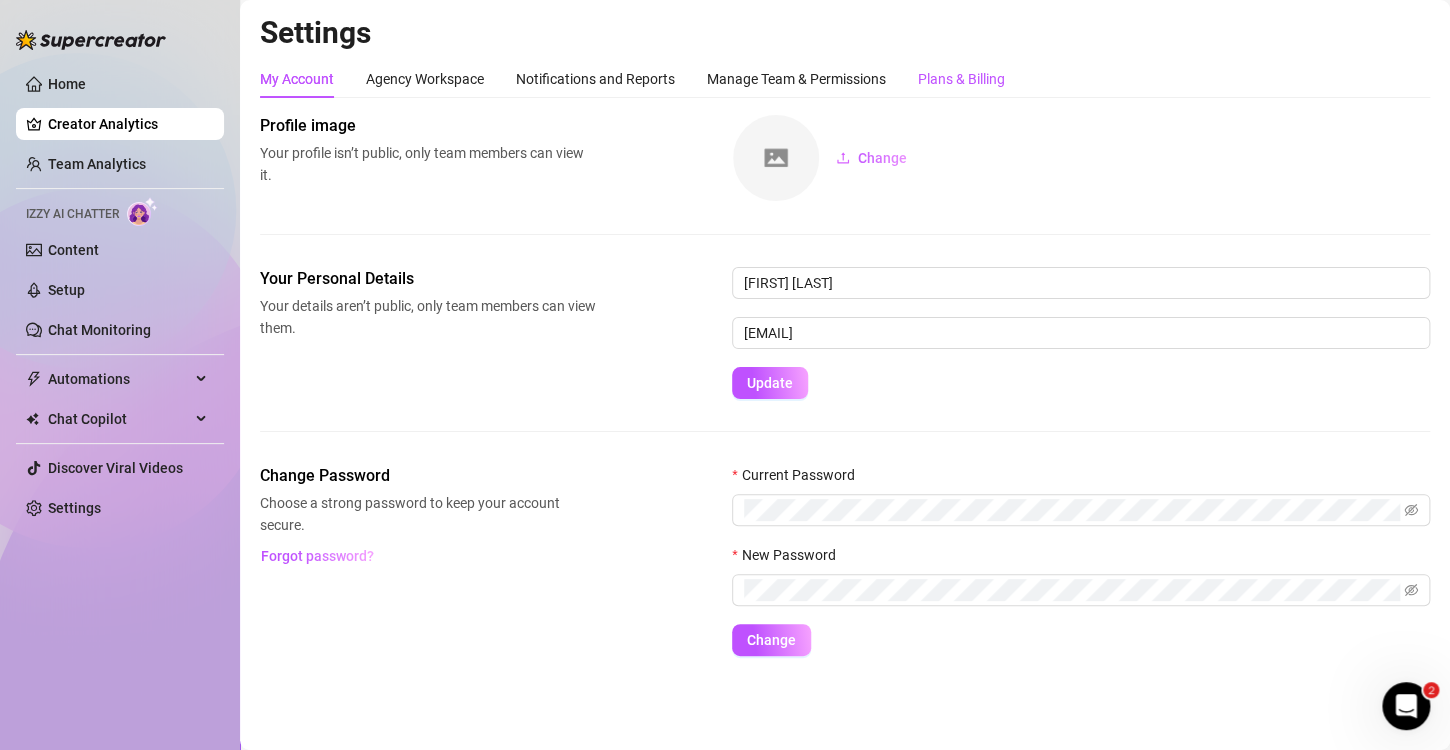 click on "Plans & Billing" at bounding box center [961, 79] 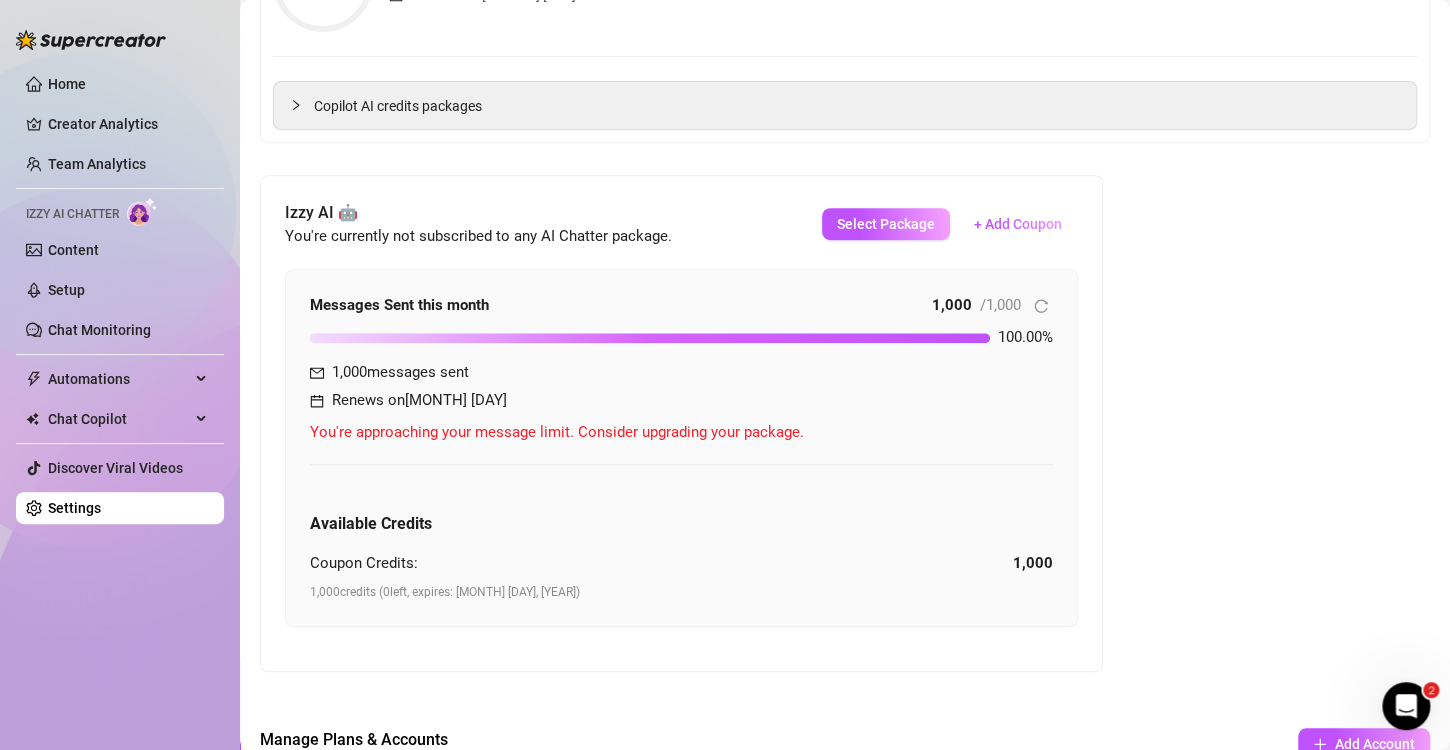 scroll, scrollTop: 364, scrollLeft: 0, axis: vertical 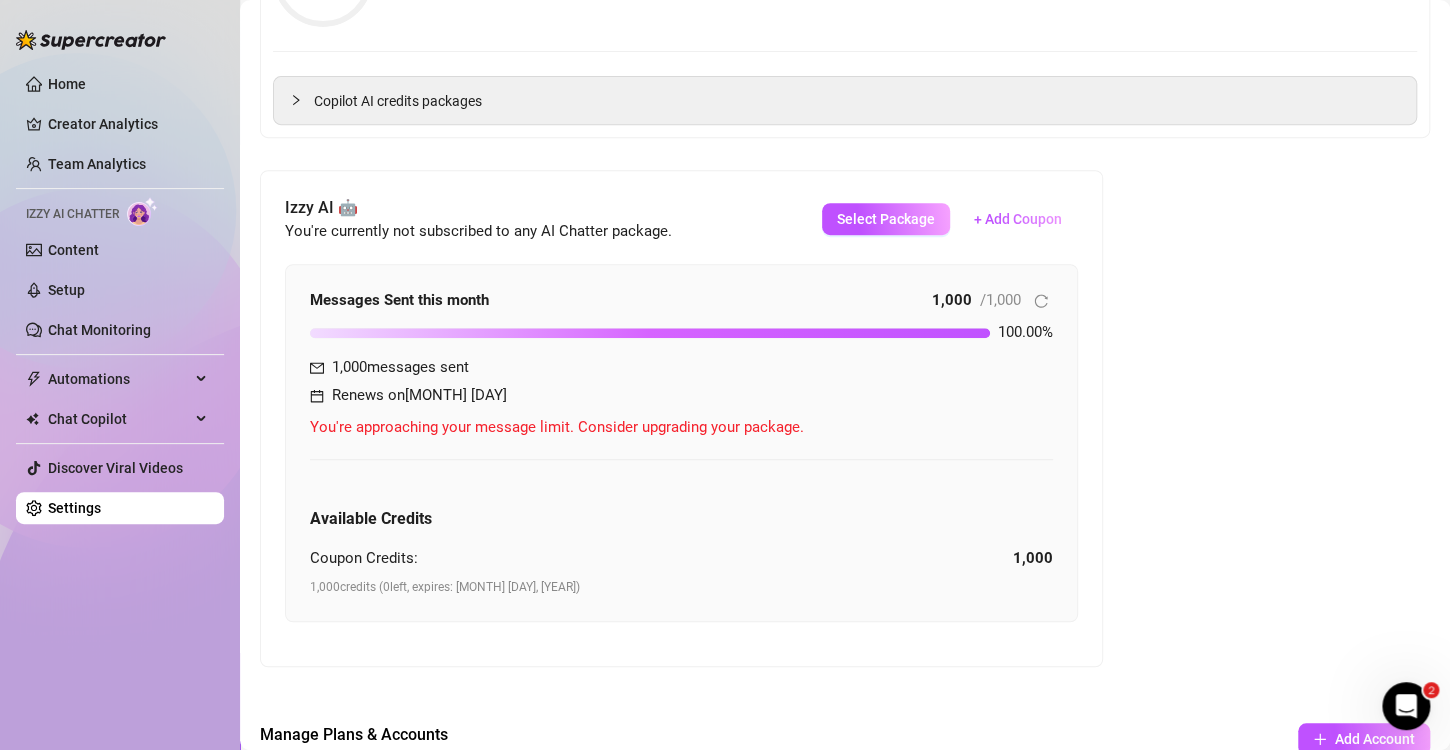click 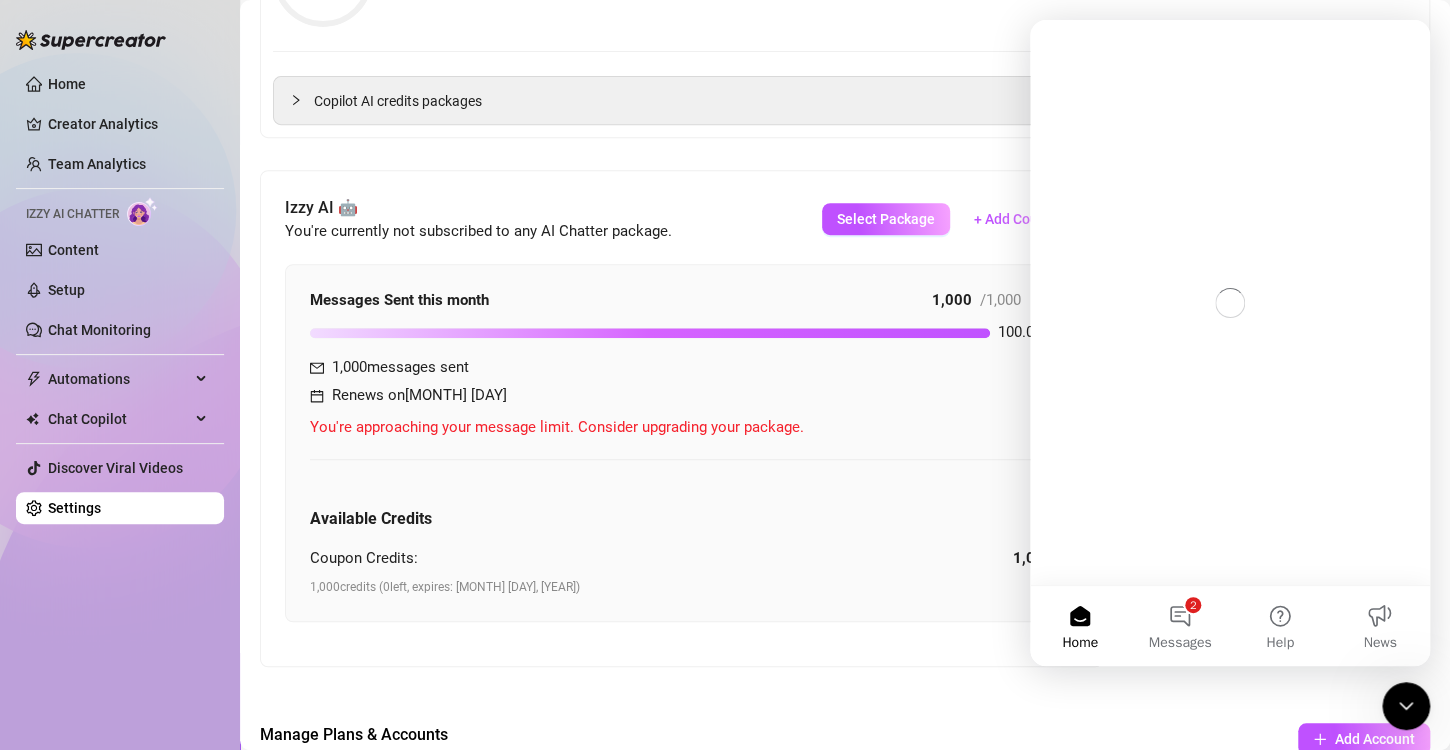 scroll, scrollTop: 0, scrollLeft: 0, axis: both 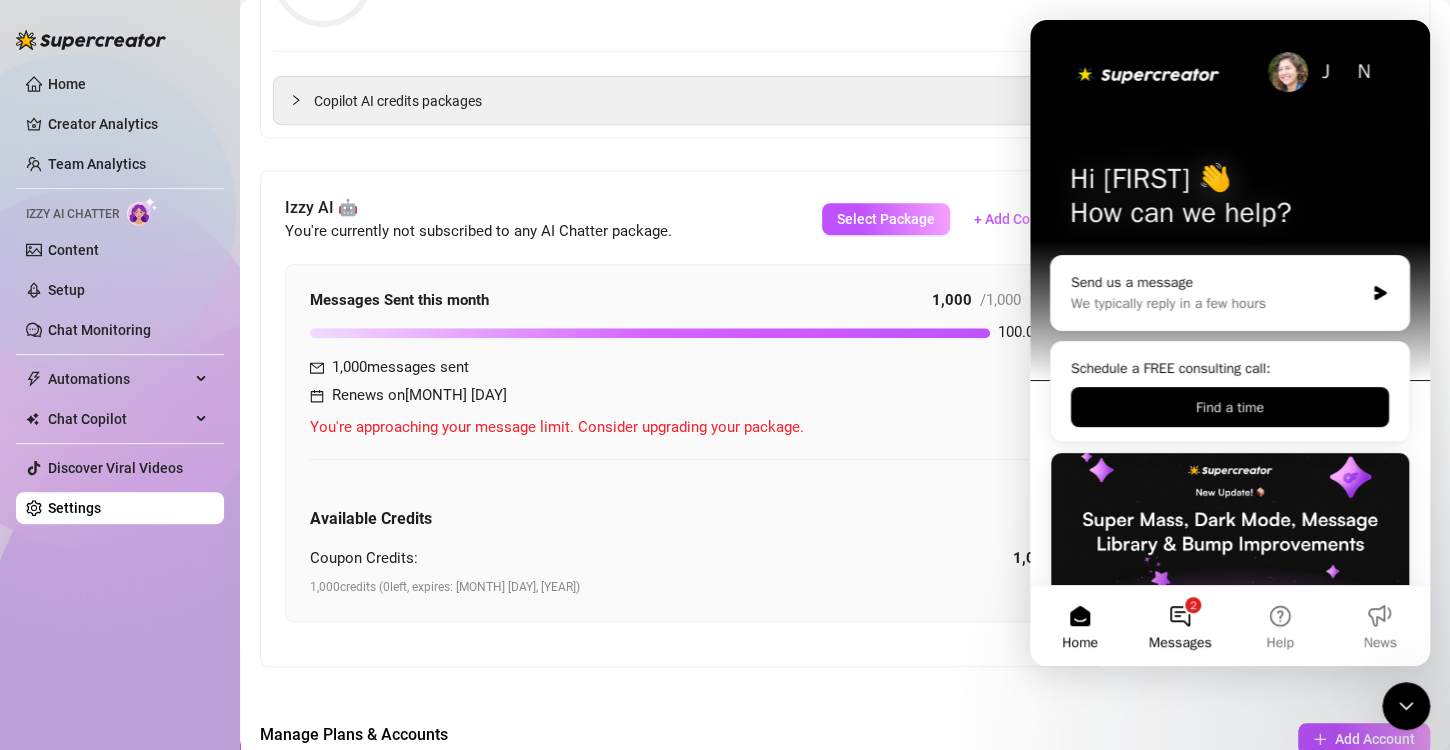 click on "2 Messages" at bounding box center (1180, 626) 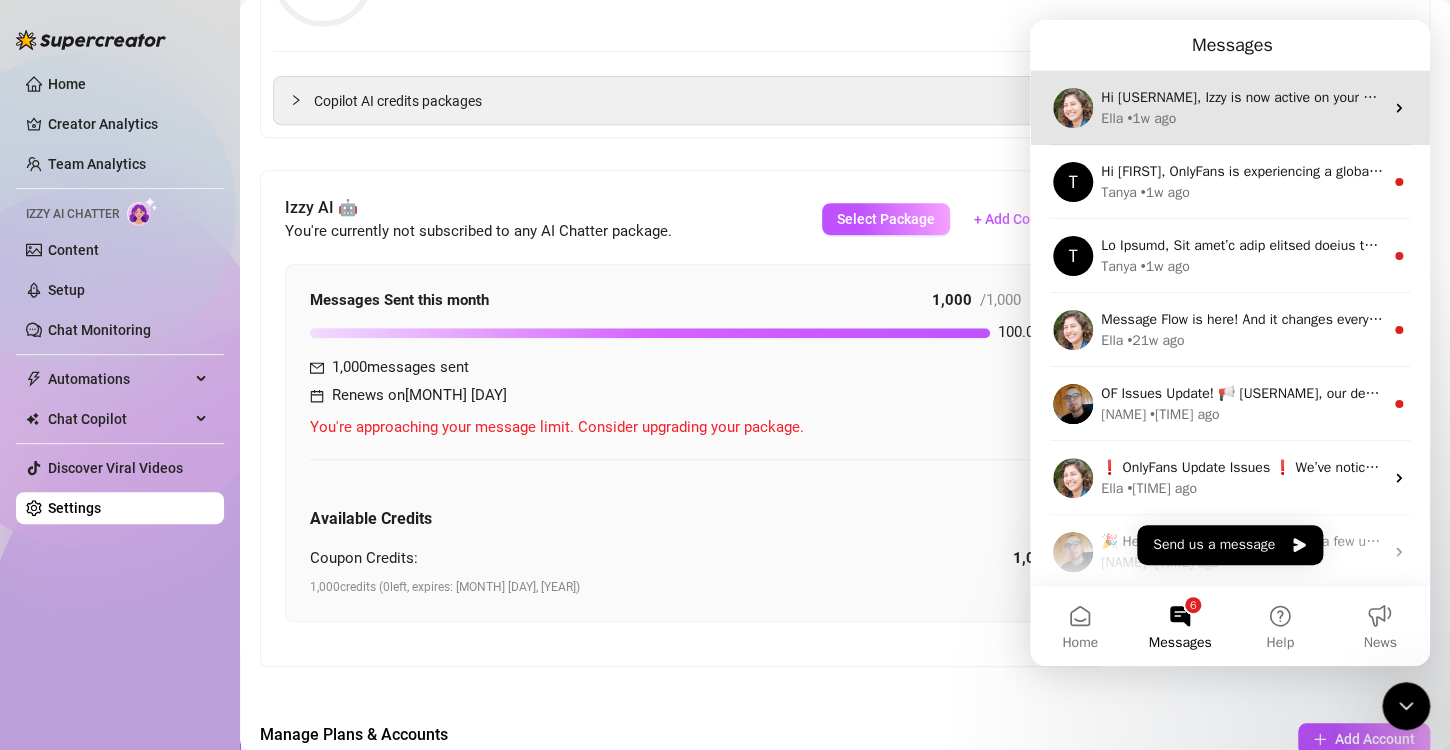 click on "Ella •  1w ago" at bounding box center [1242, 118] 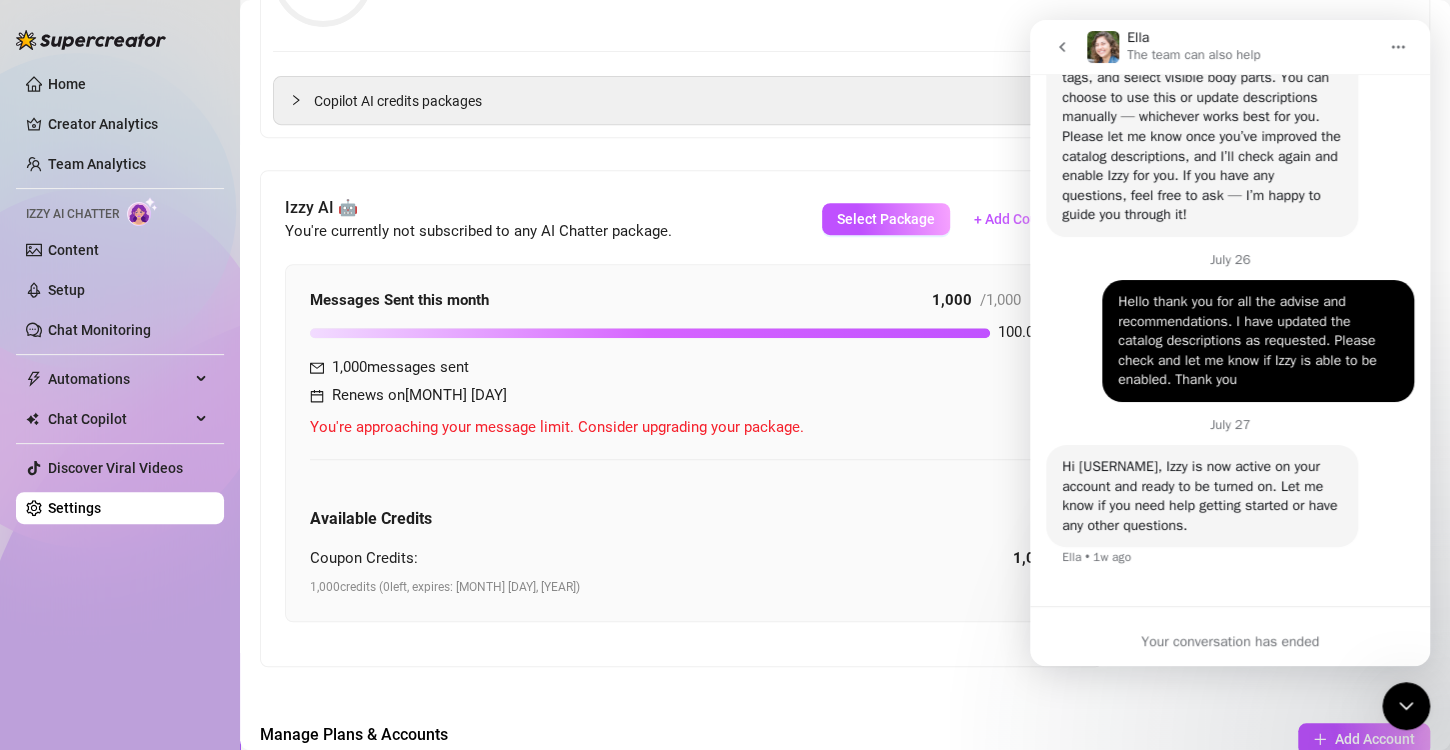 scroll, scrollTop: 1253, scrollLeft: 0, axis: vertical 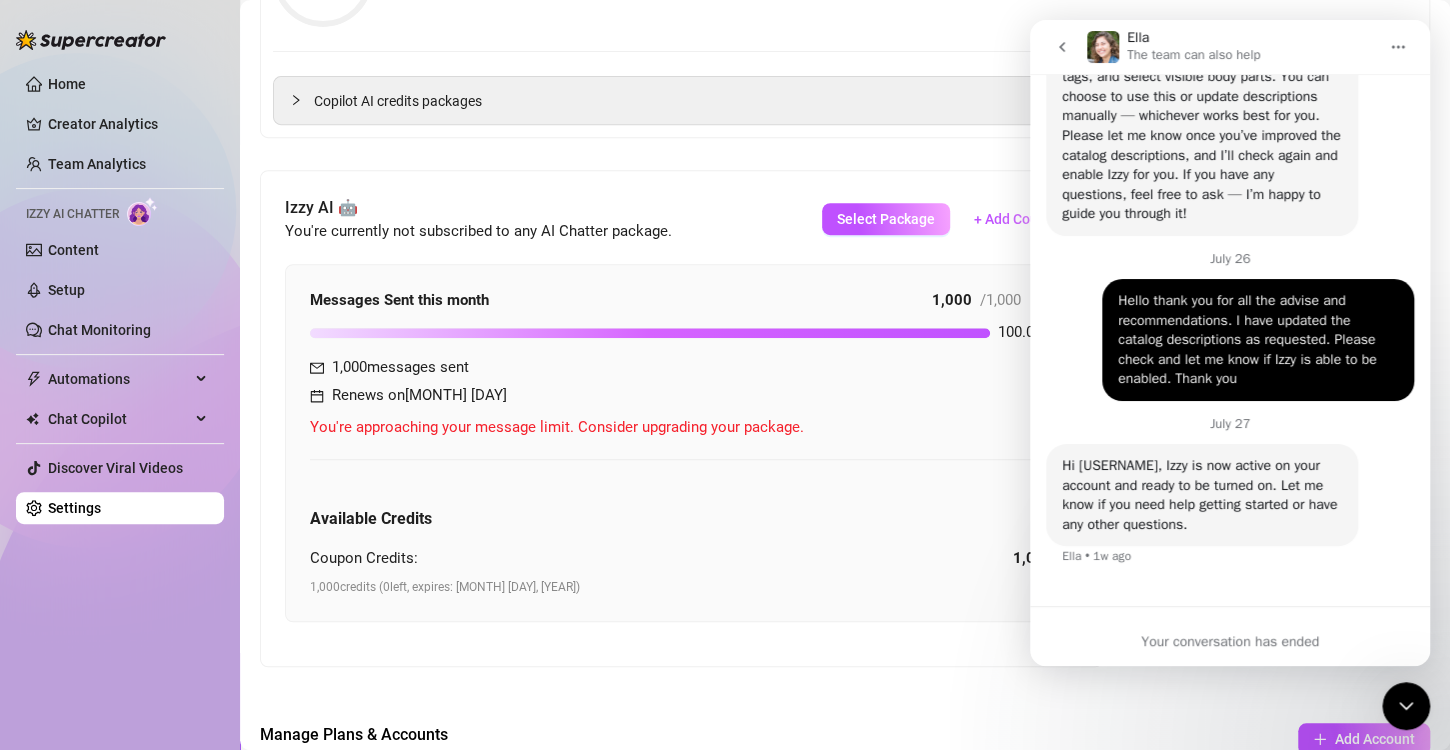 click 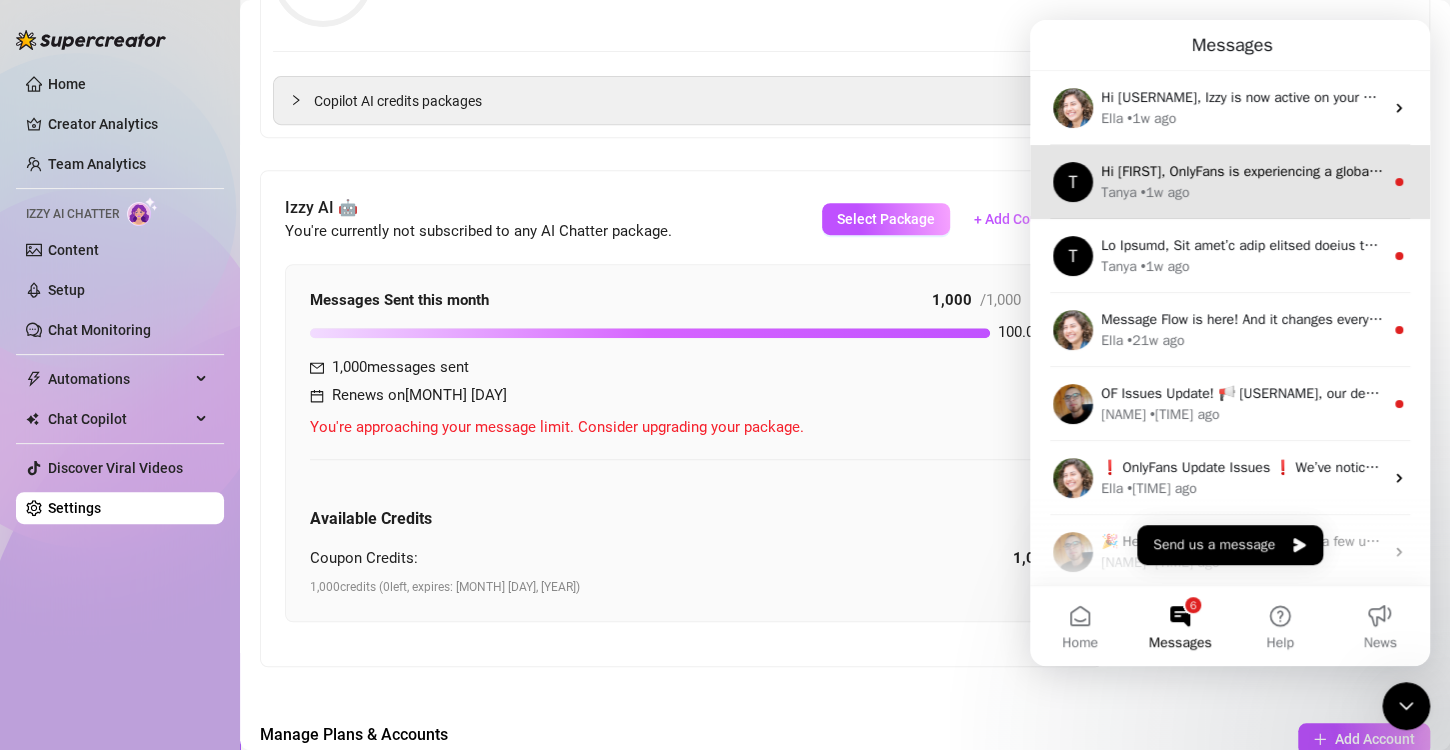 scroll, scrollTop: 0, scrollLeft: 0, axis: both 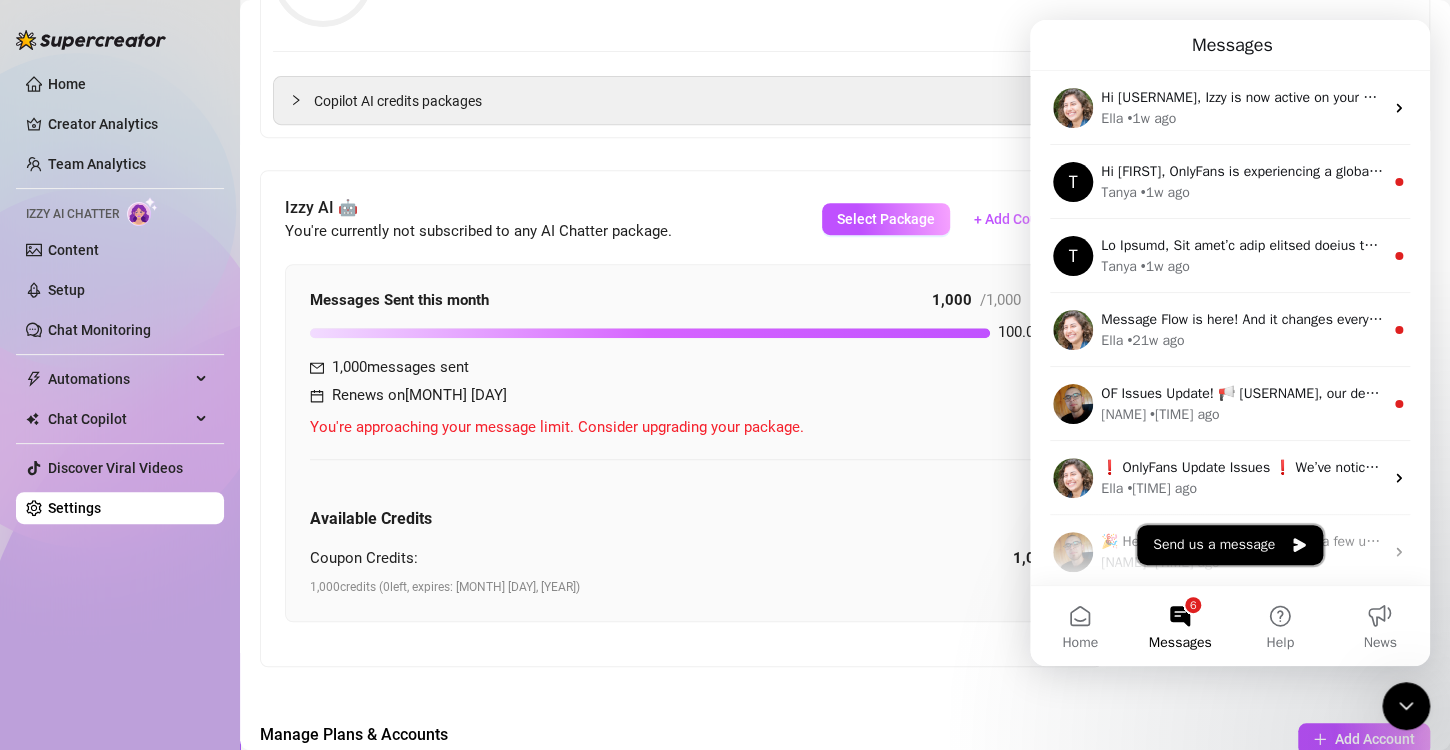 click on "Send us a message" at bounding box center (1230, 545) 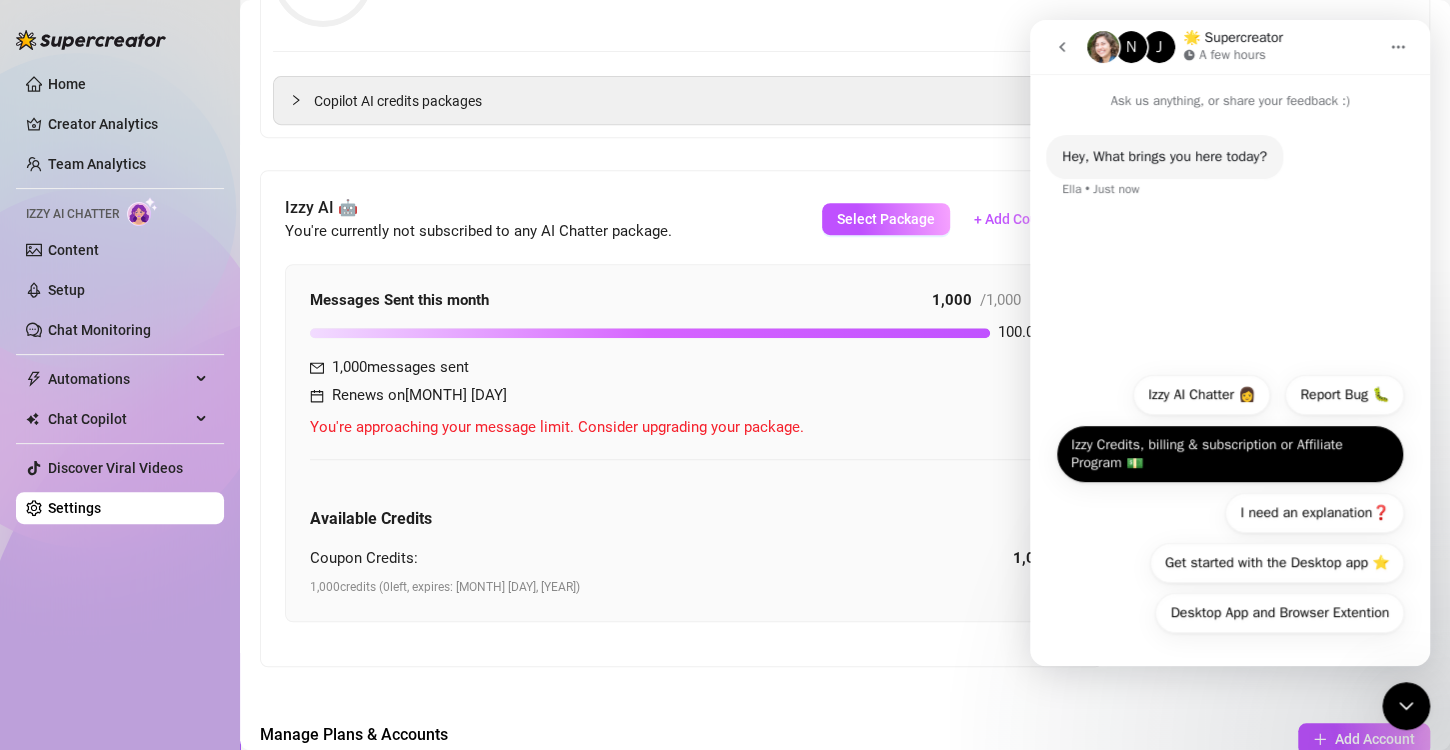 click on "Izzy Credits, billing & subscription or Affiliate Program 💵" at bounding box center (1230, 454) 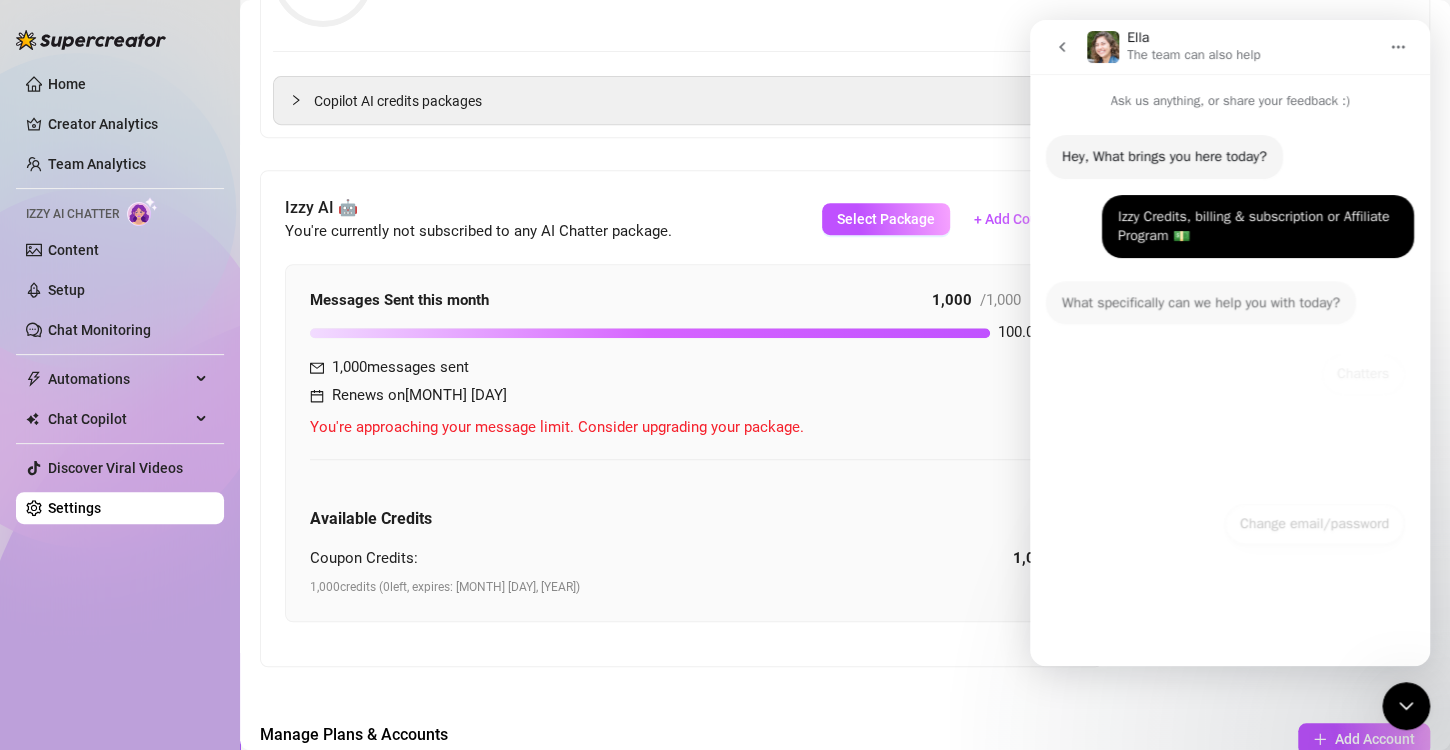 scroll, scrollTop: 30, scrollLeft: 0, axis: vertical 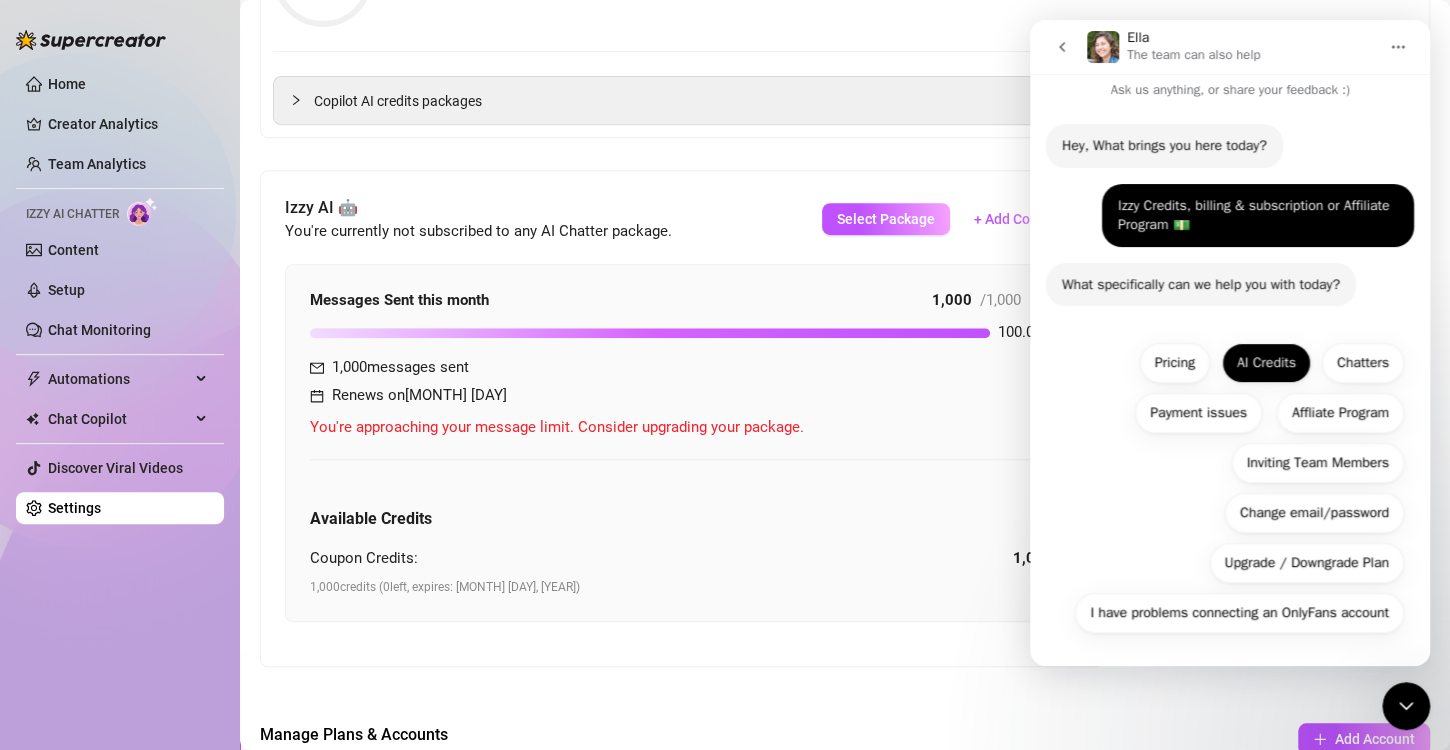 click on "AI Credits" at bounding box center (1266, 363) 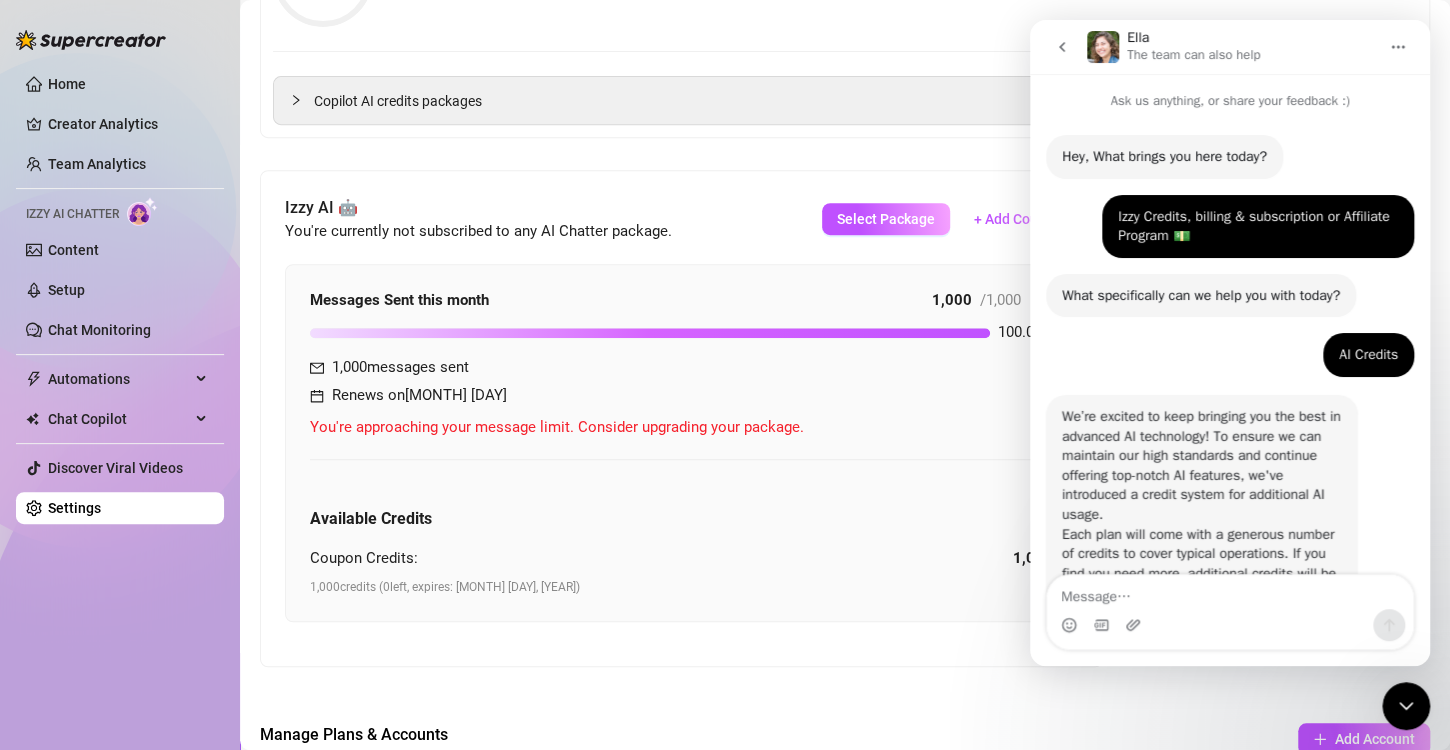 scroll, scrollTop: 99, scrollLeft: 0, axis: vertical 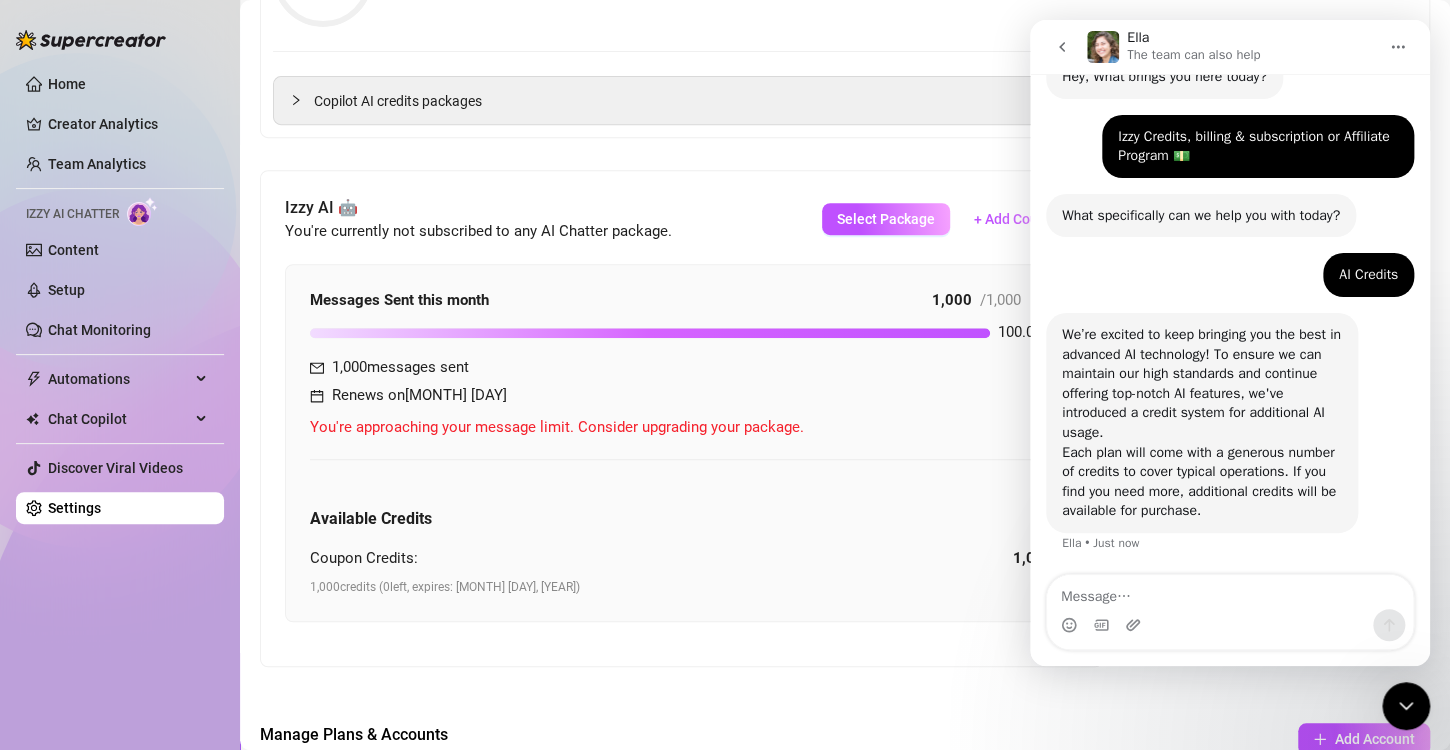 click at bounding box center [1230, 592] 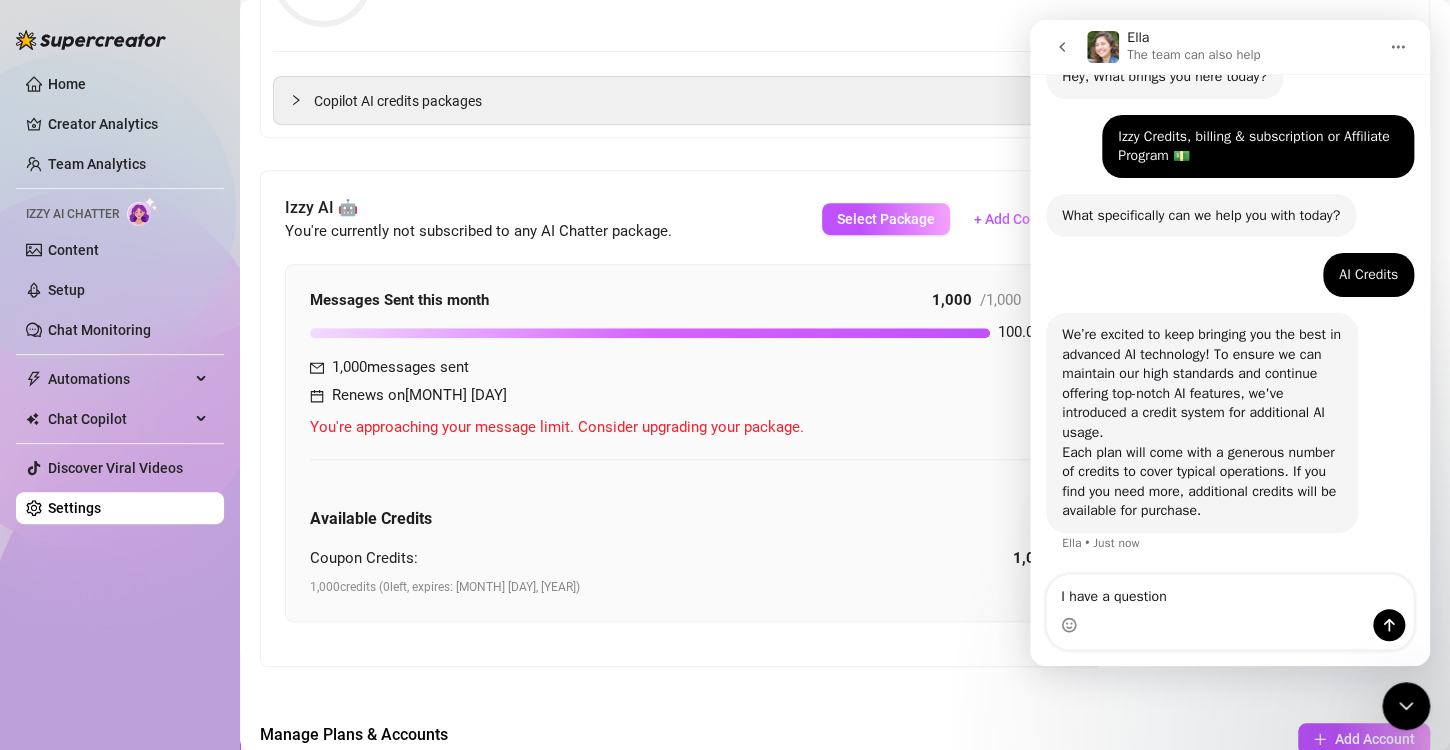 type on "I have a question." 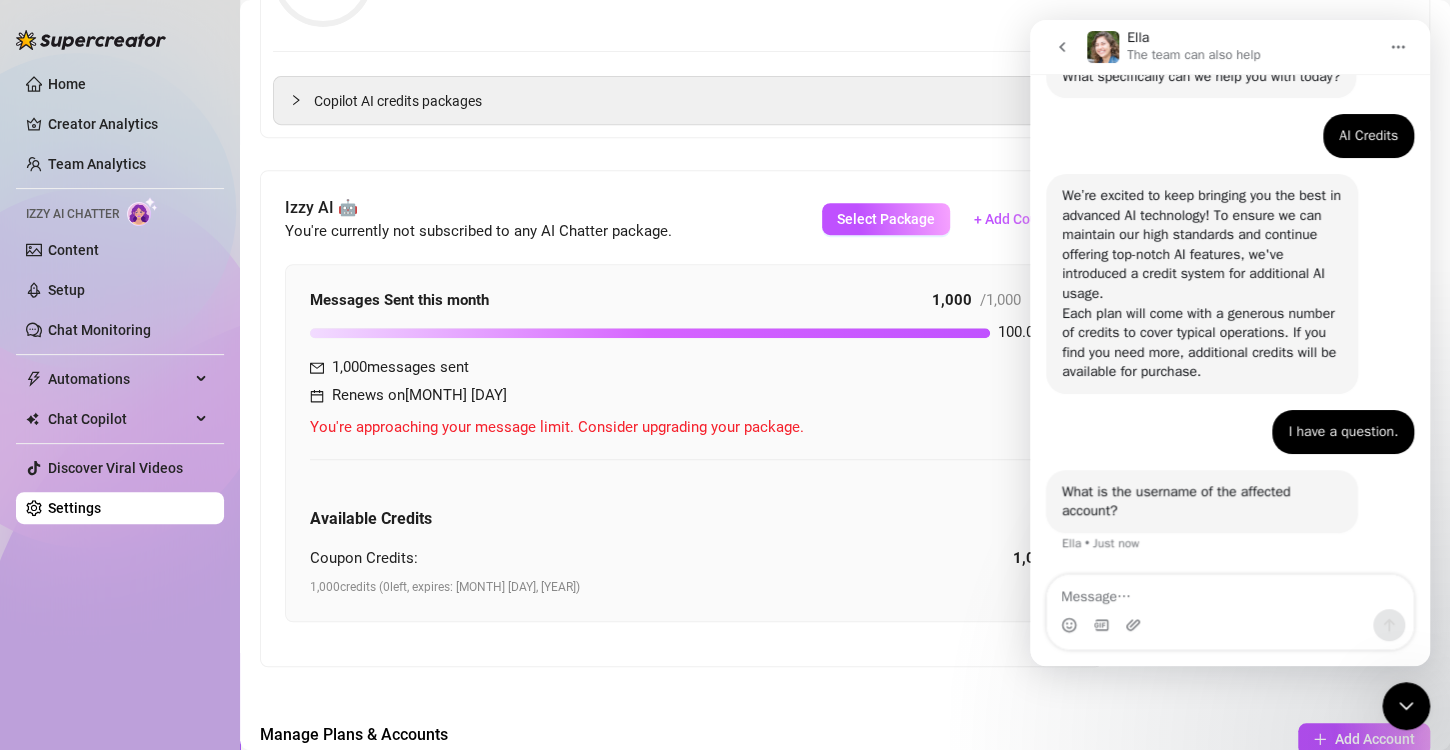scroll, scrollTop: 237, scrollLeft: 0, axis: vertical 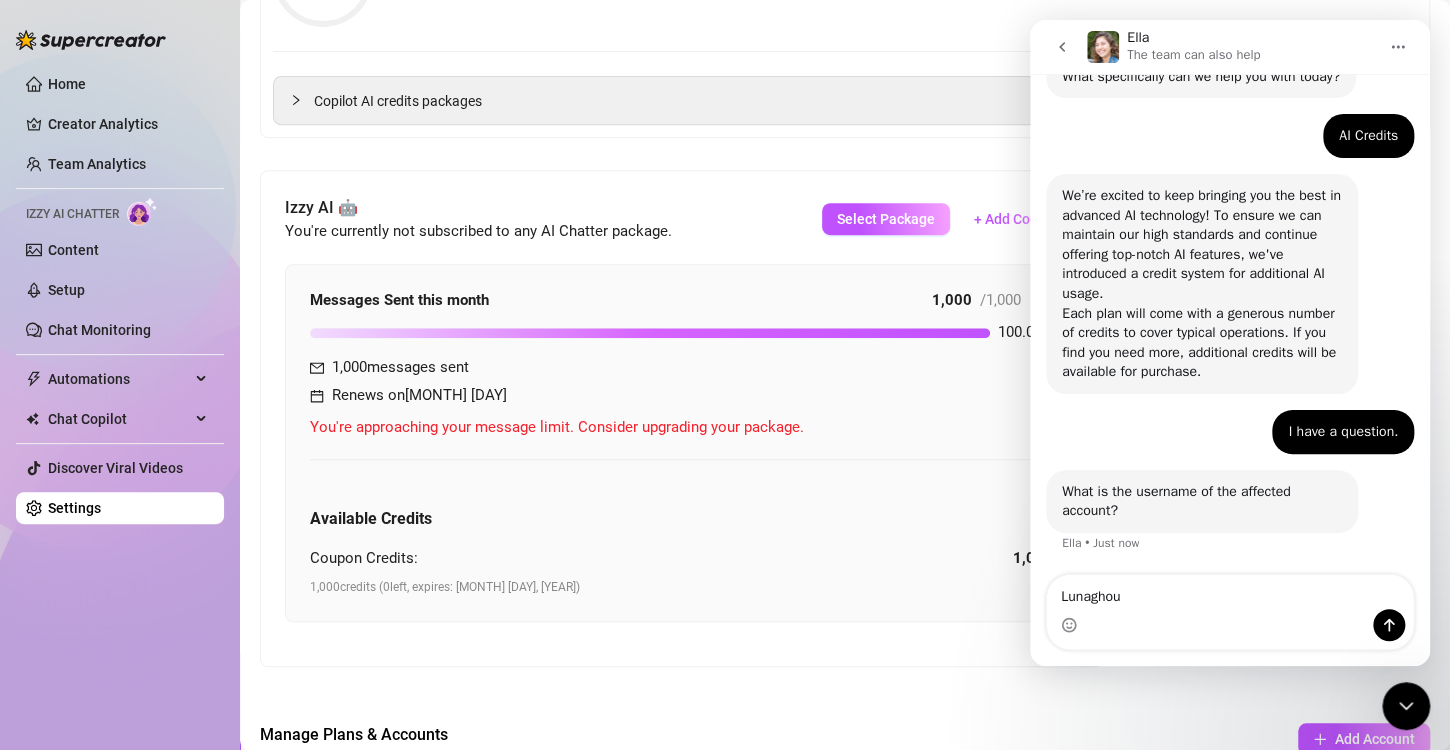 type on "Lunaghoul" 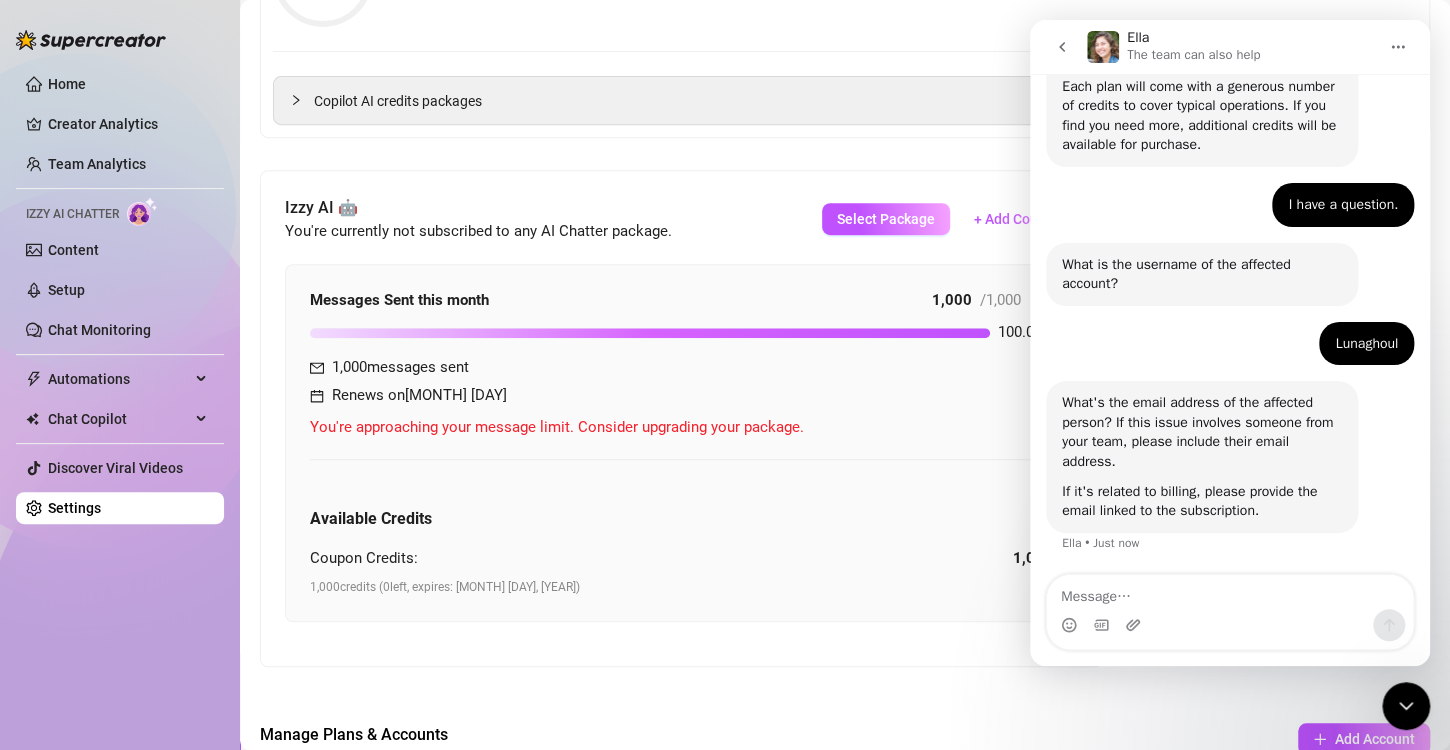 scroll, scrollTop: 464, scrollLeft: 0, axis: vertical 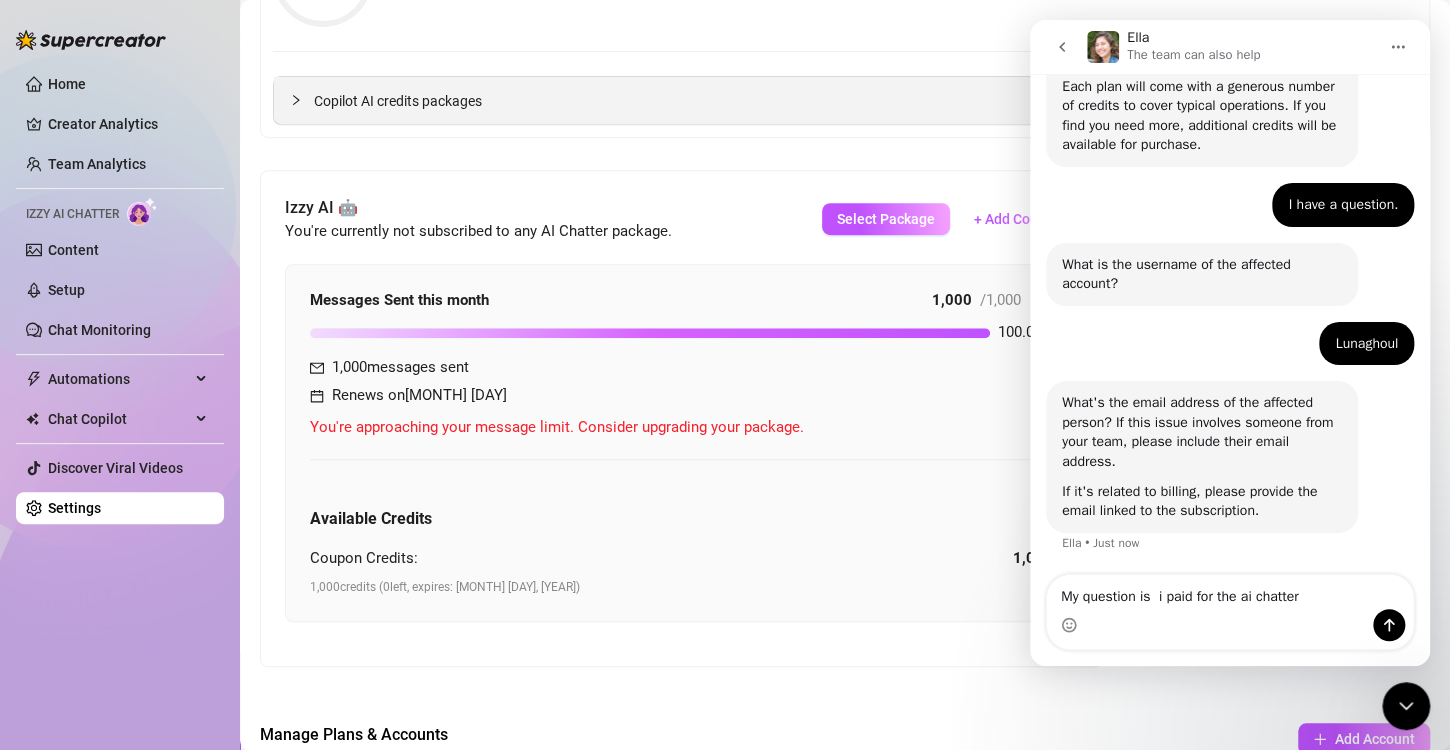 type on "My question is  i paid for the ai chatter" 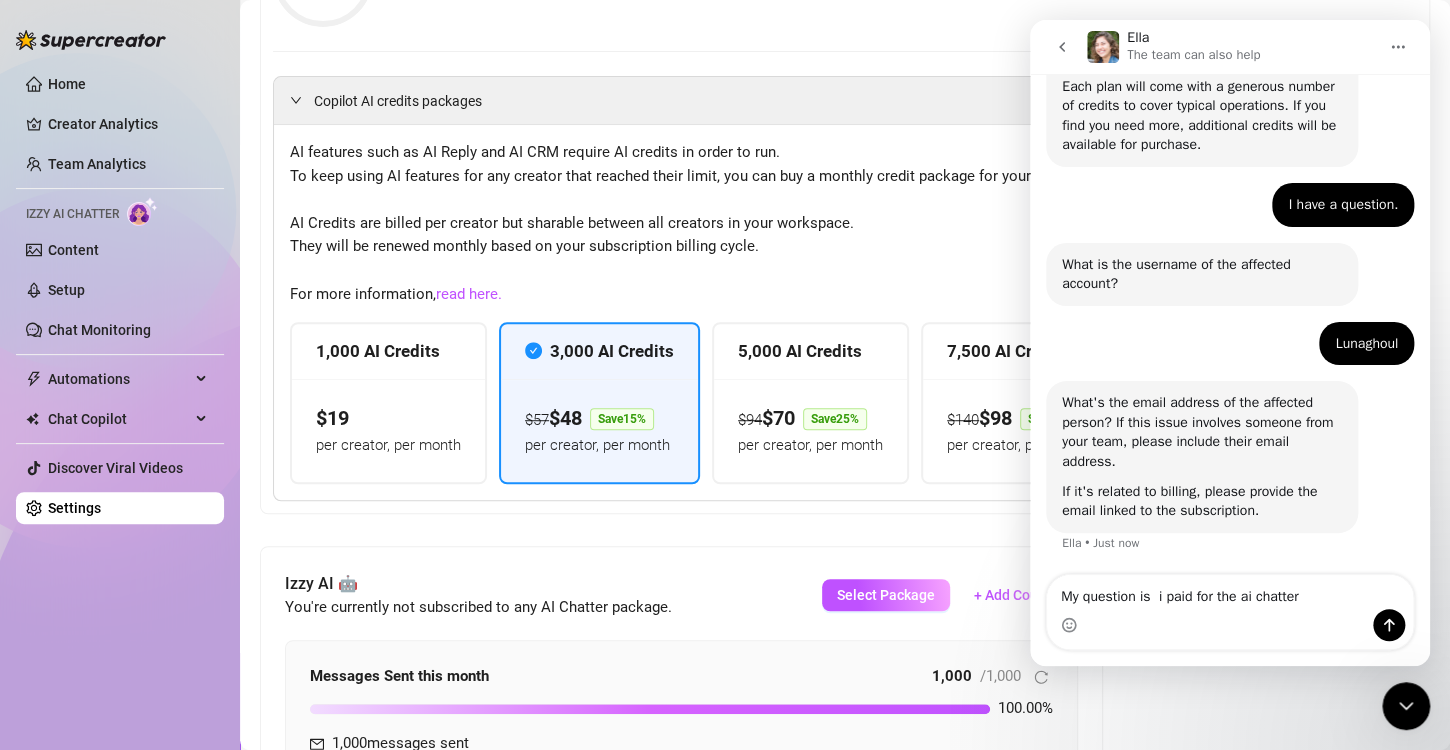 click 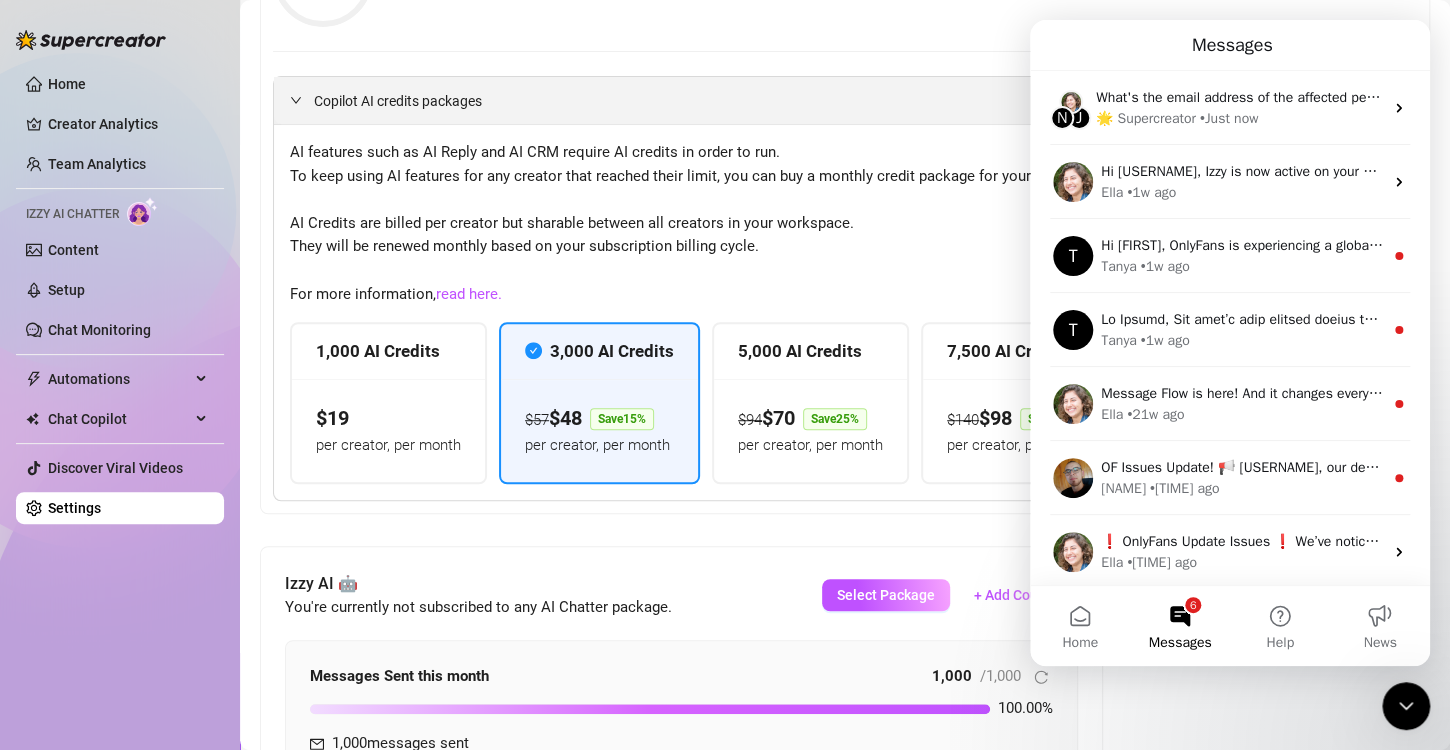 click on "Copilot AI credits packages" at bounding box center (845, 100) 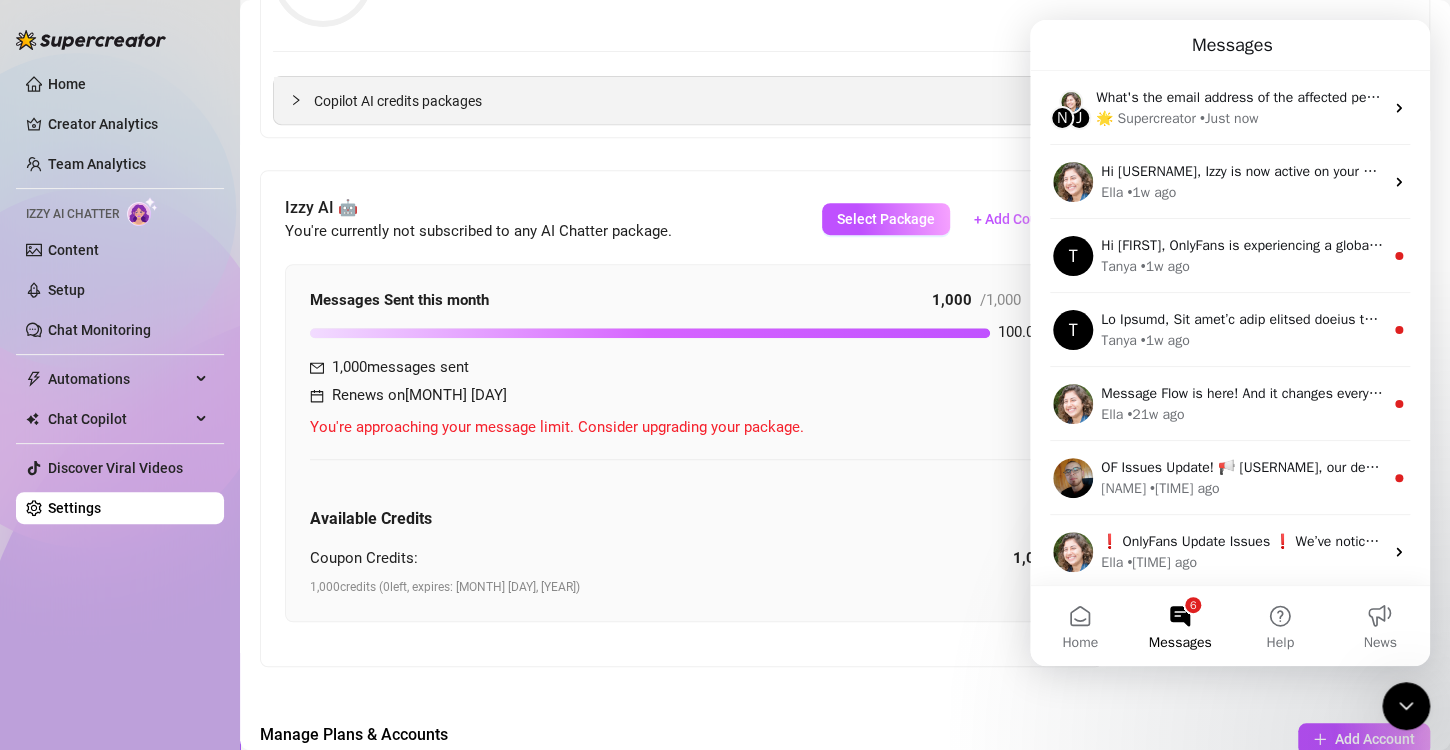 click on "Copilot AI credits packages" at bounding box center [845, 100] 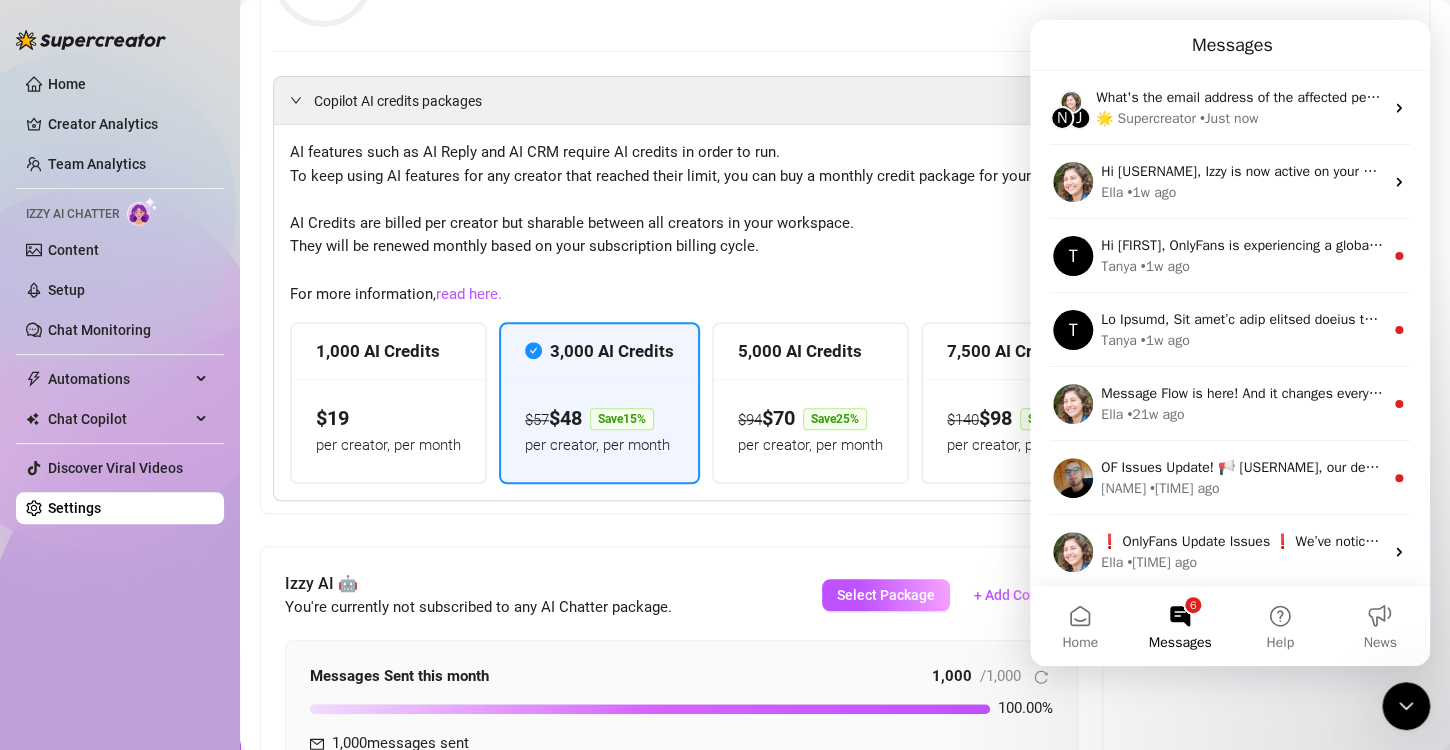 click on "AI features such as AI Reply and AI CRM require AI credits in order to run. To keep using AI features for any creator that reached their limit, you can buy a monthly credit package for your workspace. AI Credits are billed per creator but sharable between all creators in your workspace. They will be renewed monthly based on your subscription billing cycle. For more information,  read here." at bounding box center (845, 223) 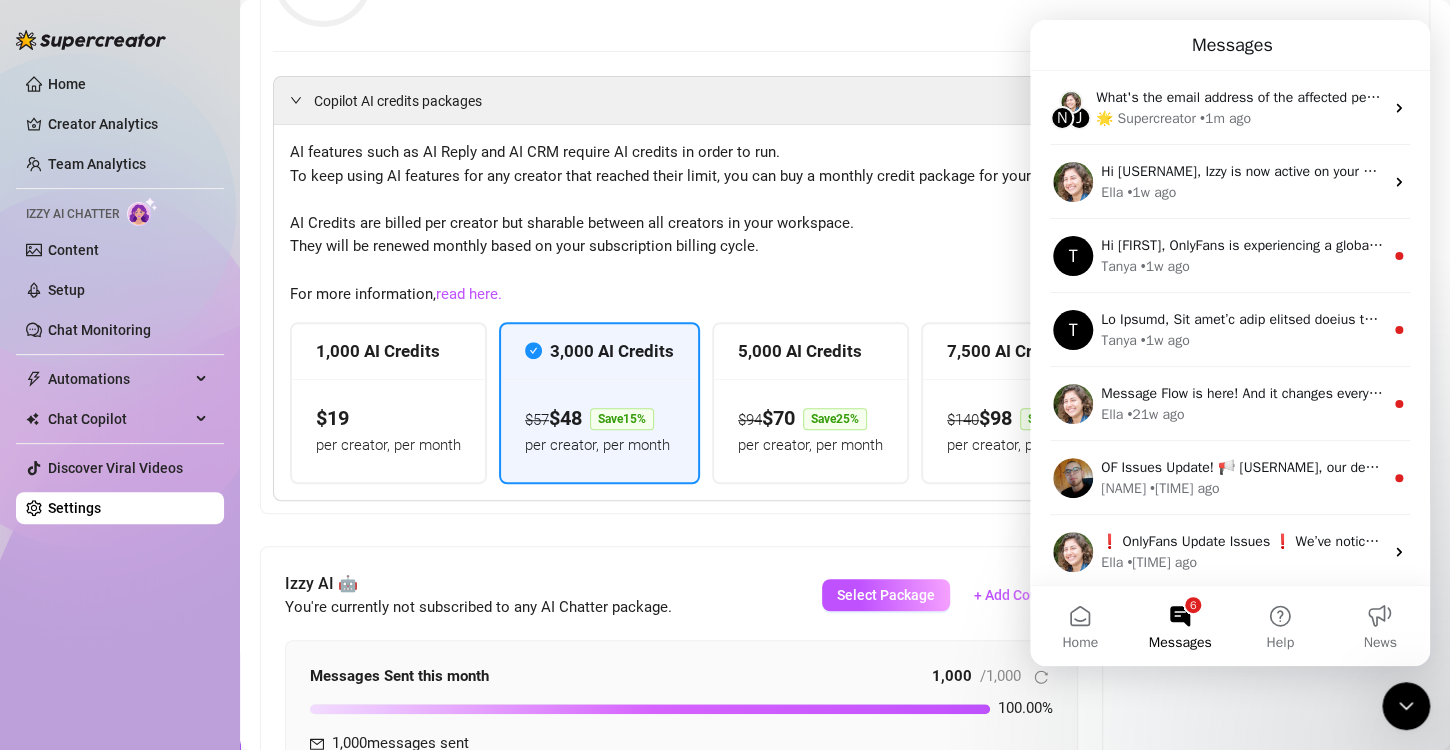 click 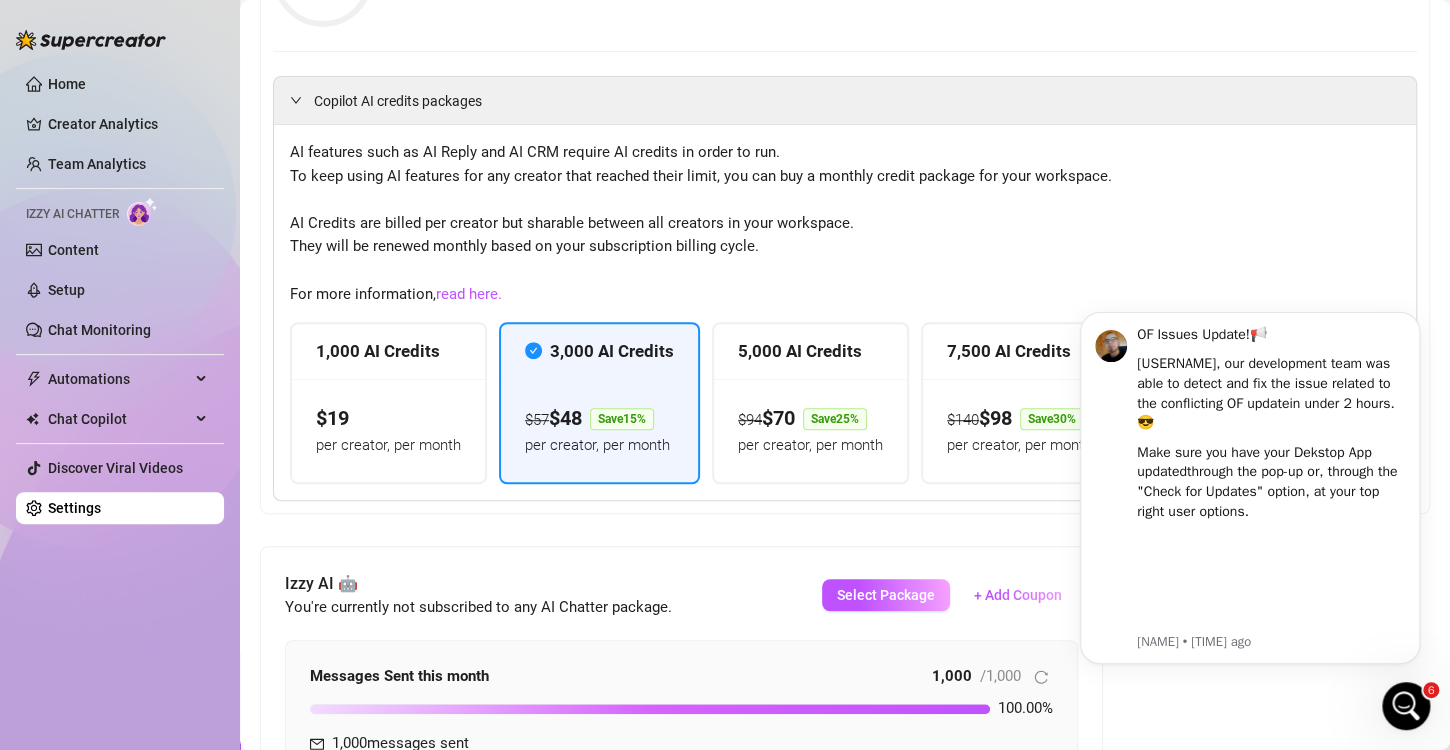 scroll, scrollTop: 0, scrollLeft: 0, axis: both 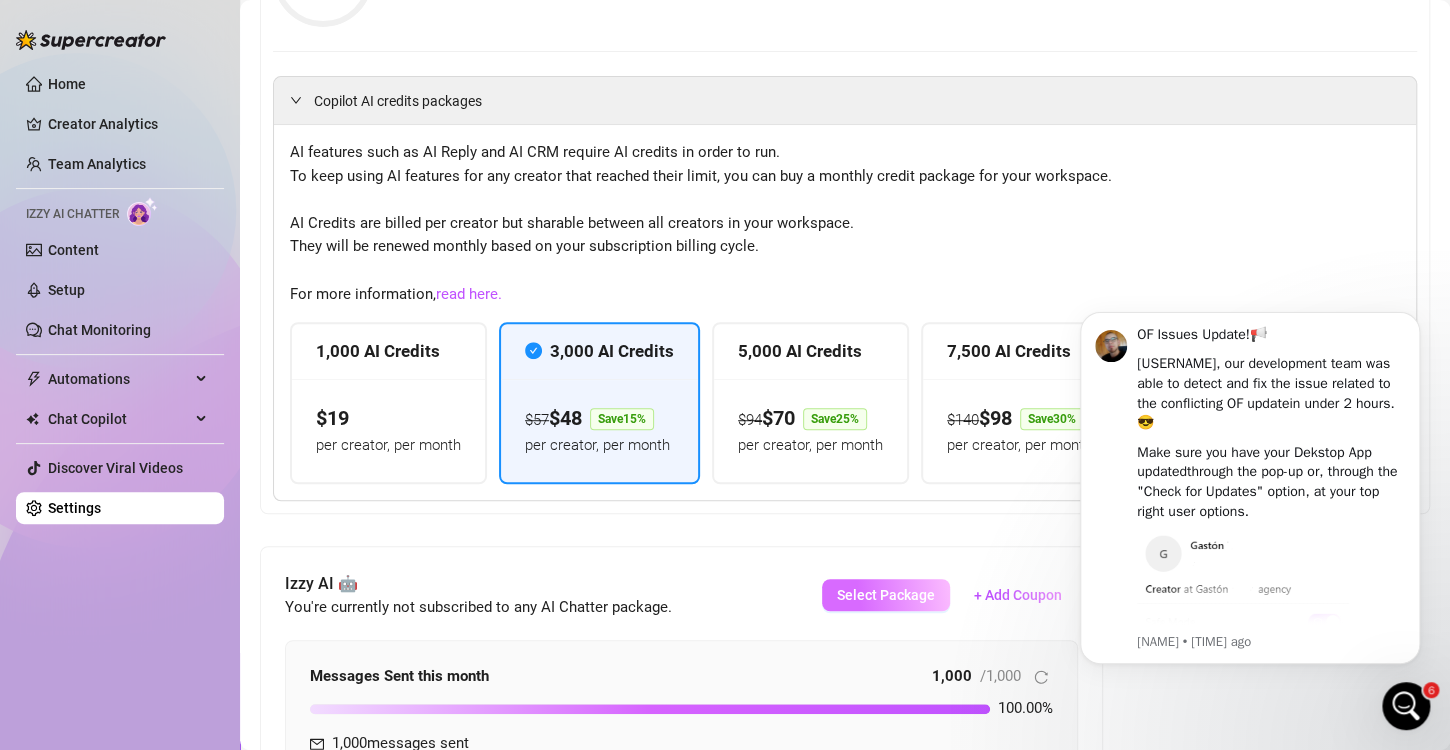 click on "Select Package" at bounding box center (886, 595) 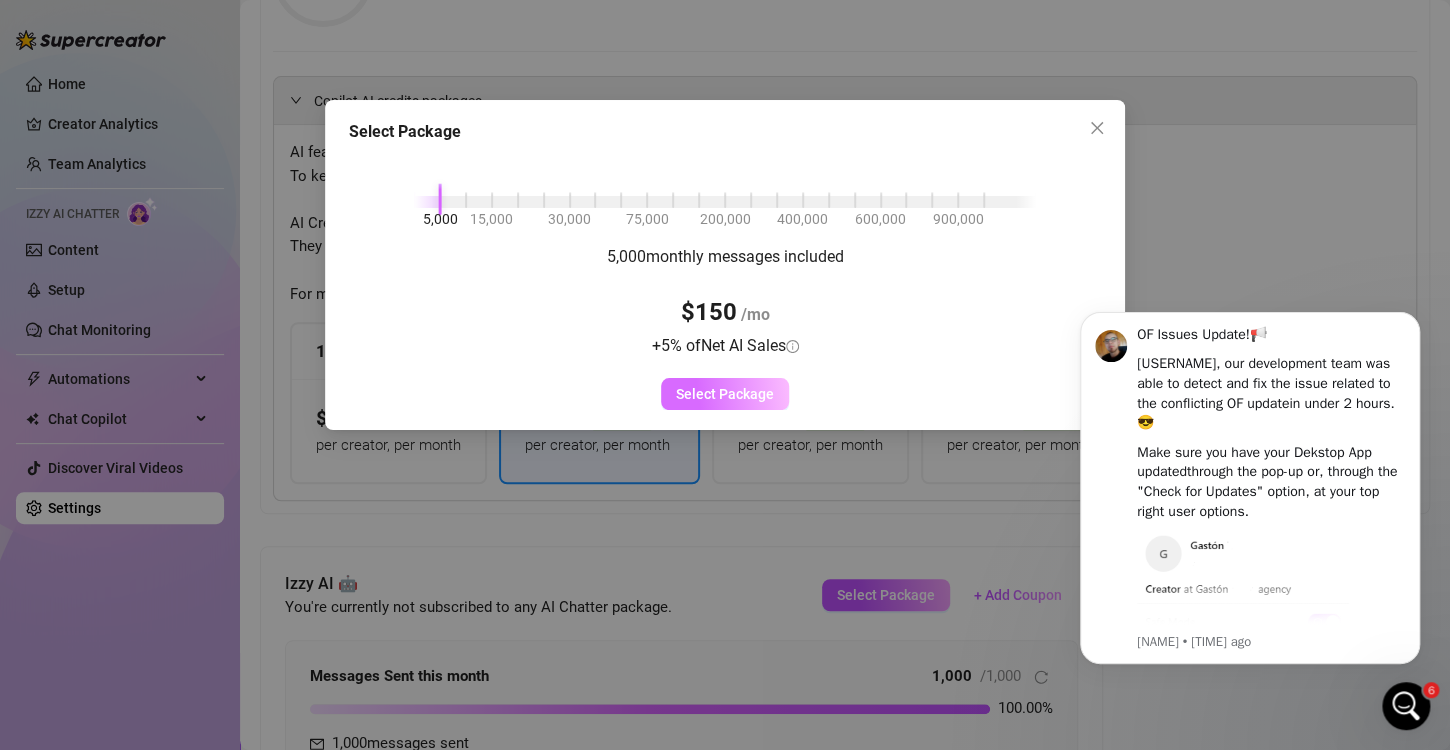 click on "Select Package" at bounding box center [725, 394] 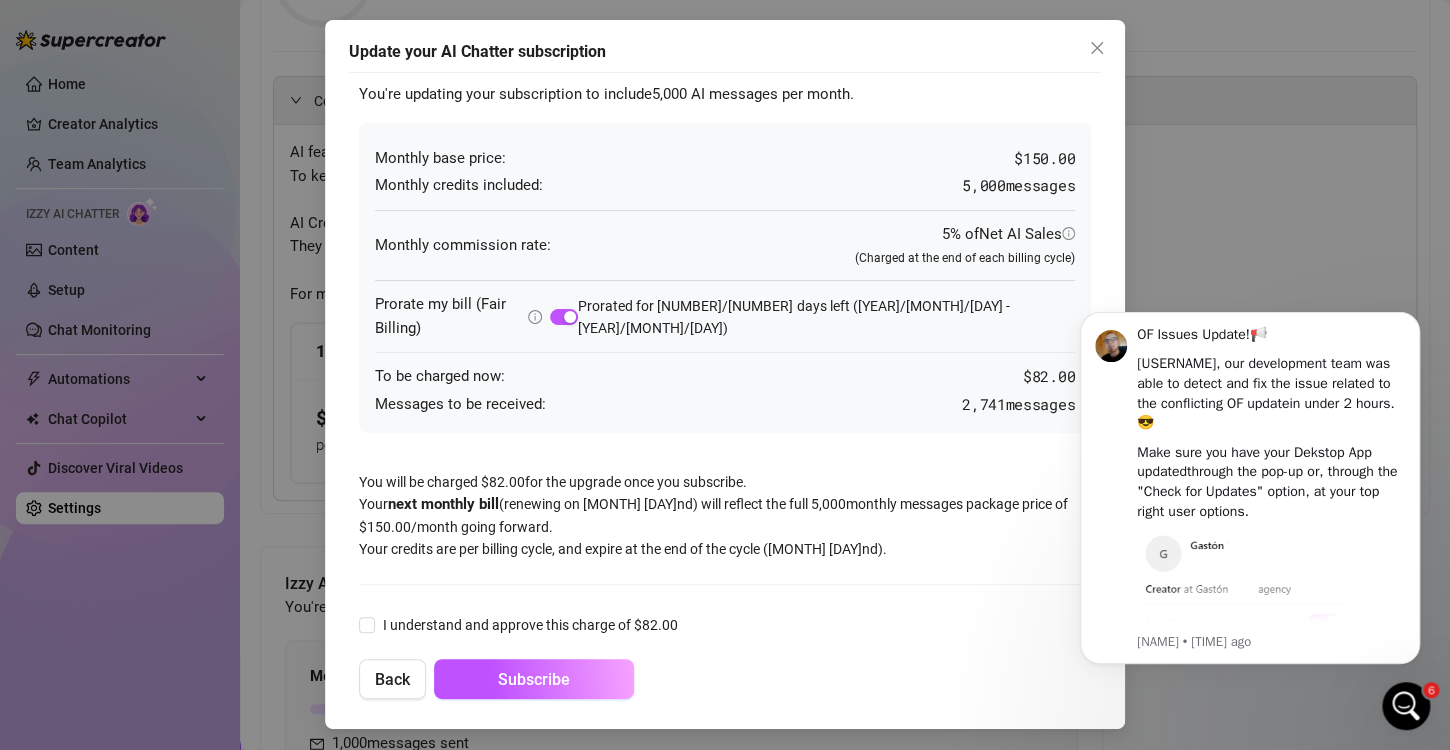 click 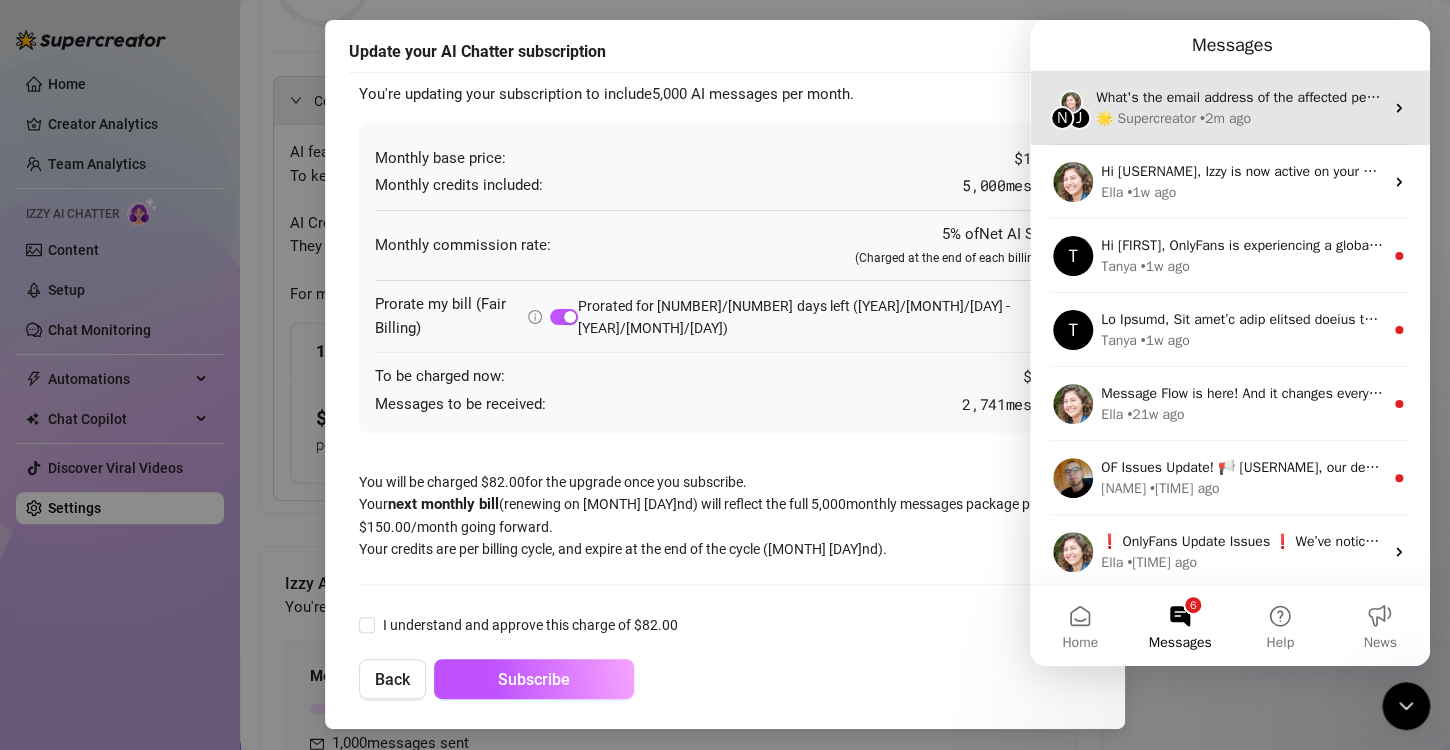 click on "🌟 Supercreator" at bounding box center (1146, 118) 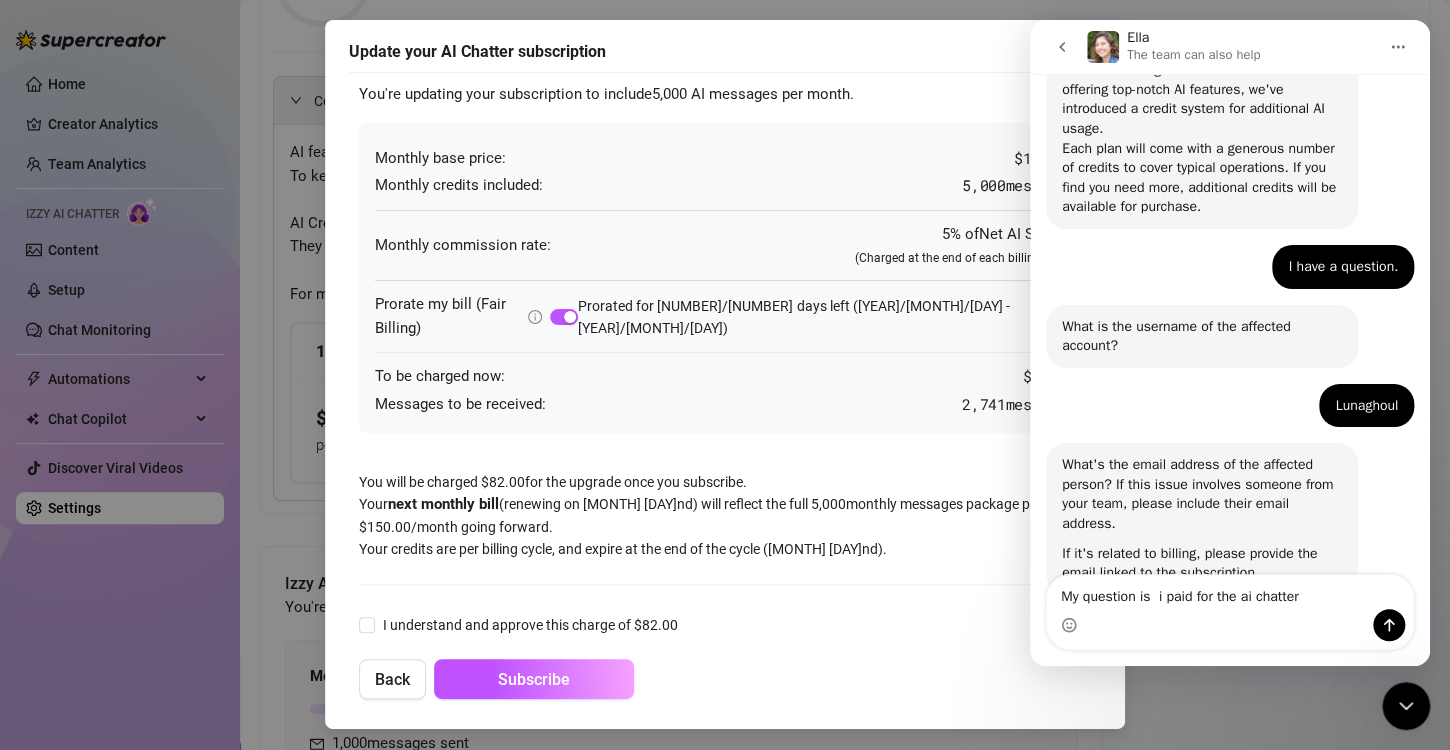 scroll, scrollTop: 464, scrollLeft: 0, axis: vertical 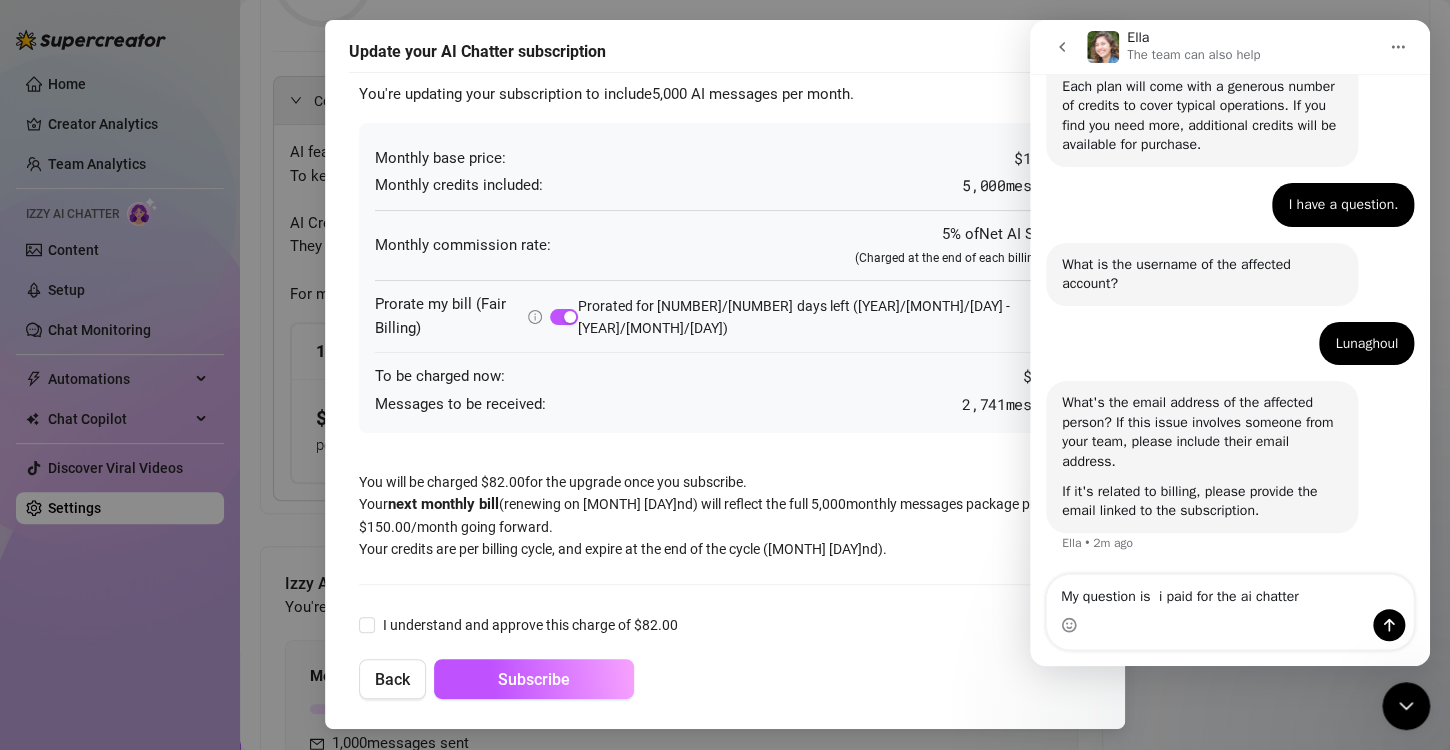 click on "My question is  i paid for the ai chatter" at bounding box center [1230, 592] 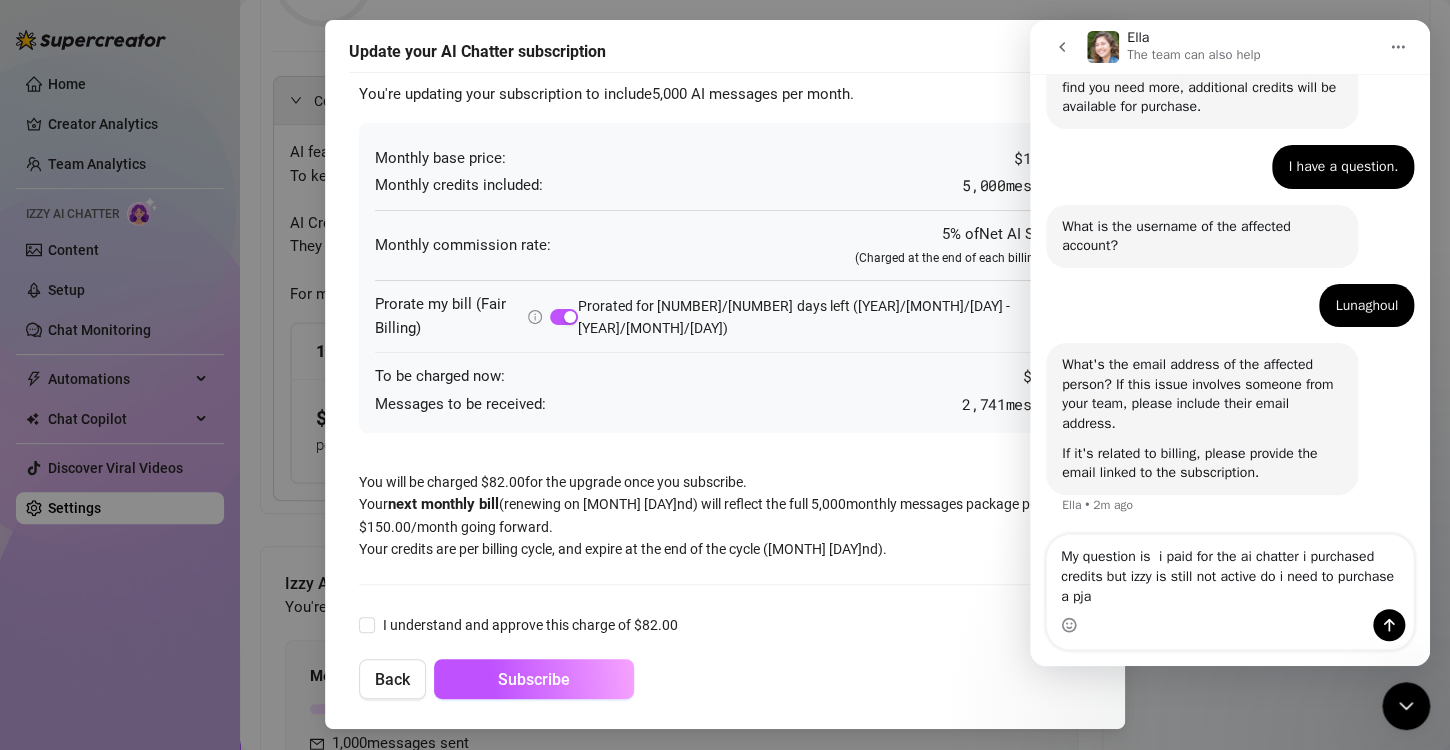 scroll, scrollTop: 504, scrollLeft: 0, axis: vertical 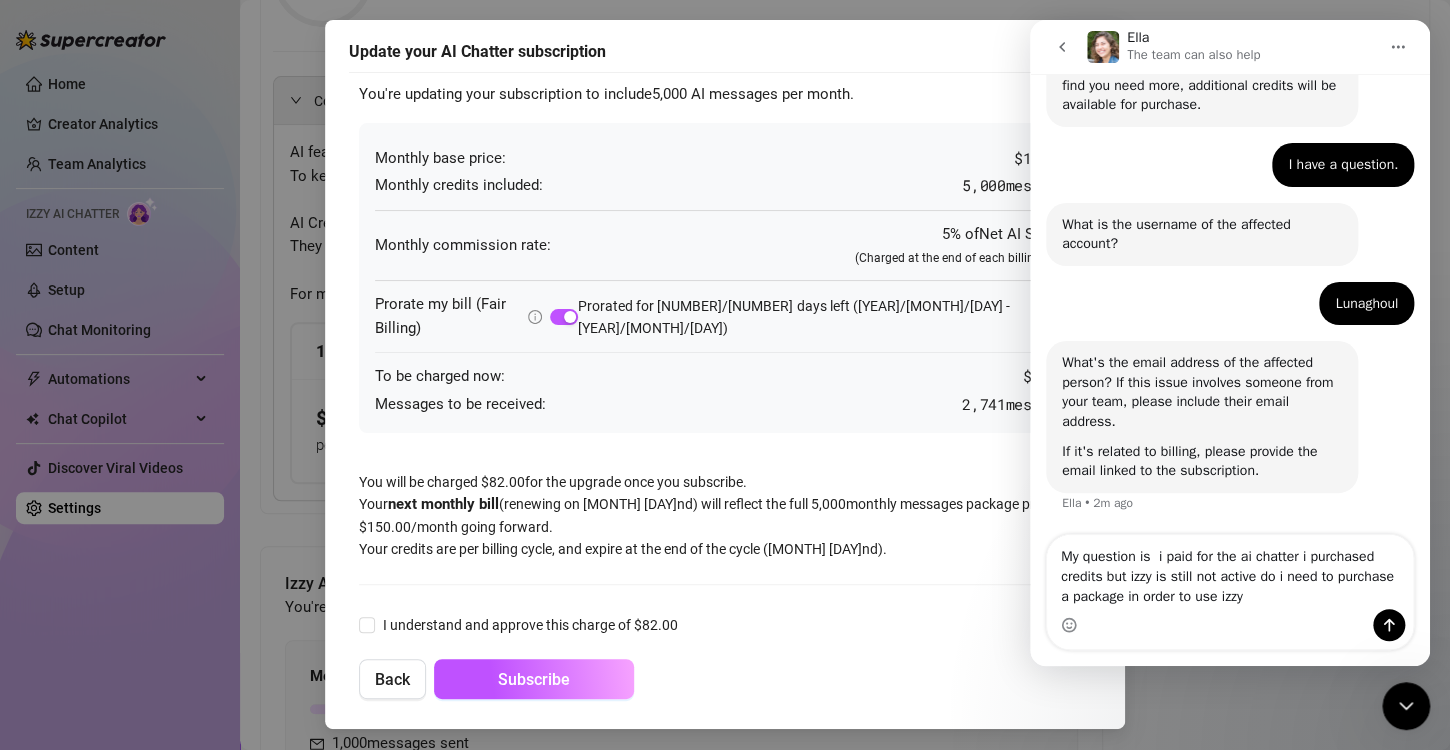type on "My question is  i paid for the ai chatter i purchased credits but izzy is still not active do i need to purchase a package in order to use izzy?" 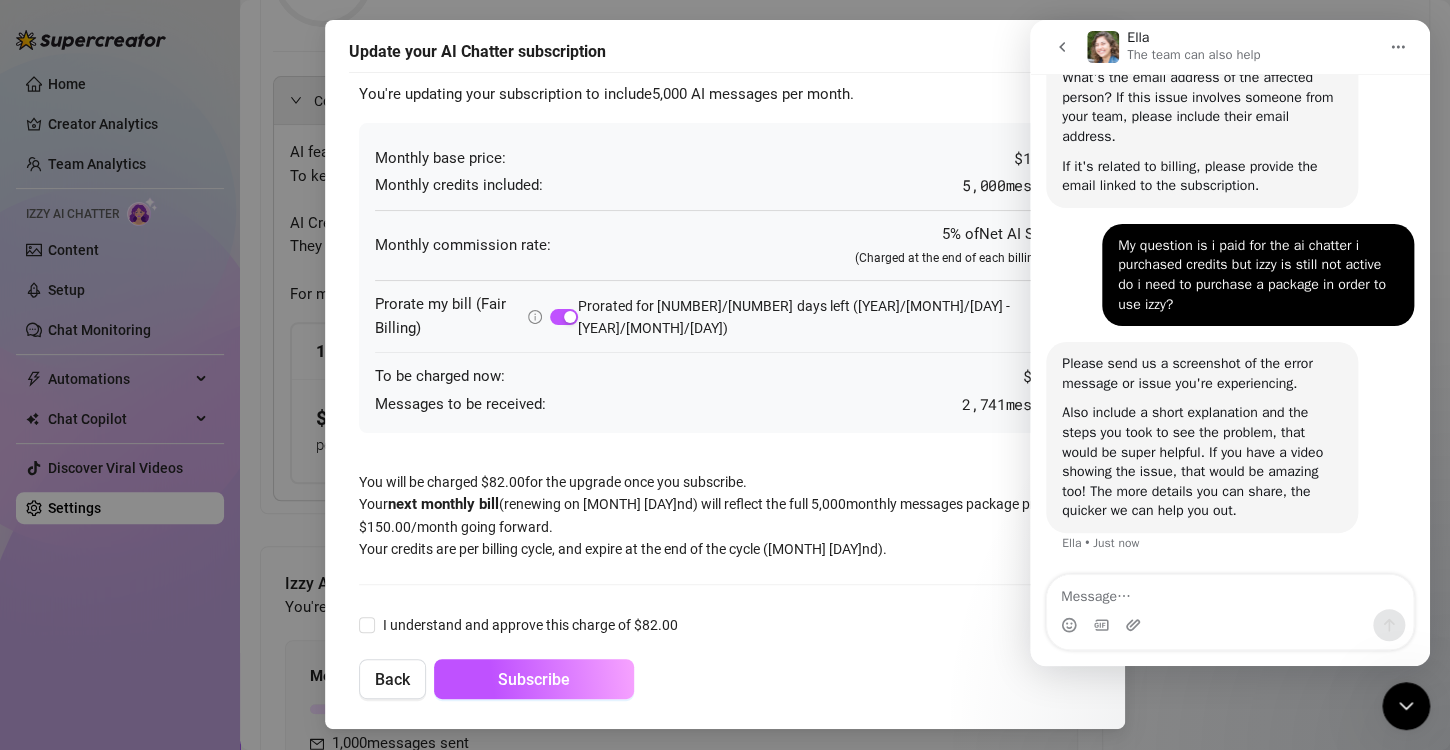 scroll, scrollTop: 790, scrollLeft: 0, axis: vertical 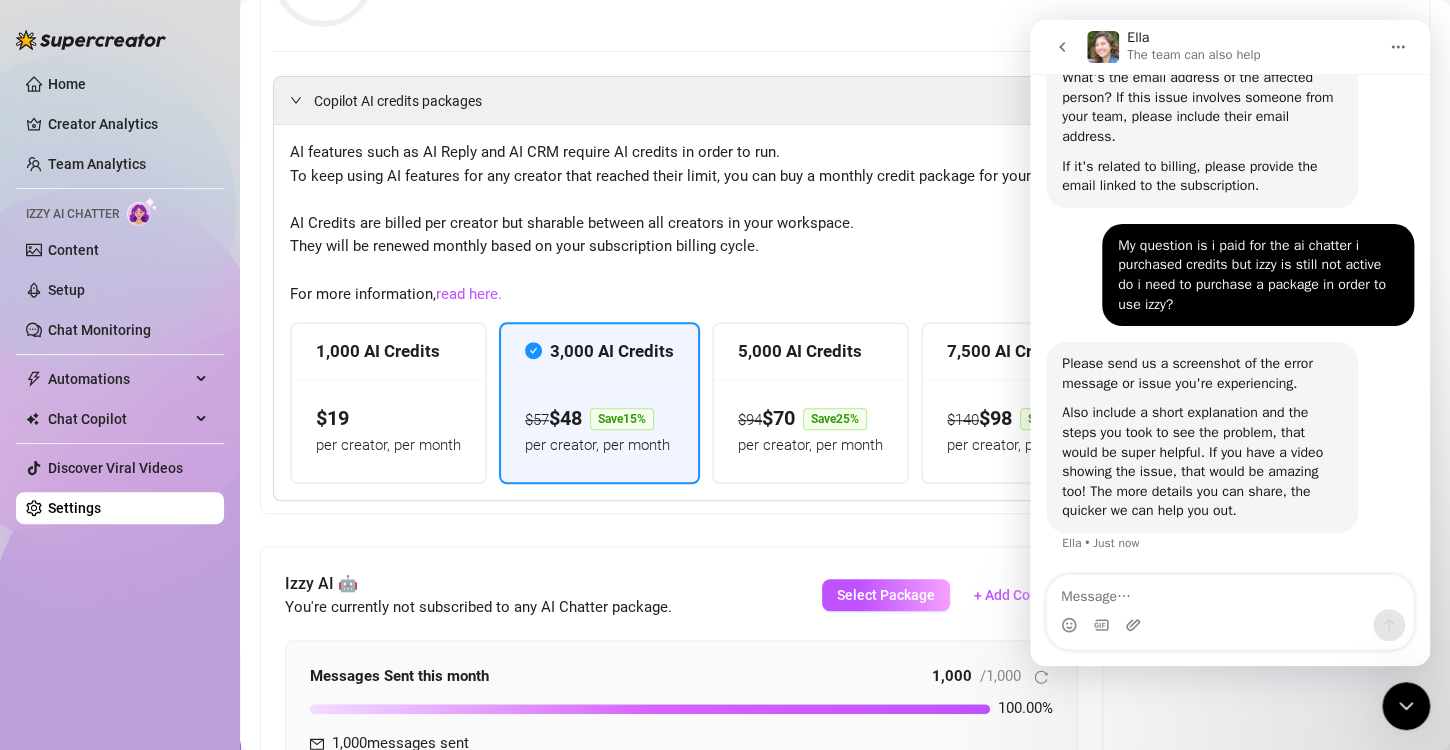 click on "0% 18 / 3900  credits used this month 76  messages generated Renews on   Aug 22nd Change AI Credits package Copilot AI credits packages AI features such as AI Reply and AI CRM require AI credits in order to run. To keep using AI features for any creator that reached their limit, you can buy a monthly credit package for your workspace. AI Credits are billed per creator but sharable between all creators in your workspace. They will be renewed monthly based on your subscription billing cycle. For more information,  read here. 1,000 AI Credits  $ 19 per creator, per month 3,000 AI Credits $ 57  $ 48 Save  15 % per creator, per month 5,000 AI Credits $ 94  $ 70 Save  25 % per creator, per month 7,500 AI Credits $ 140  $ 98 Save  30 % per creator, per month" at bounding box center [845, 214] 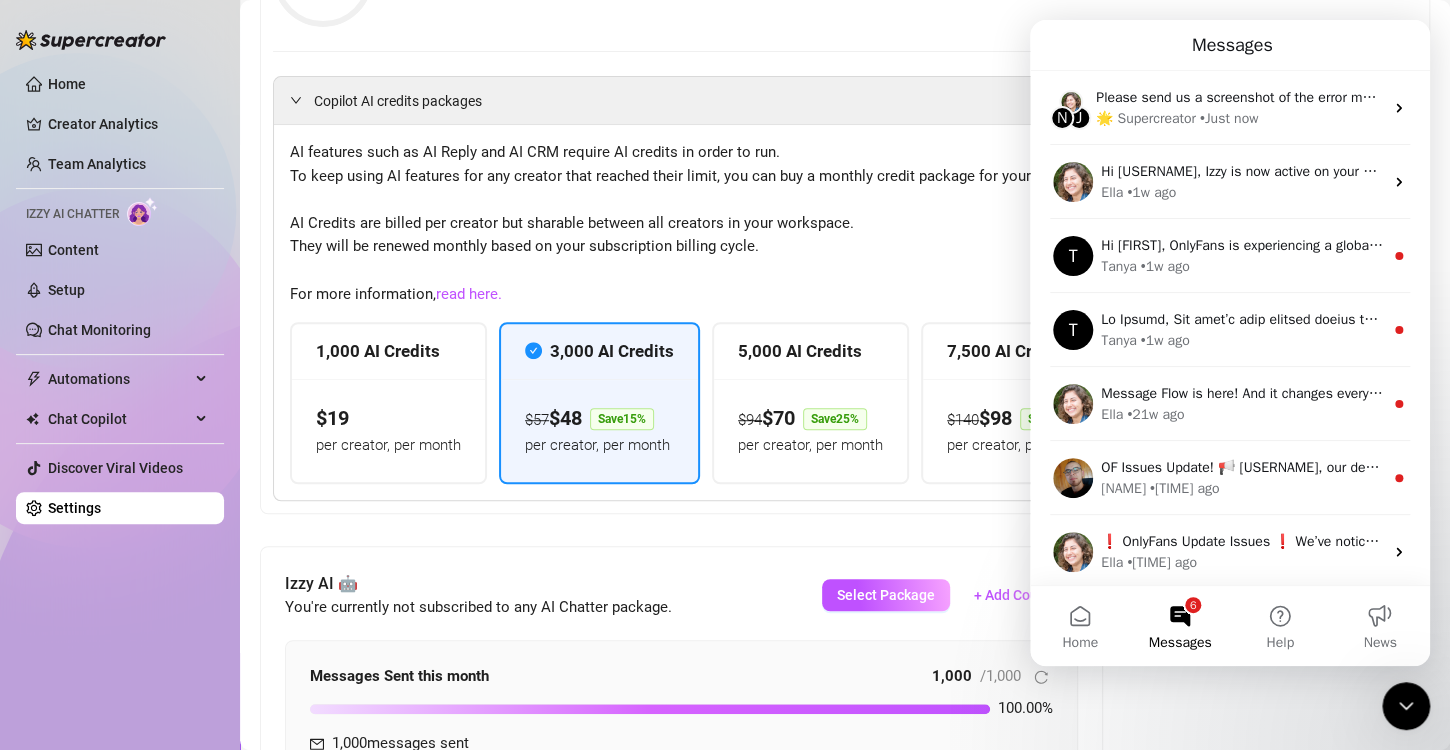 click 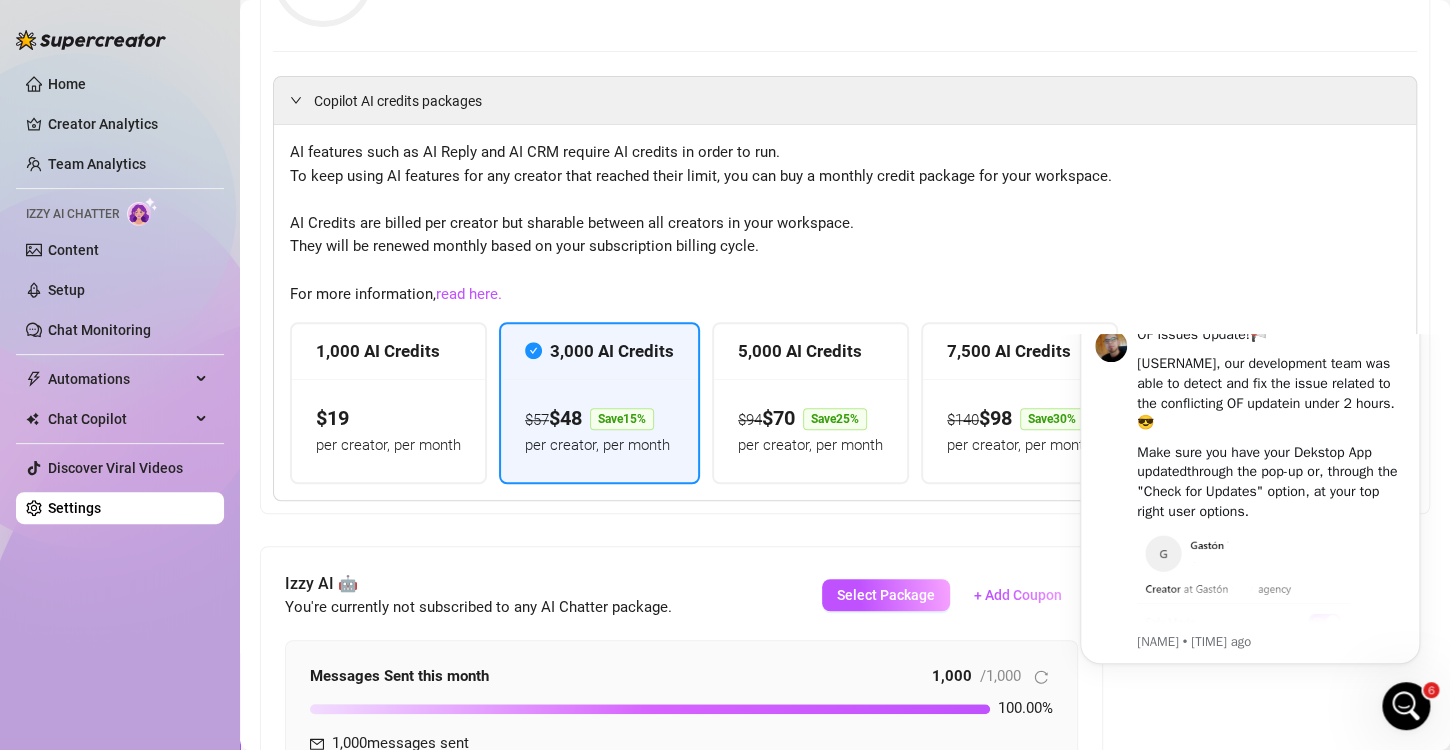 scroll, scrollTop: 0, scrollLeft: 0, axis: both 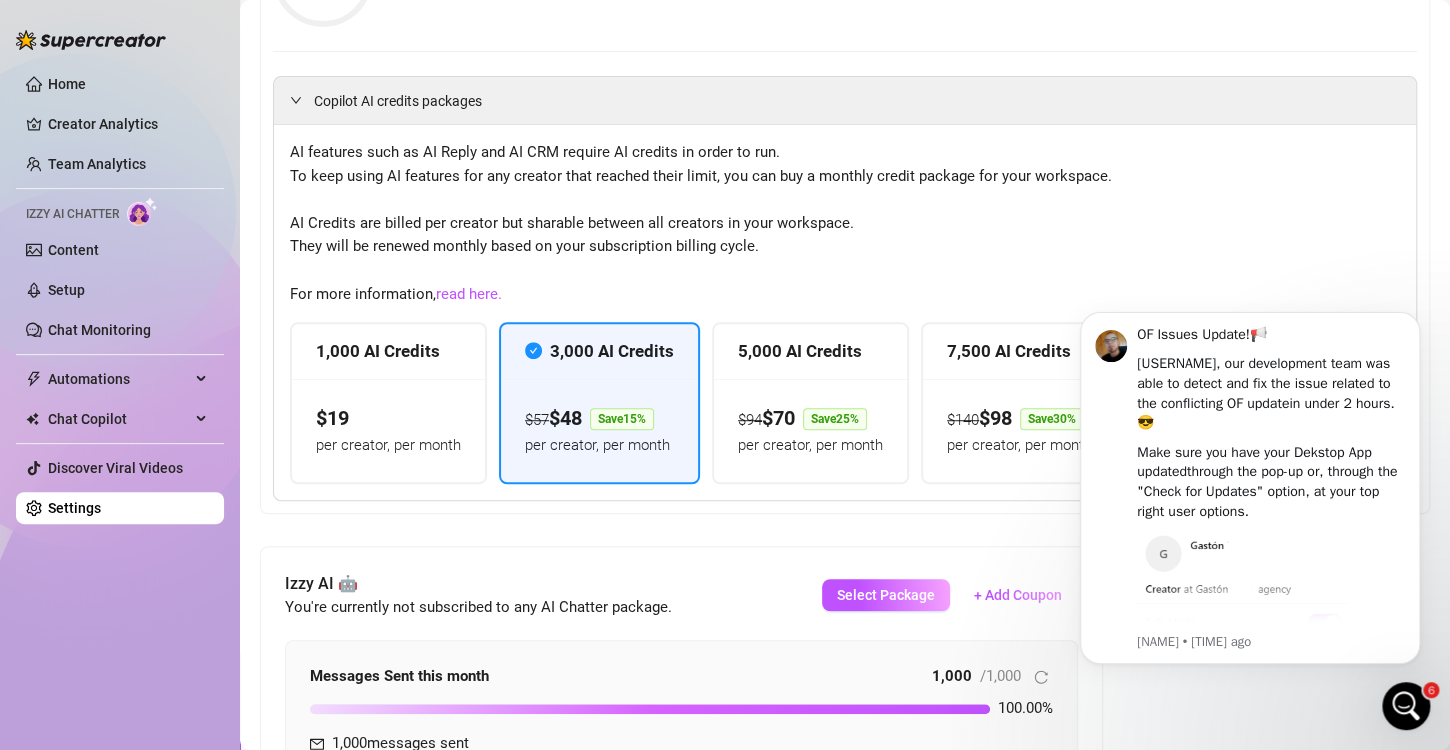 click 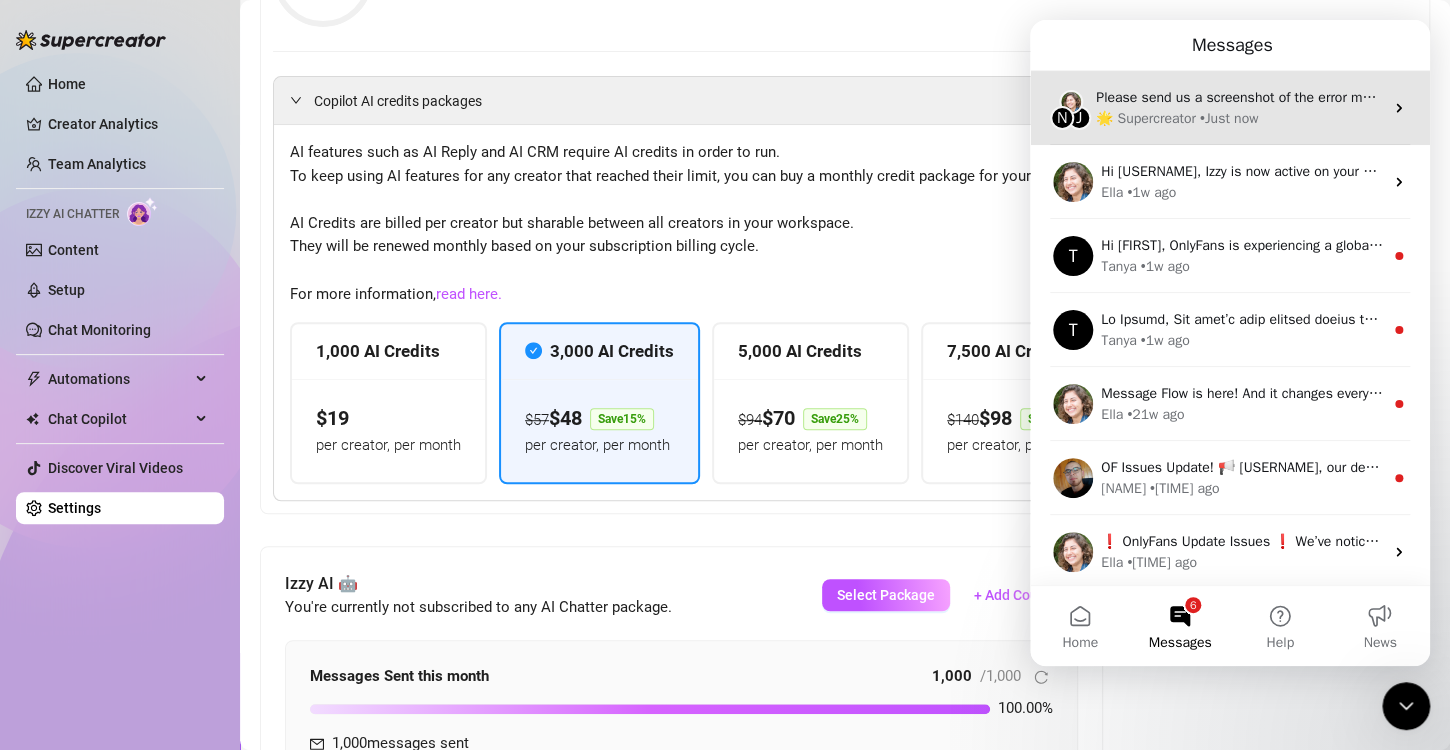 click on "•  Just now" at bounding box center [1229, 118] 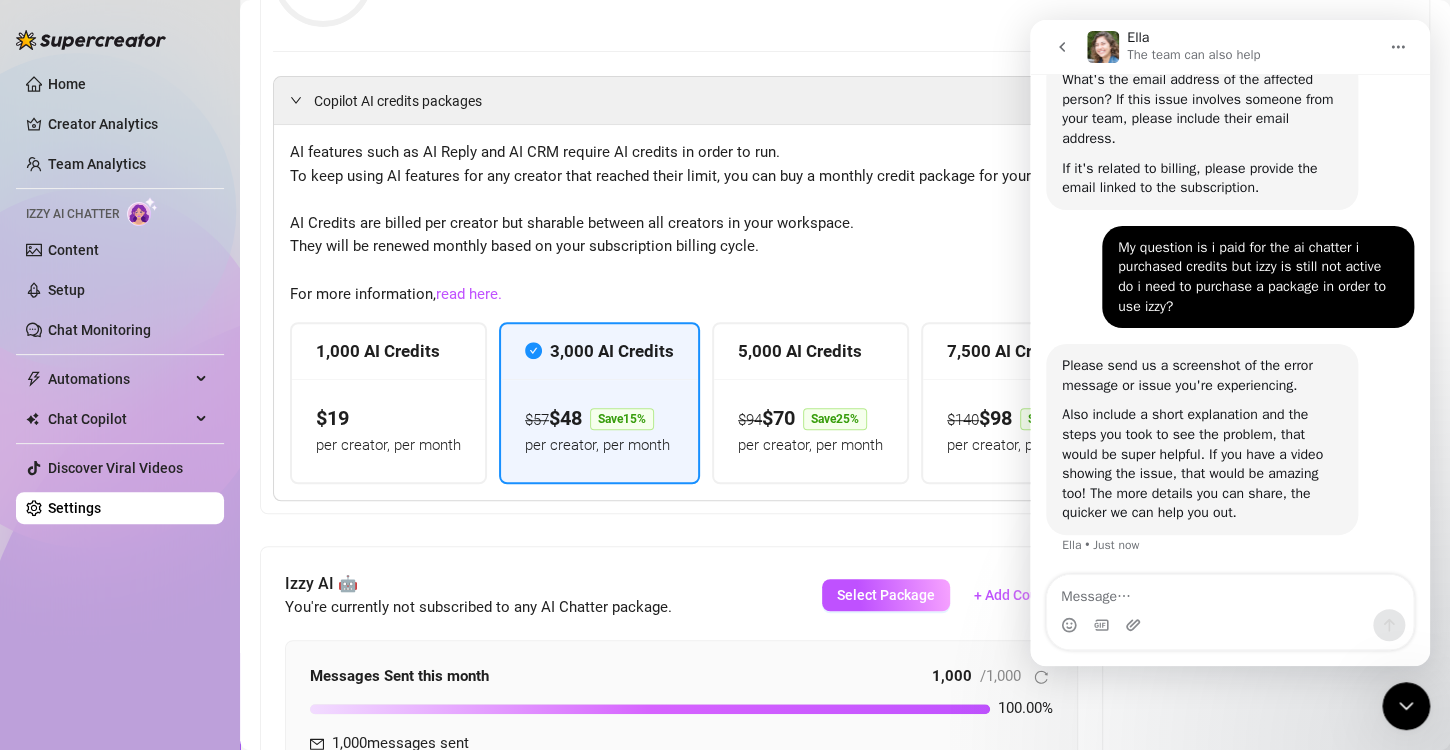 scroll, scrollTop: 790, scrollLeft: 0, axis: vertical 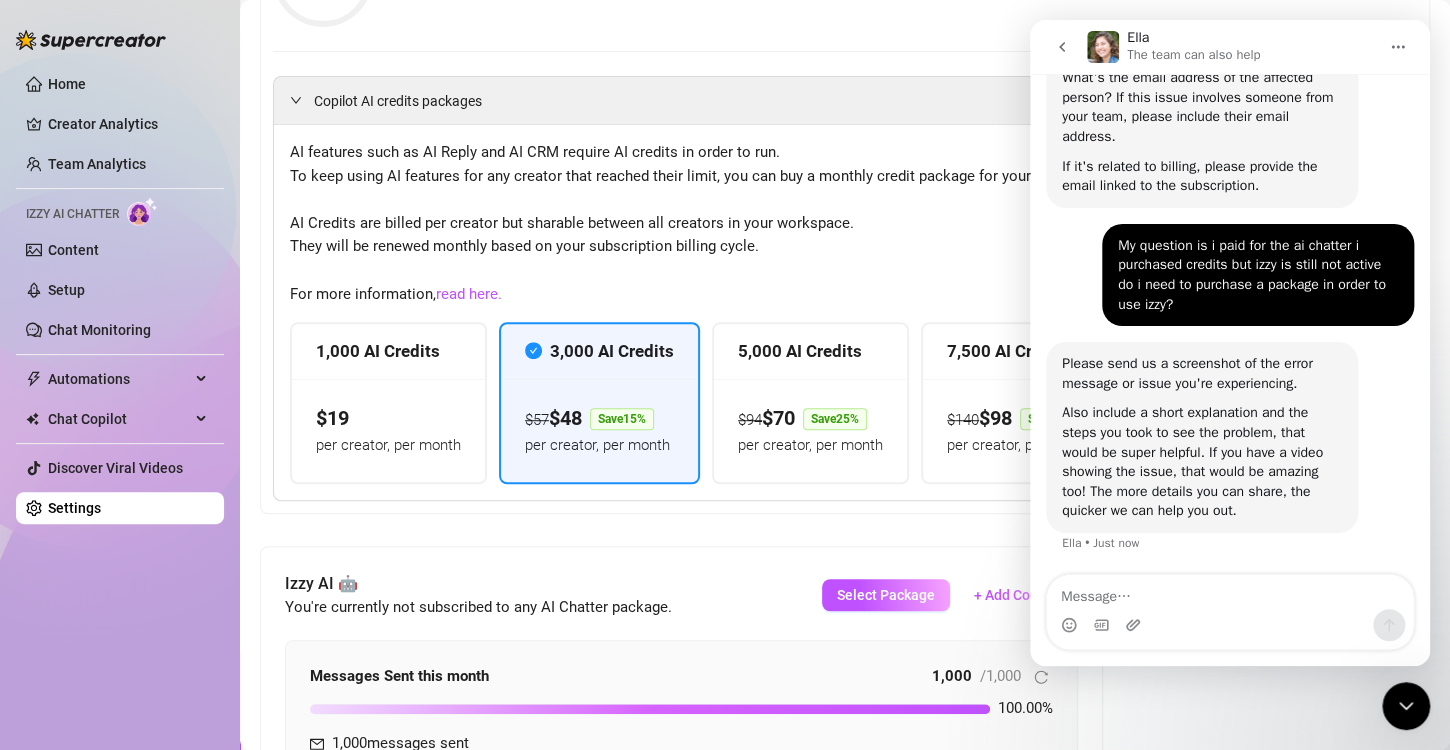 click at bounding box center [1230, 592] 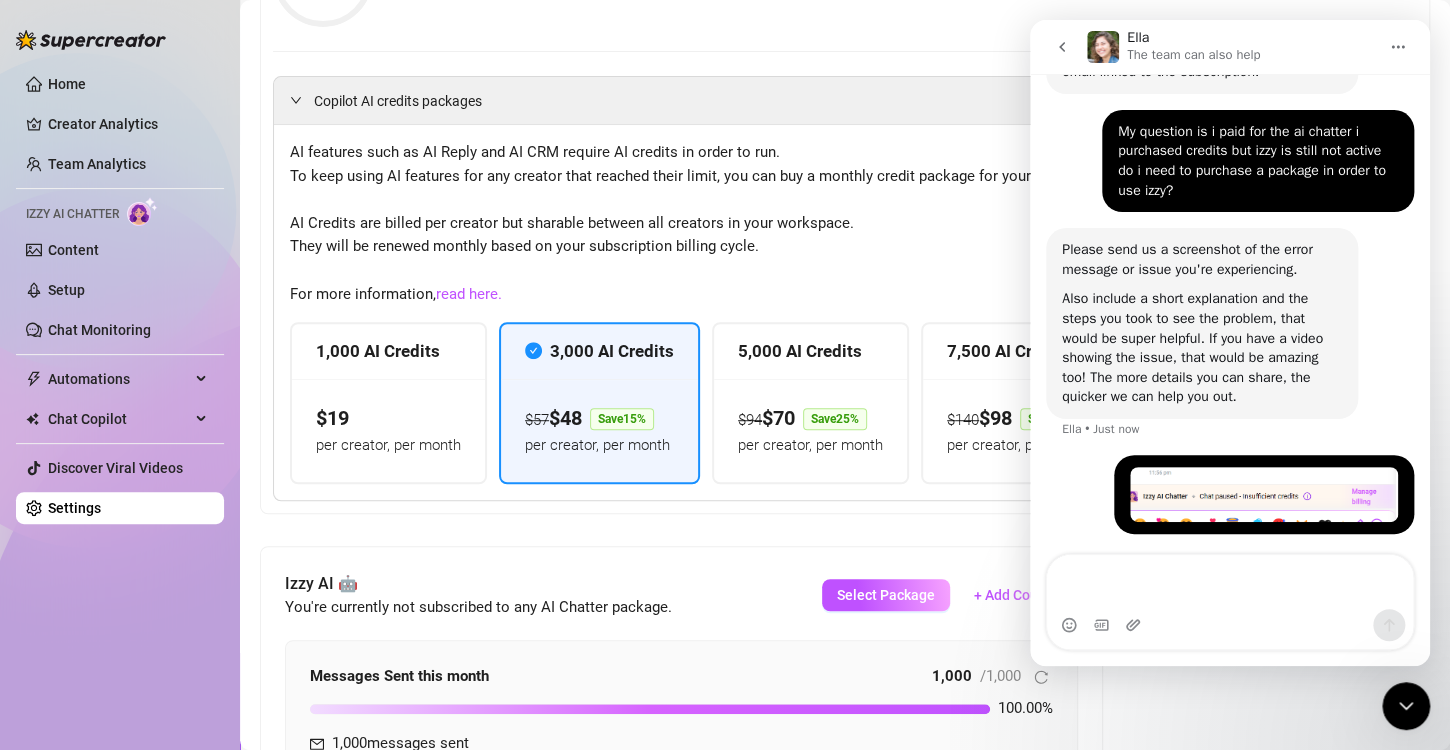 scroll, scrollTop: 905, scrollLeft: 0, axis: vertical 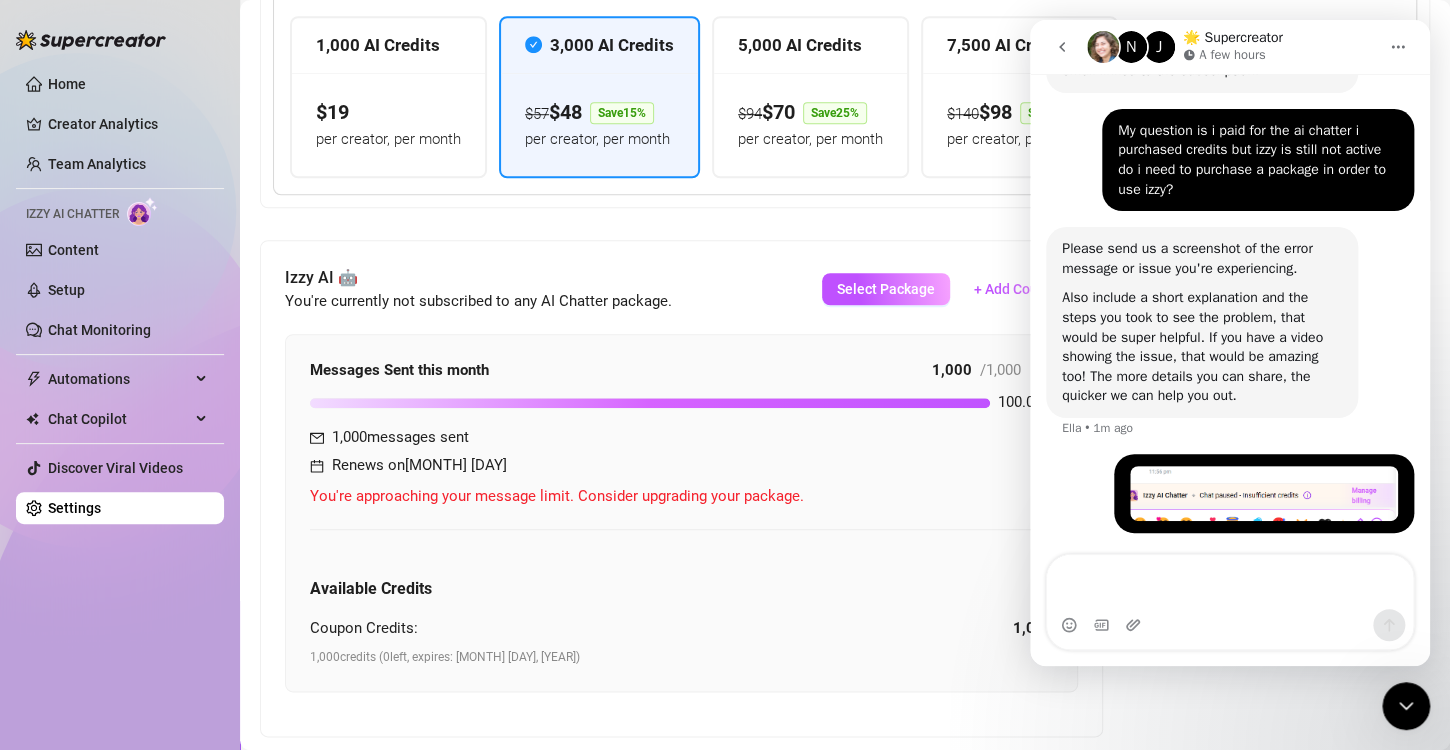 type 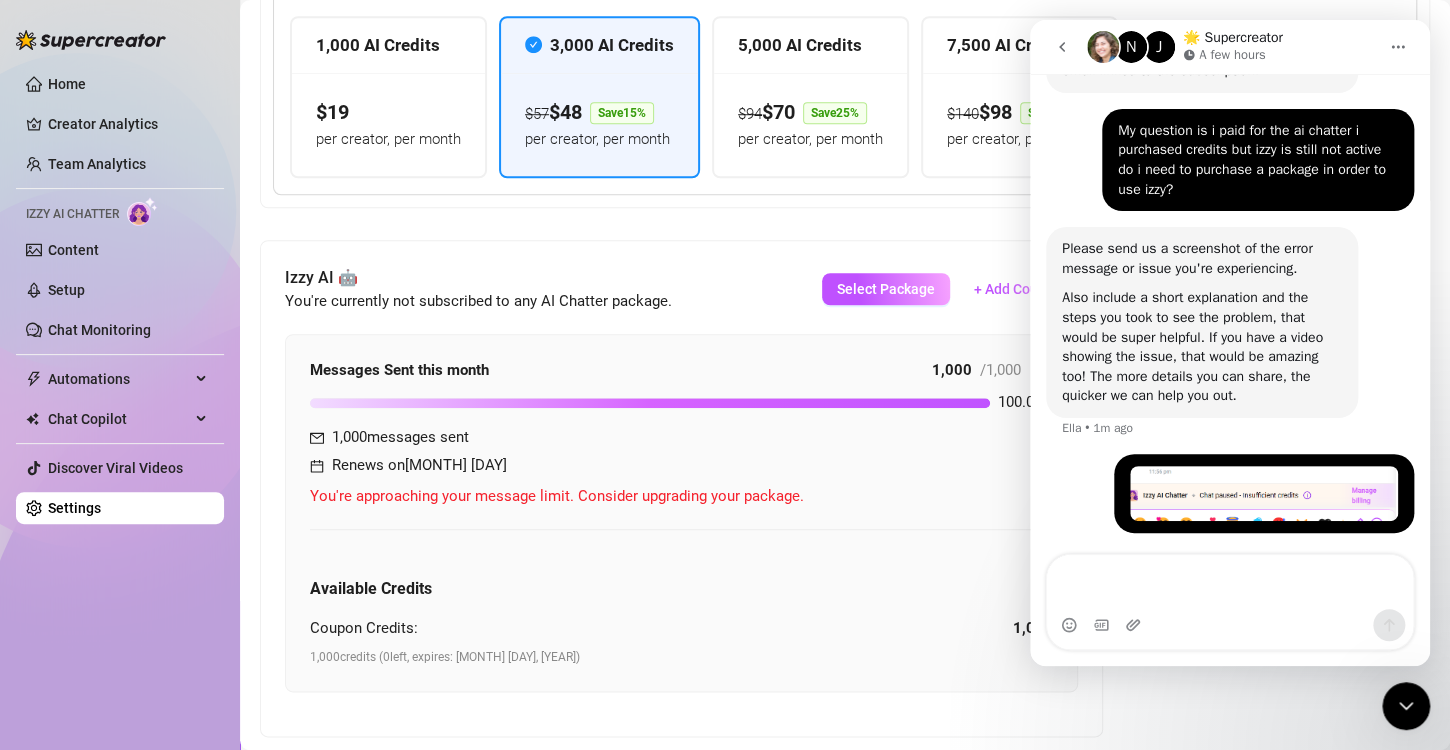 click at bounding box center [1406, 706] 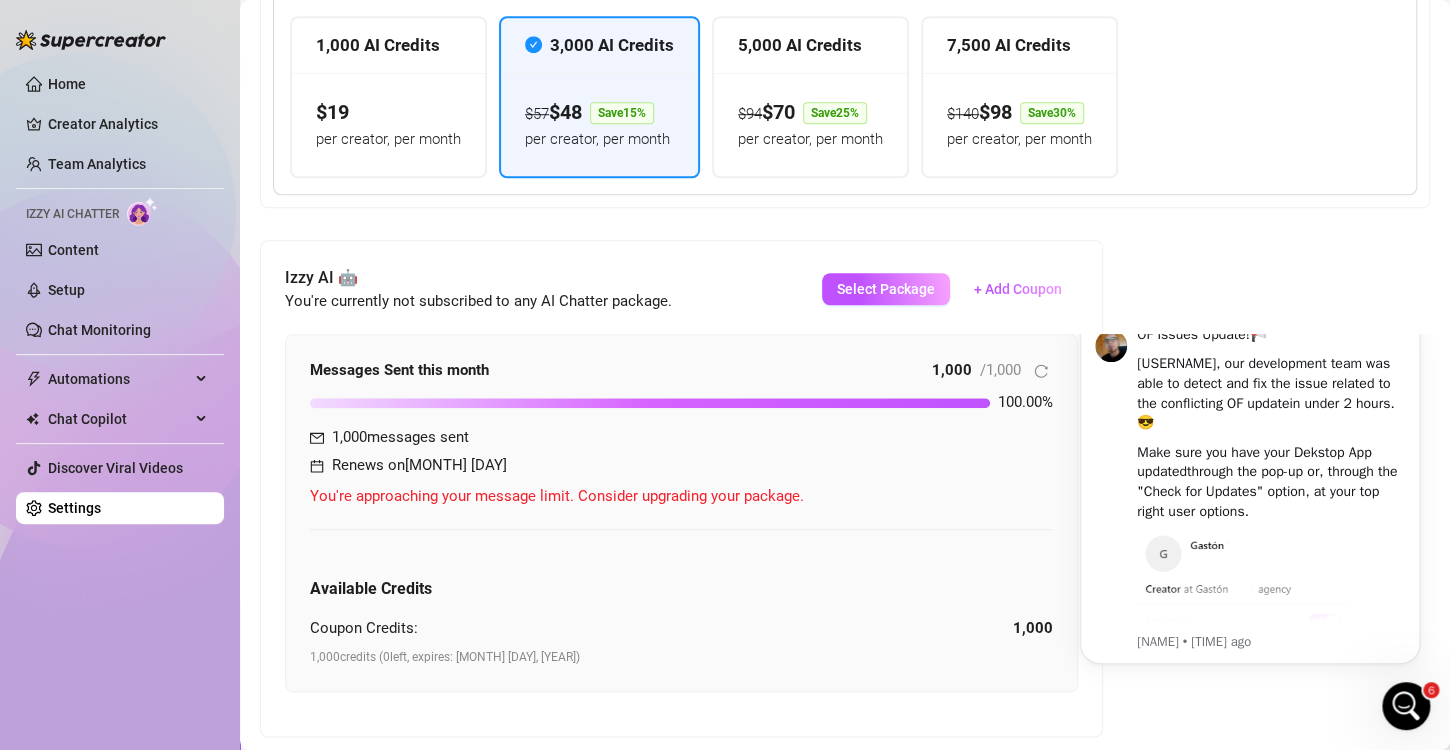 scroll, scrollTop: 0, scrollLeft: 0, axis: both 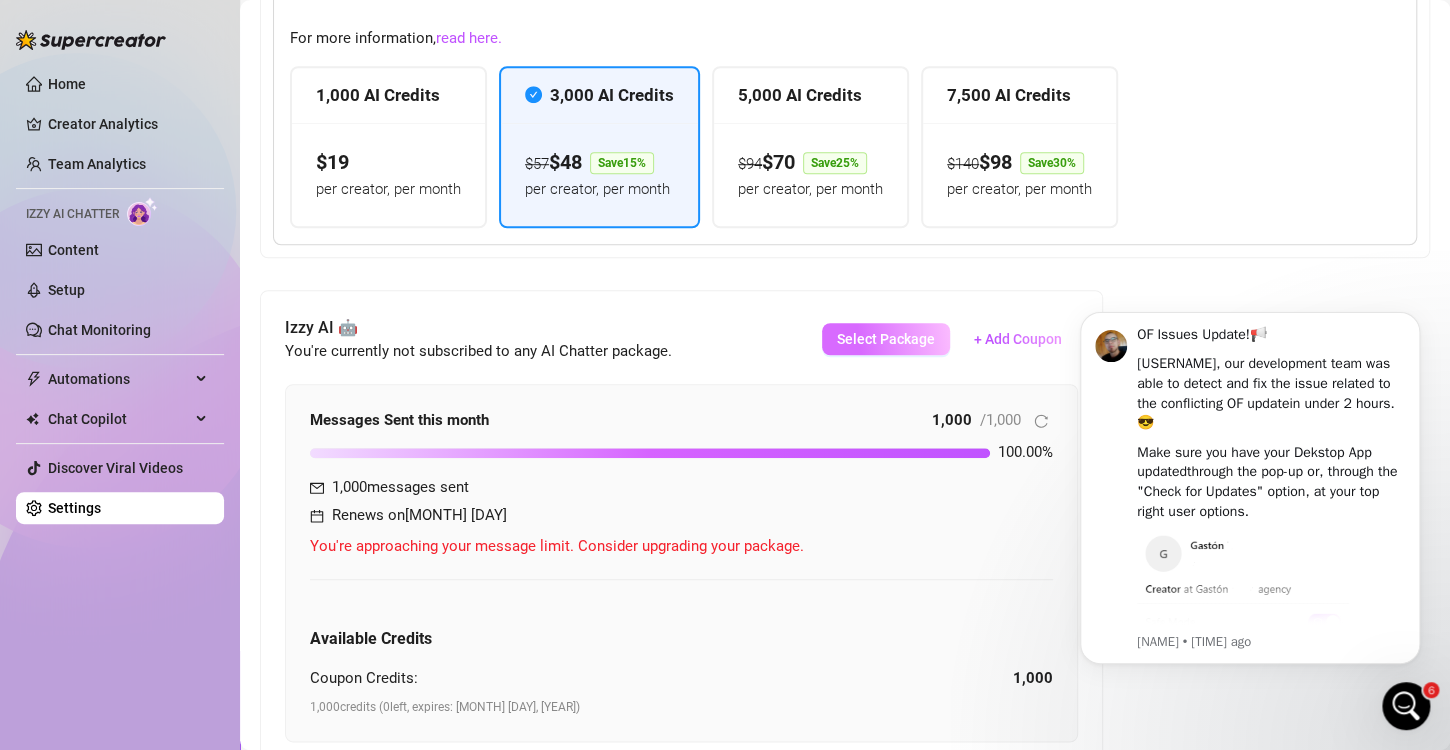 click on "Select Package" at bounding box center [886, 339] 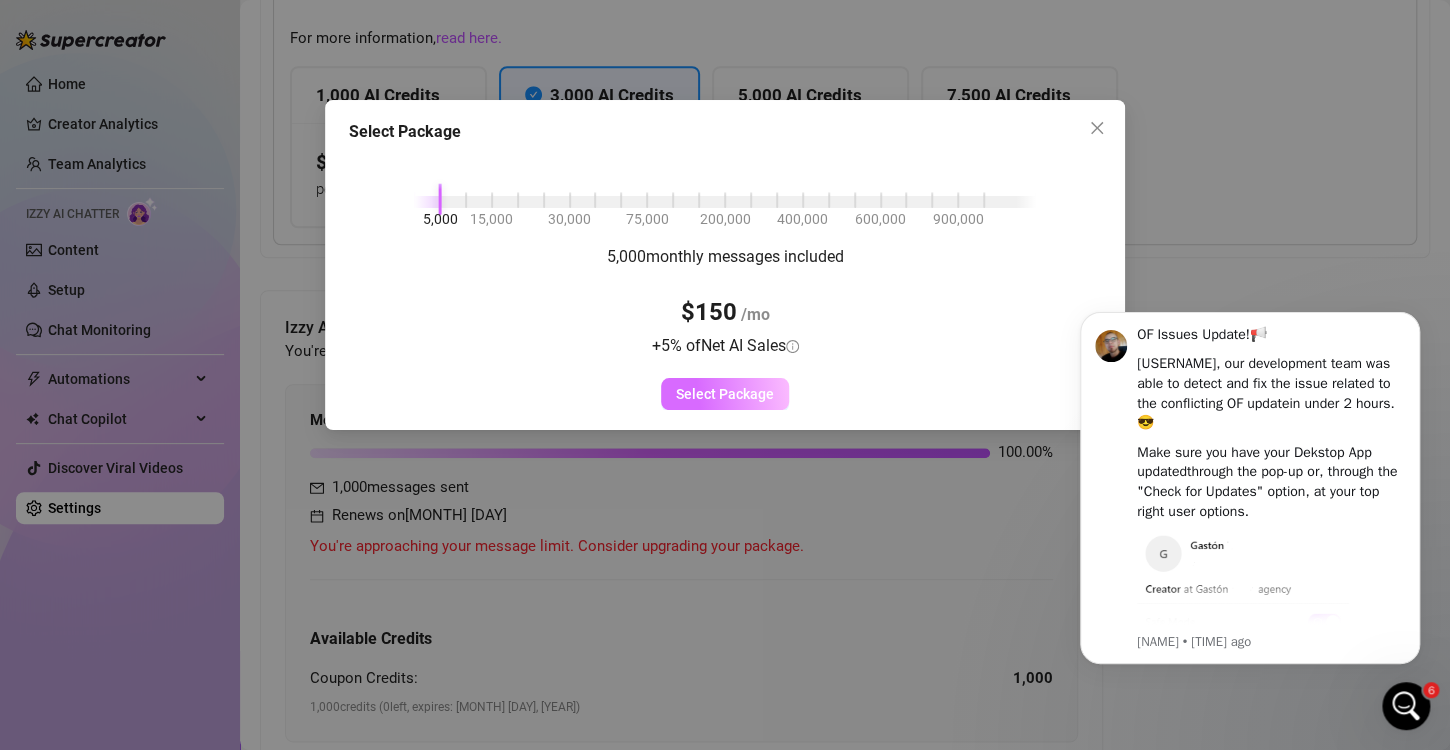 click on "Select Package" at bounding box center [725, 394] 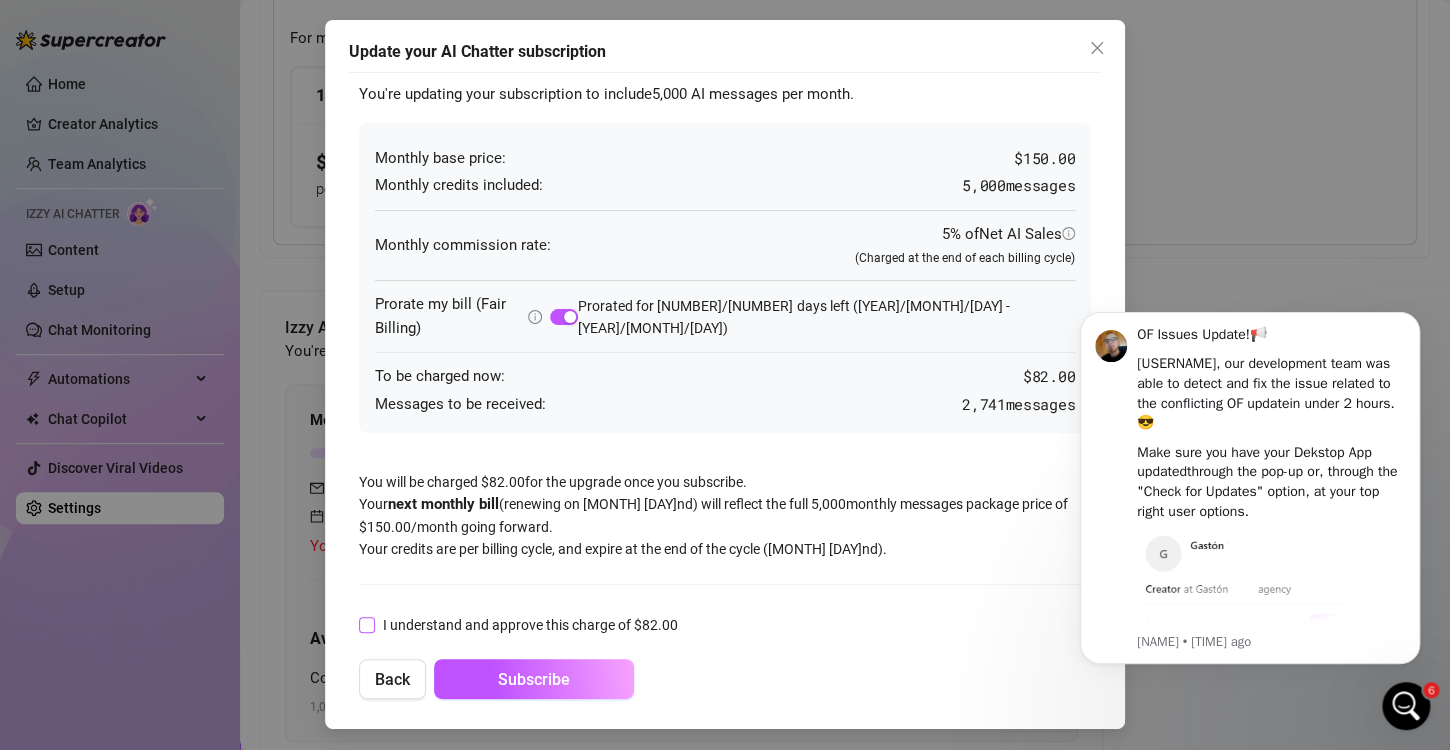 click on "I understand and approve this charge of $ 82.00" at bounding box center [366, 624] 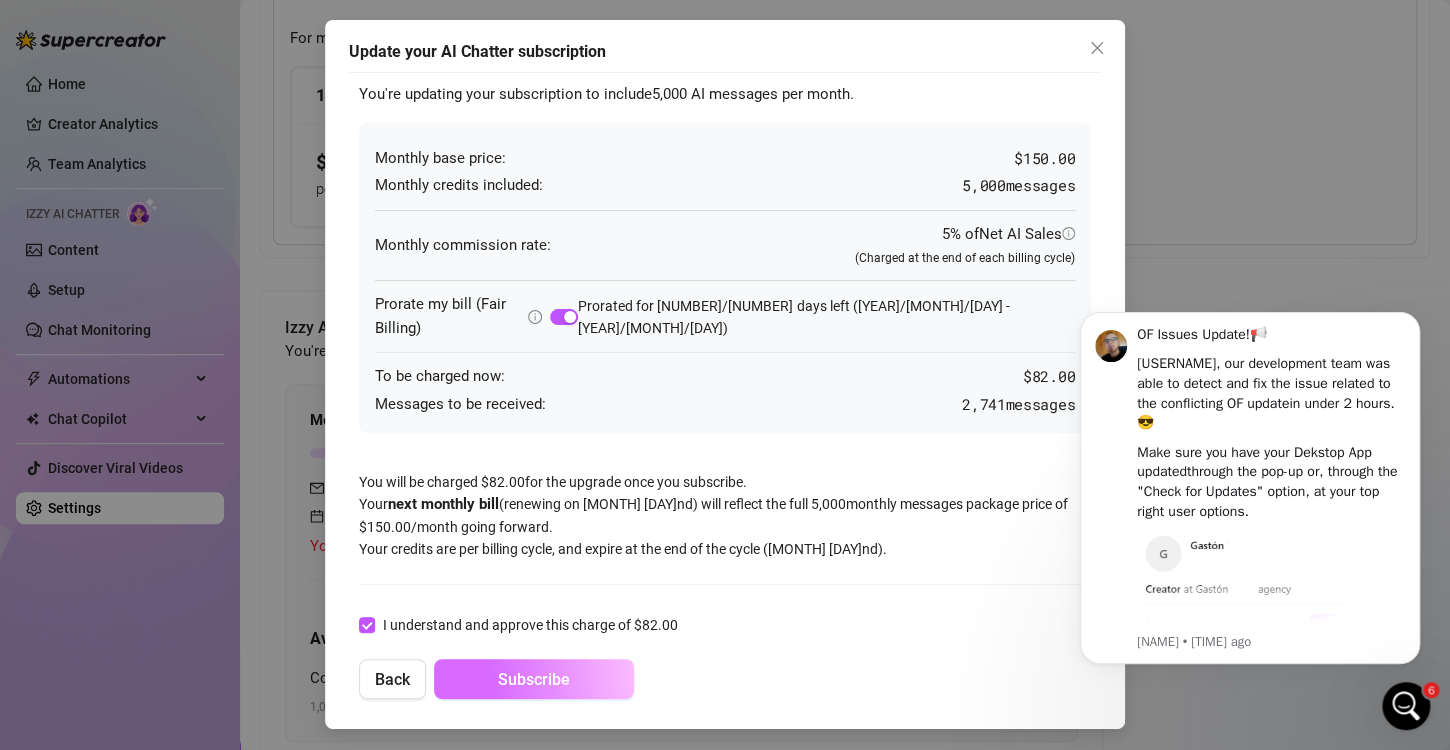 click on "Subscribe" at bounding box center [534, 679] 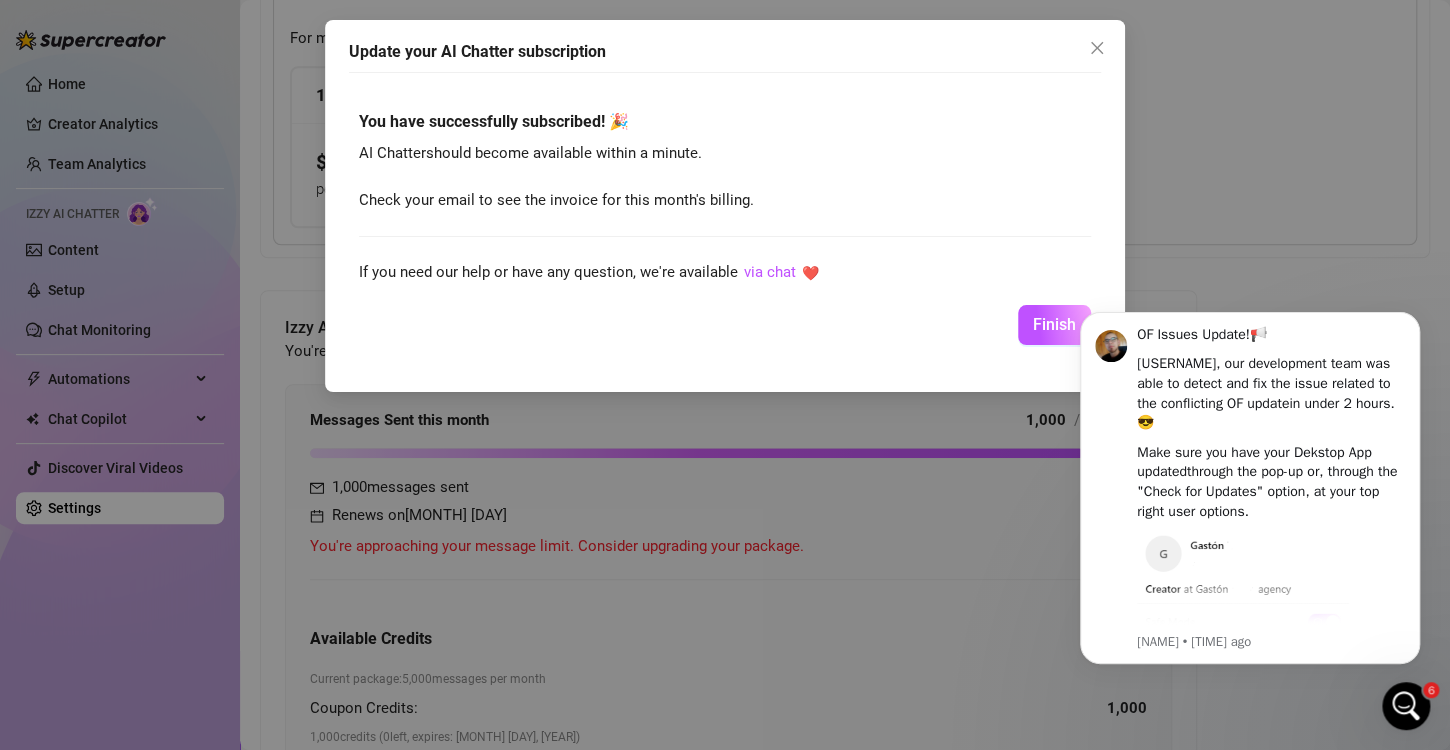 click on "Finish" at bounding box center (725, 325) 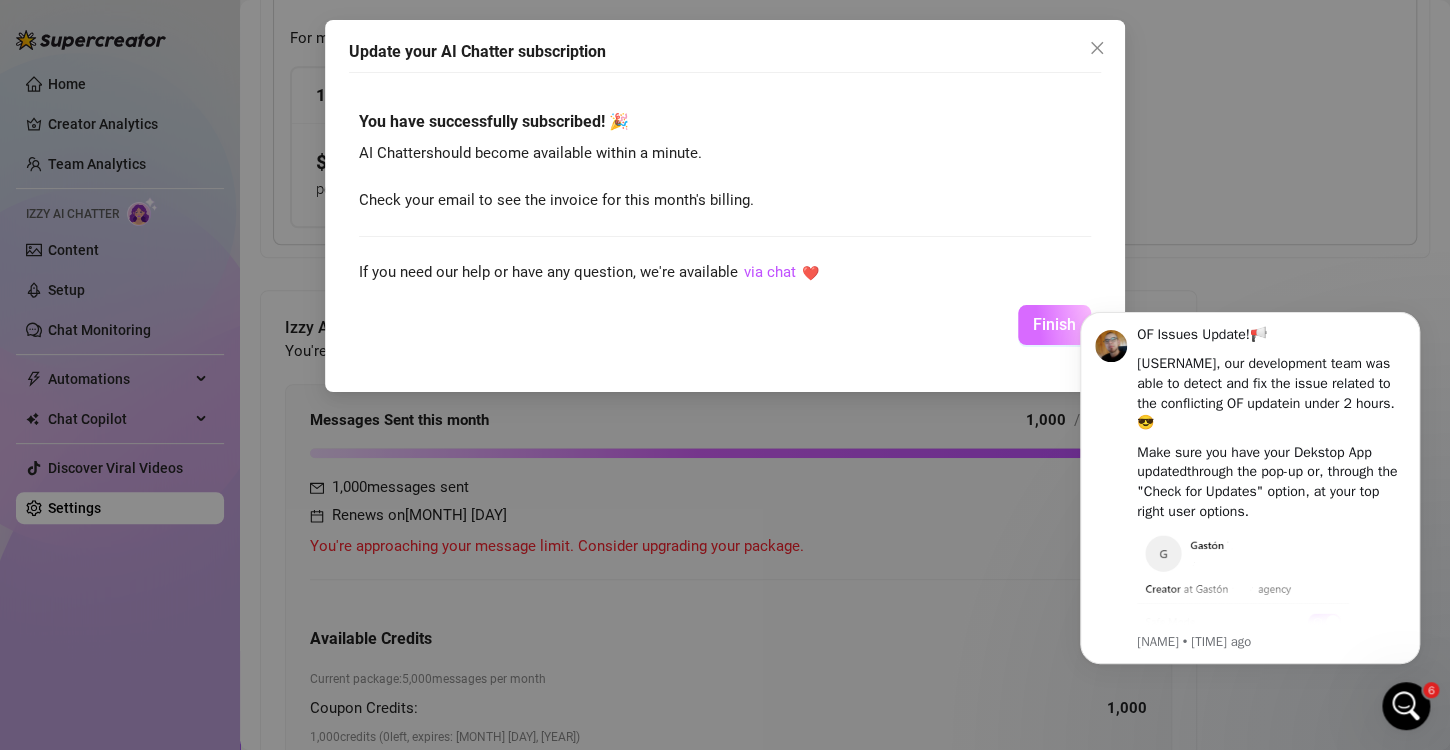 click on "Finish" at bounding box center [1054, 324] 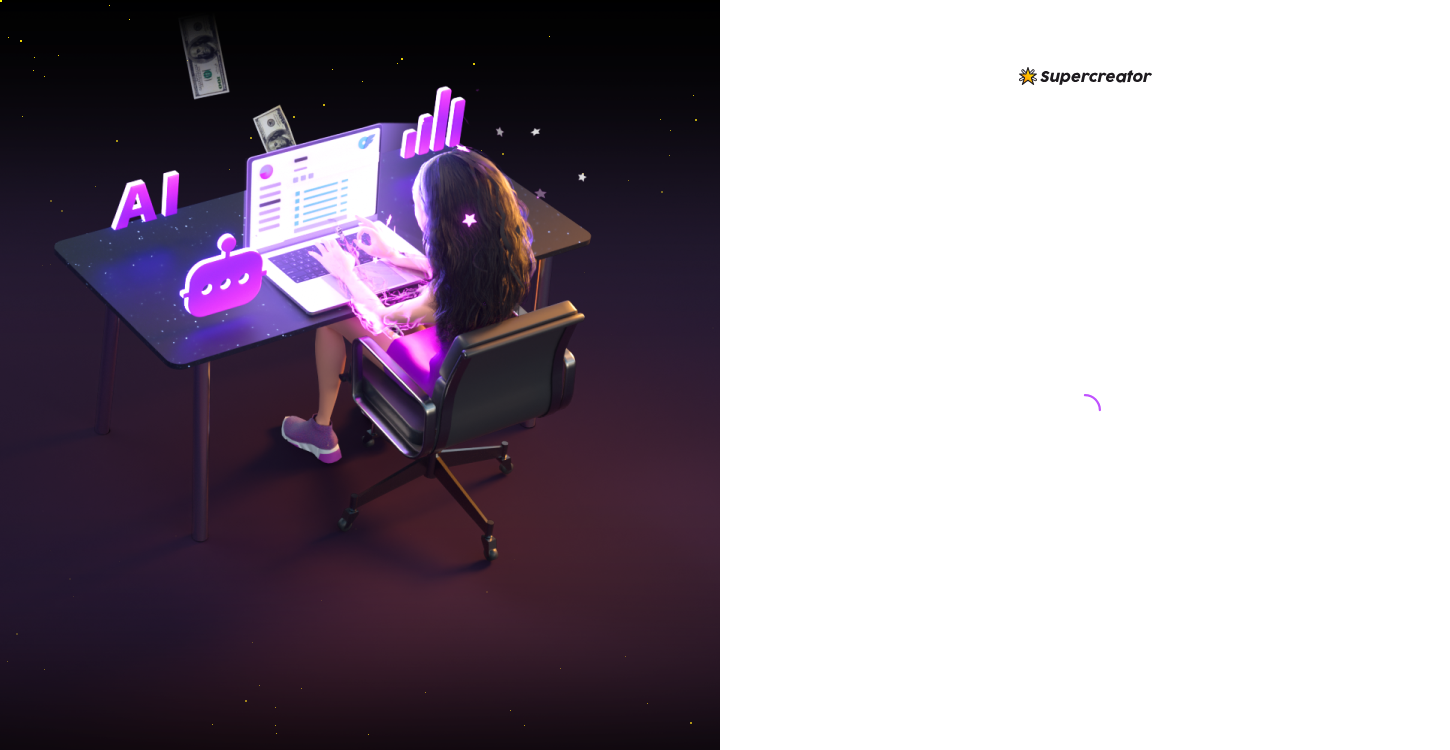 scroll, scrollTop: 0, scrollLeft: 0, axis: both 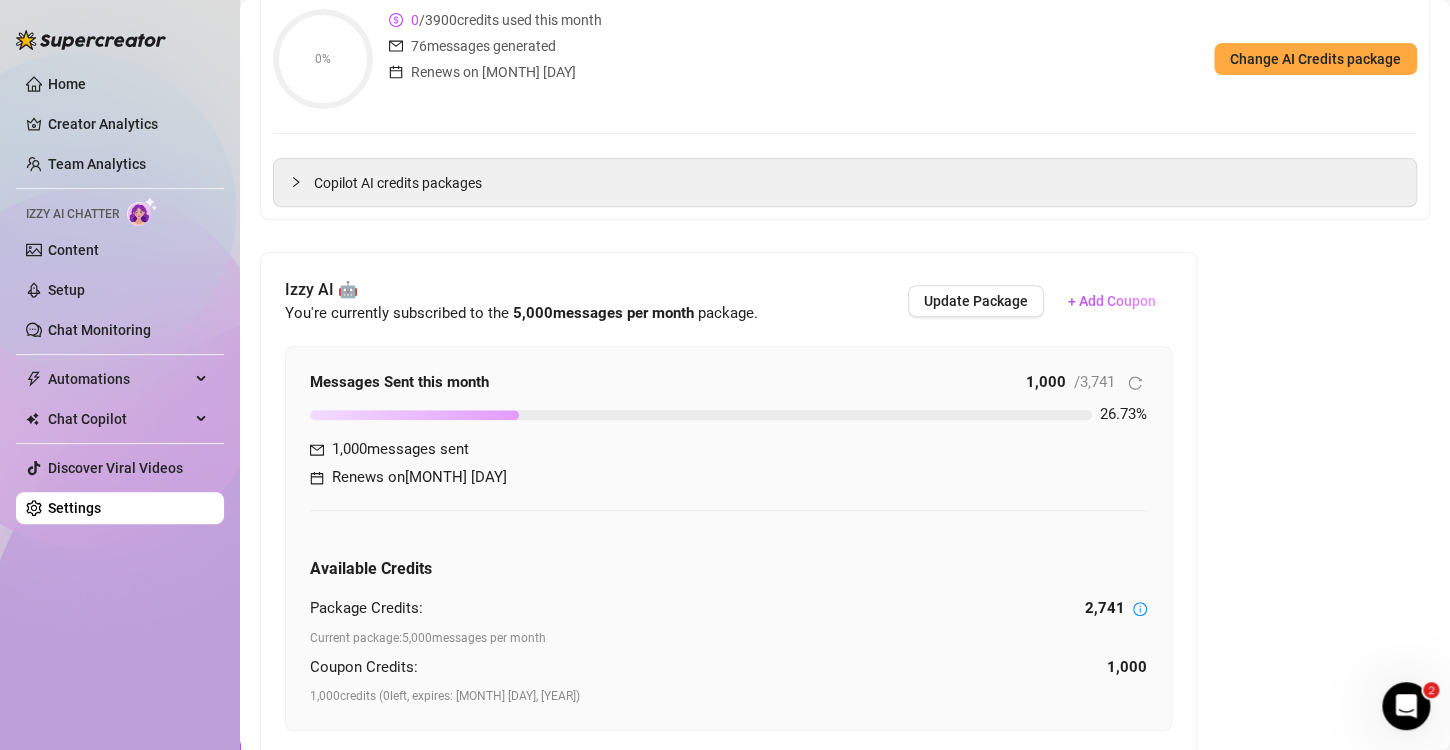 click 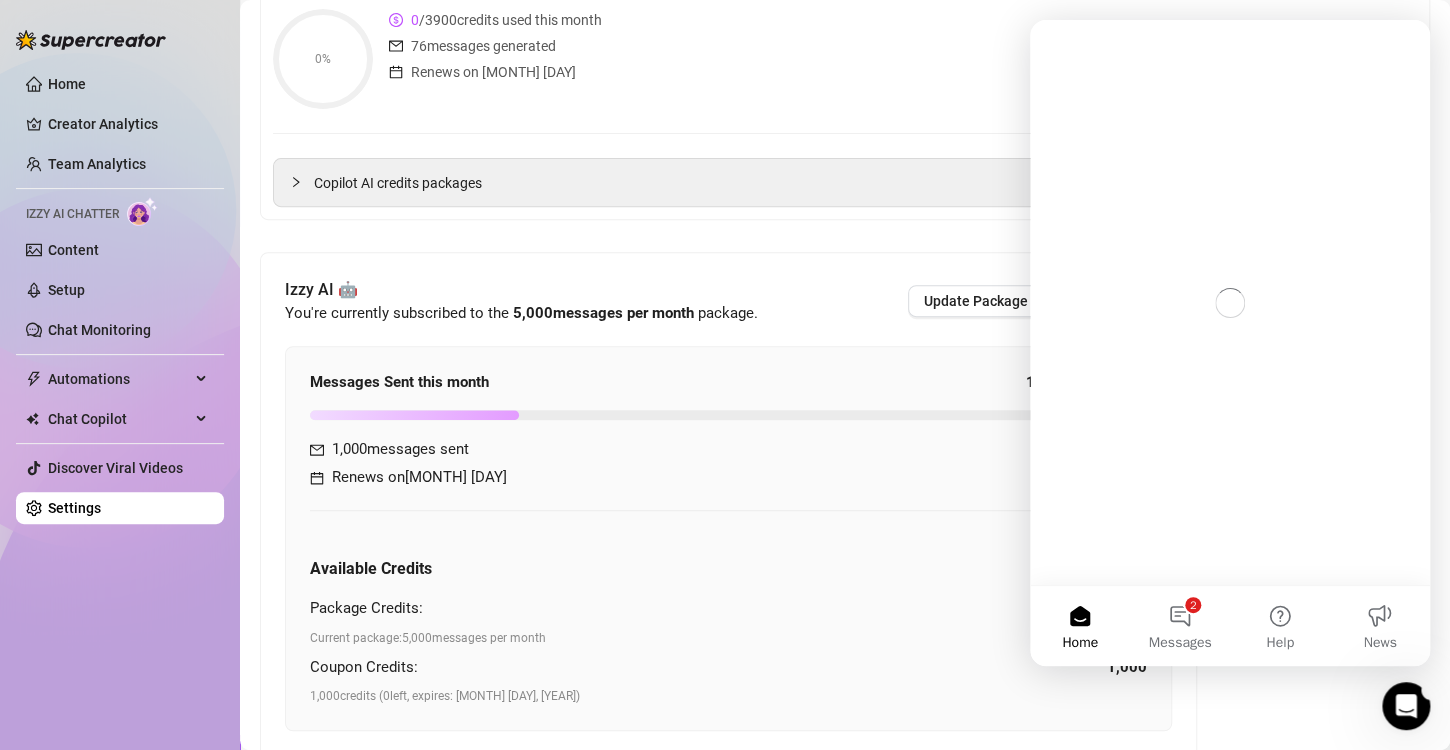 scroll, scrollTop: 0, scrollLeft: 0, axis: both 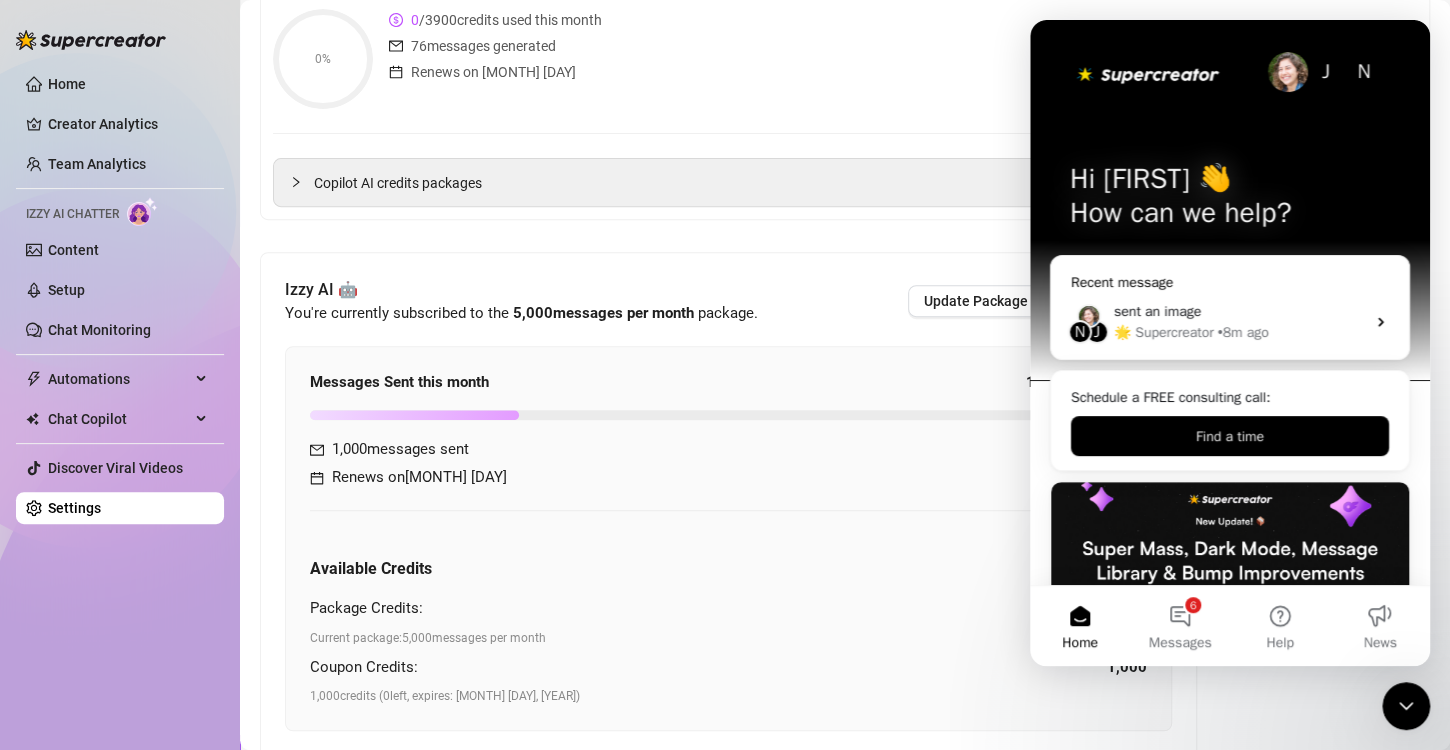 click on "N J sent an image 🌟 Supercreator •  8m ago" at bounding box center [1230, 322] 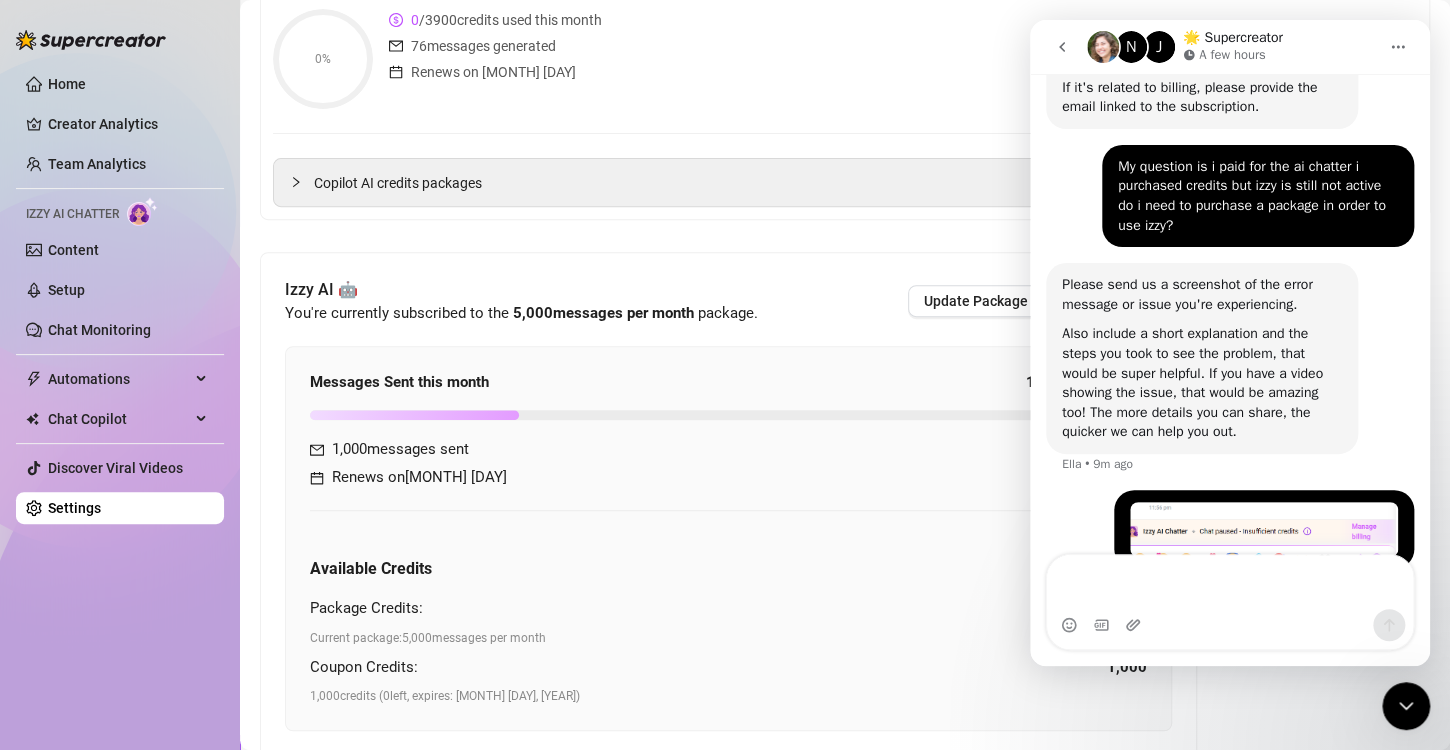 scroll, scrollTop: 905, scrollLeft: 0, axis: vertical 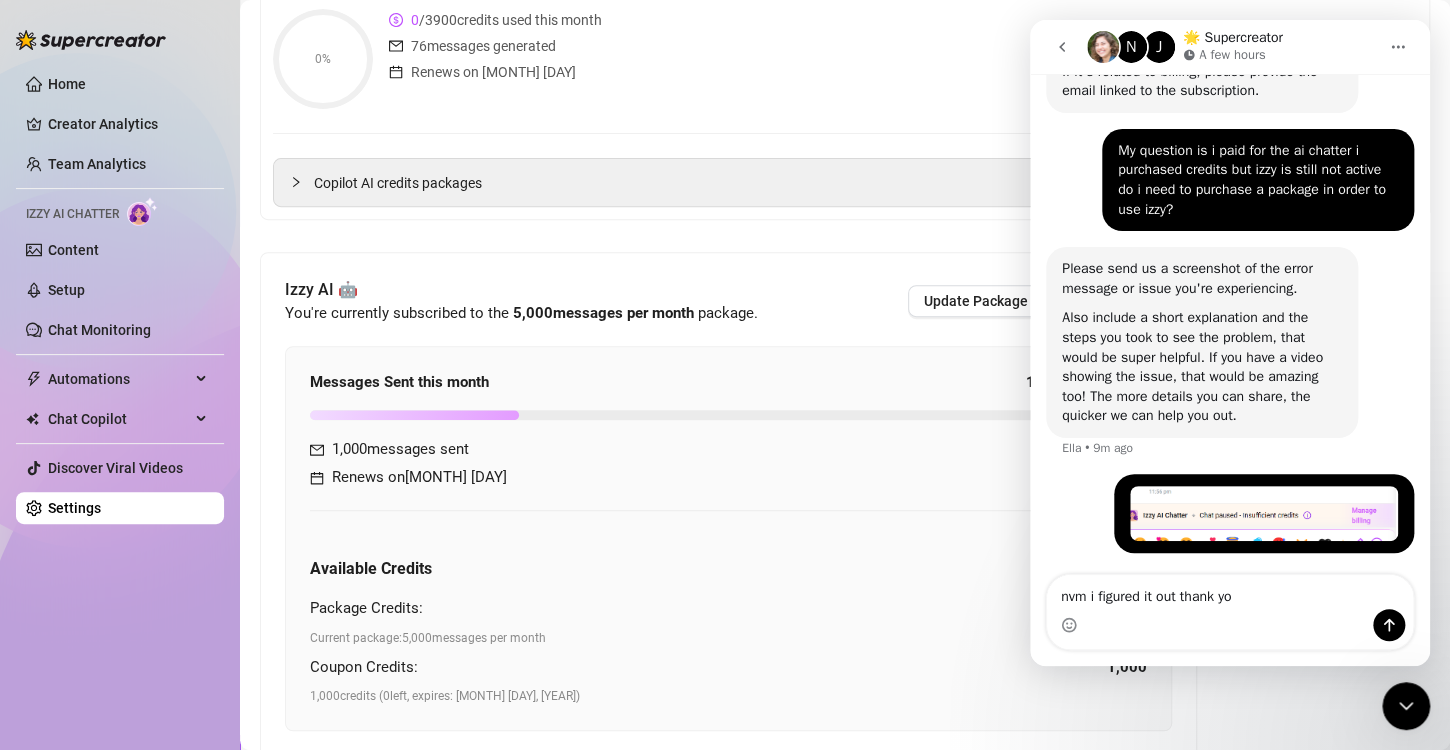 type on "nvm i figured it out thank you" 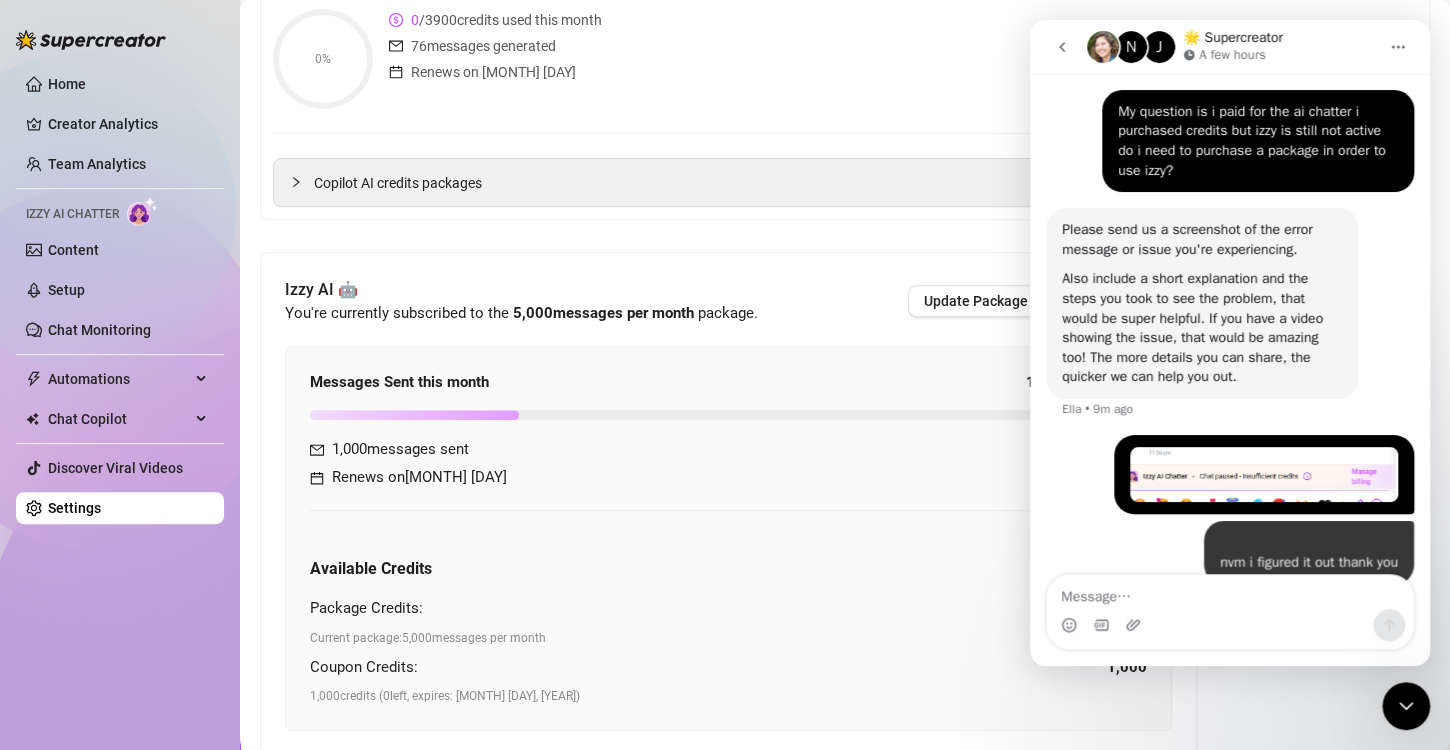 scroll, scrollTop: 950, scrollLeft: 0, axis: vertical 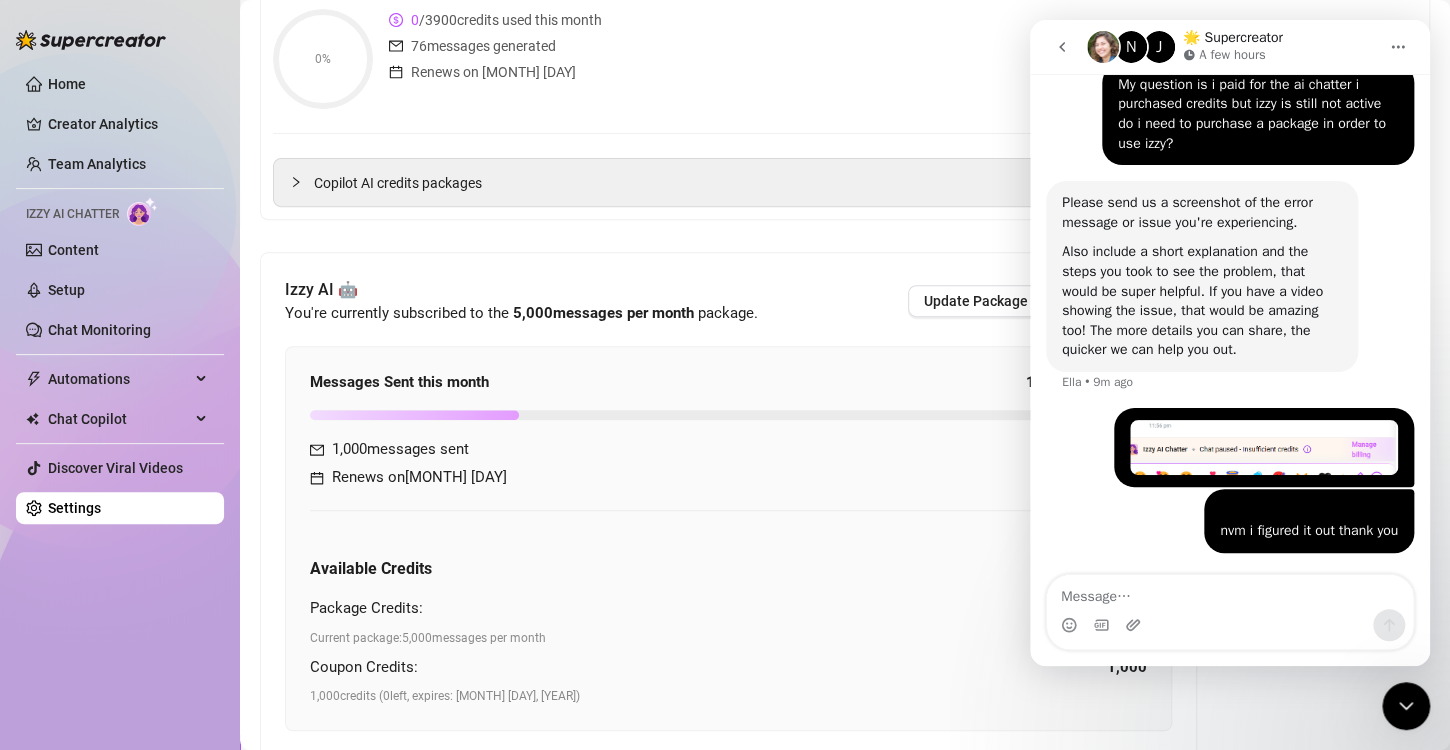 type 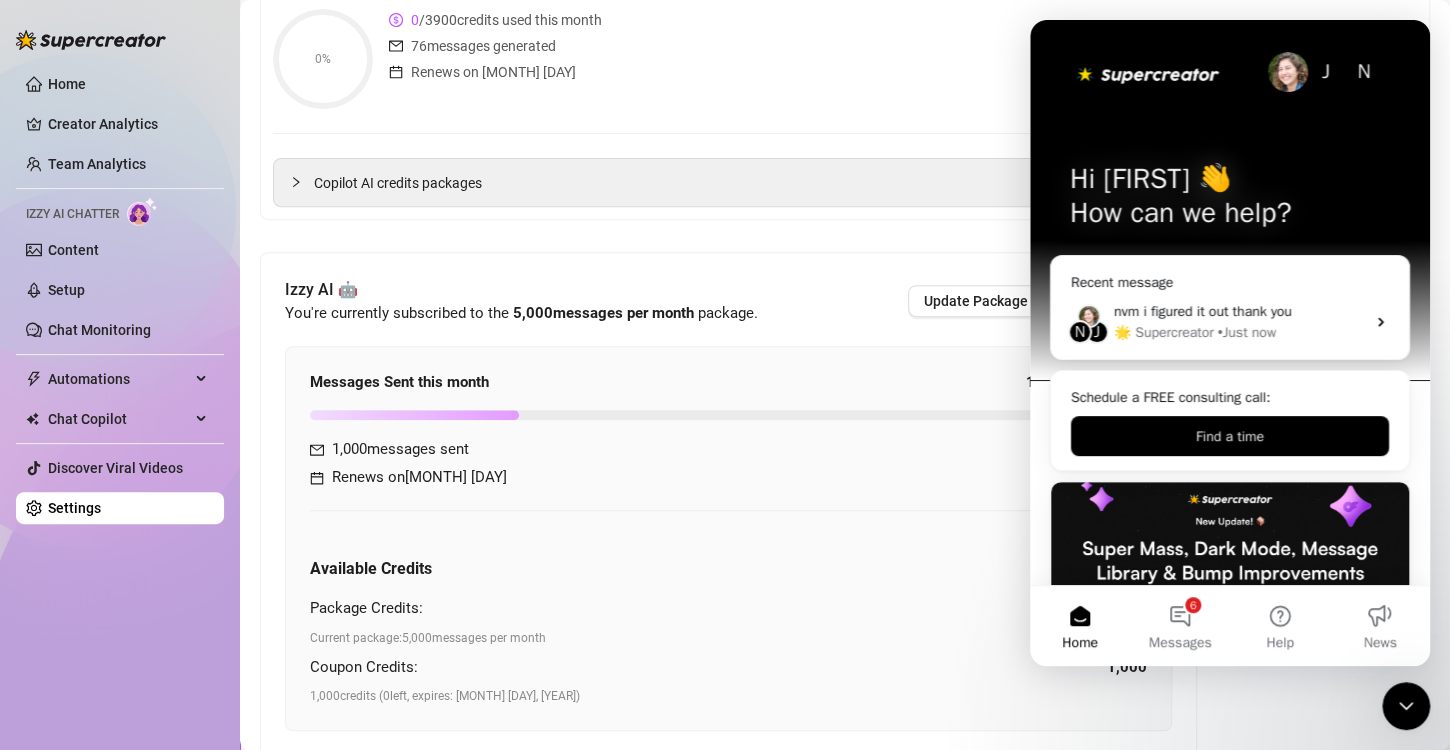 scroll, scrollTop: 0, scrollLeft: 0, axis: both 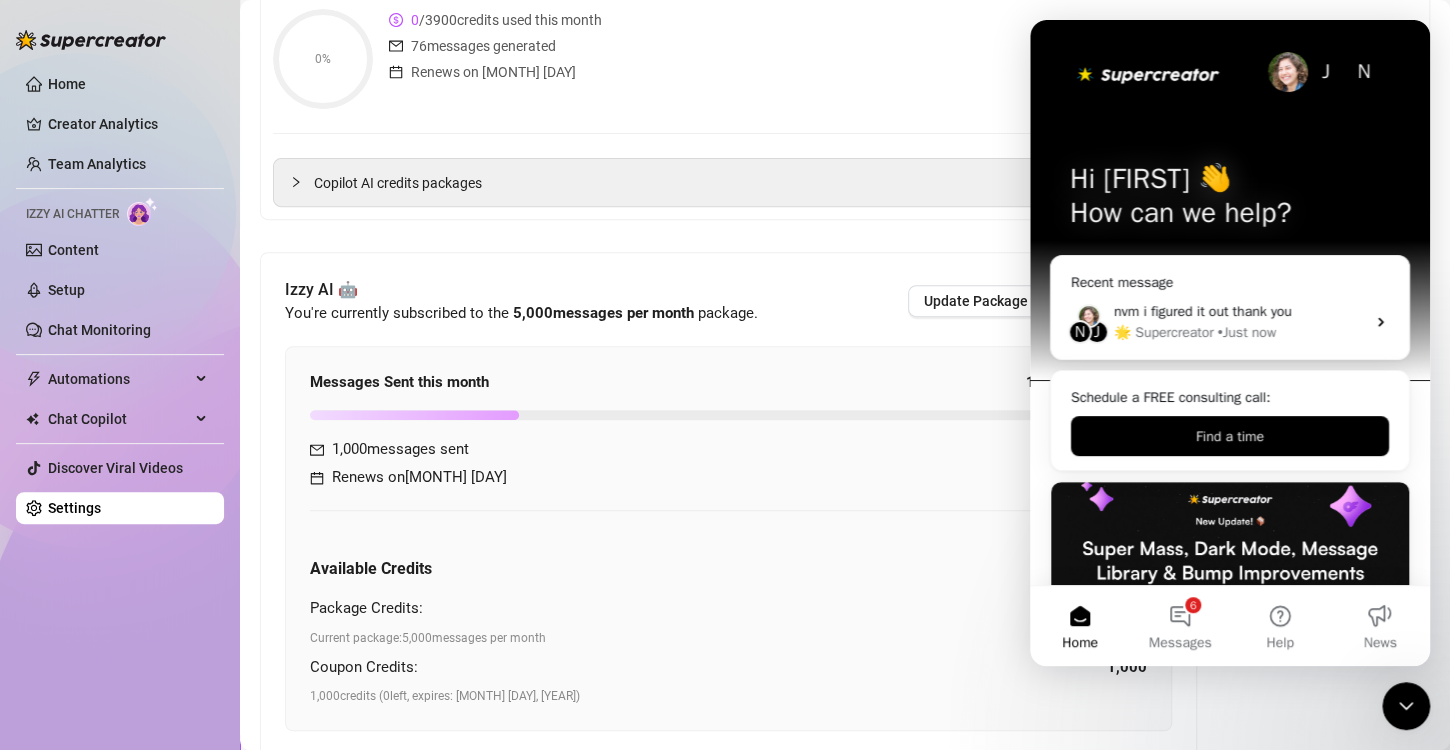 click on "0% 0 / 3900  credits used this month 76  messages generated Renews on   Aug 22nd Change AI Credits package" at bounding box center (845, 59) 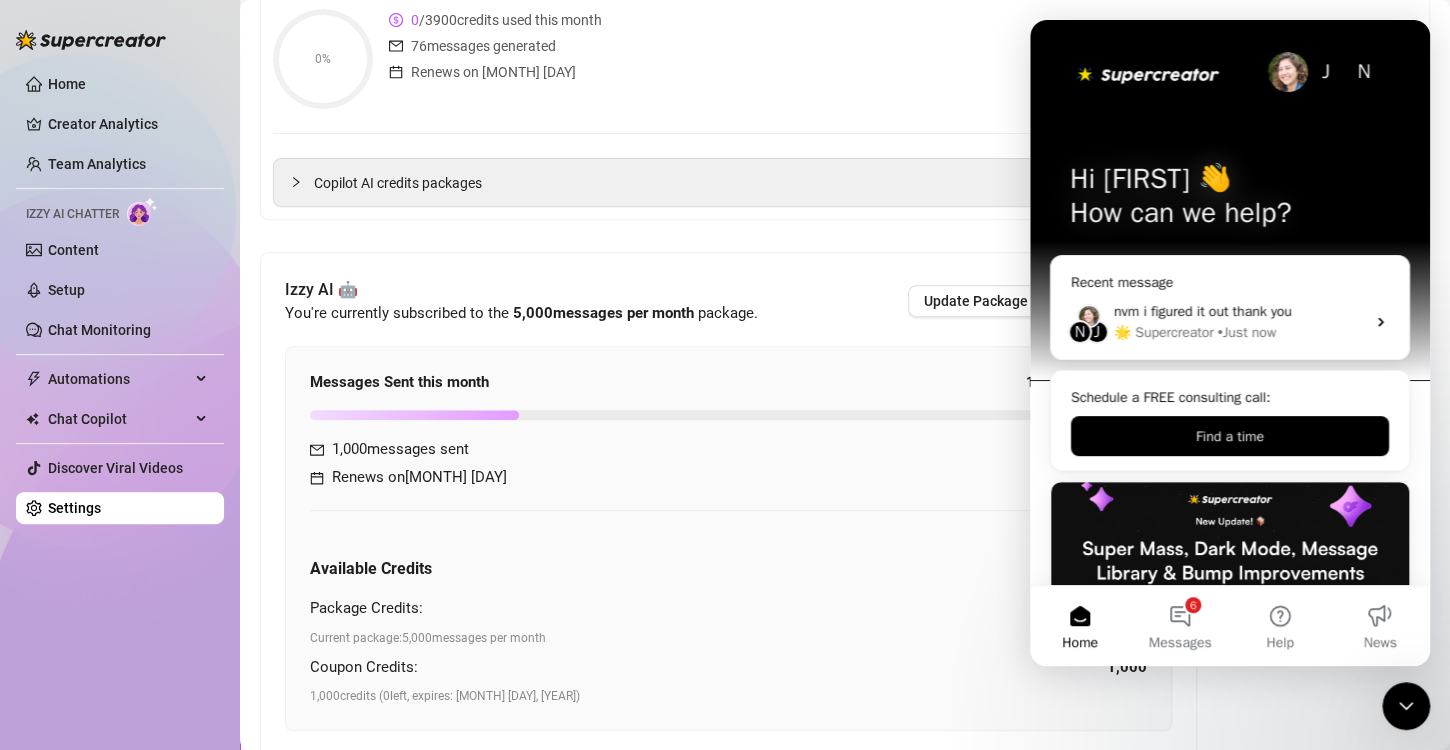click 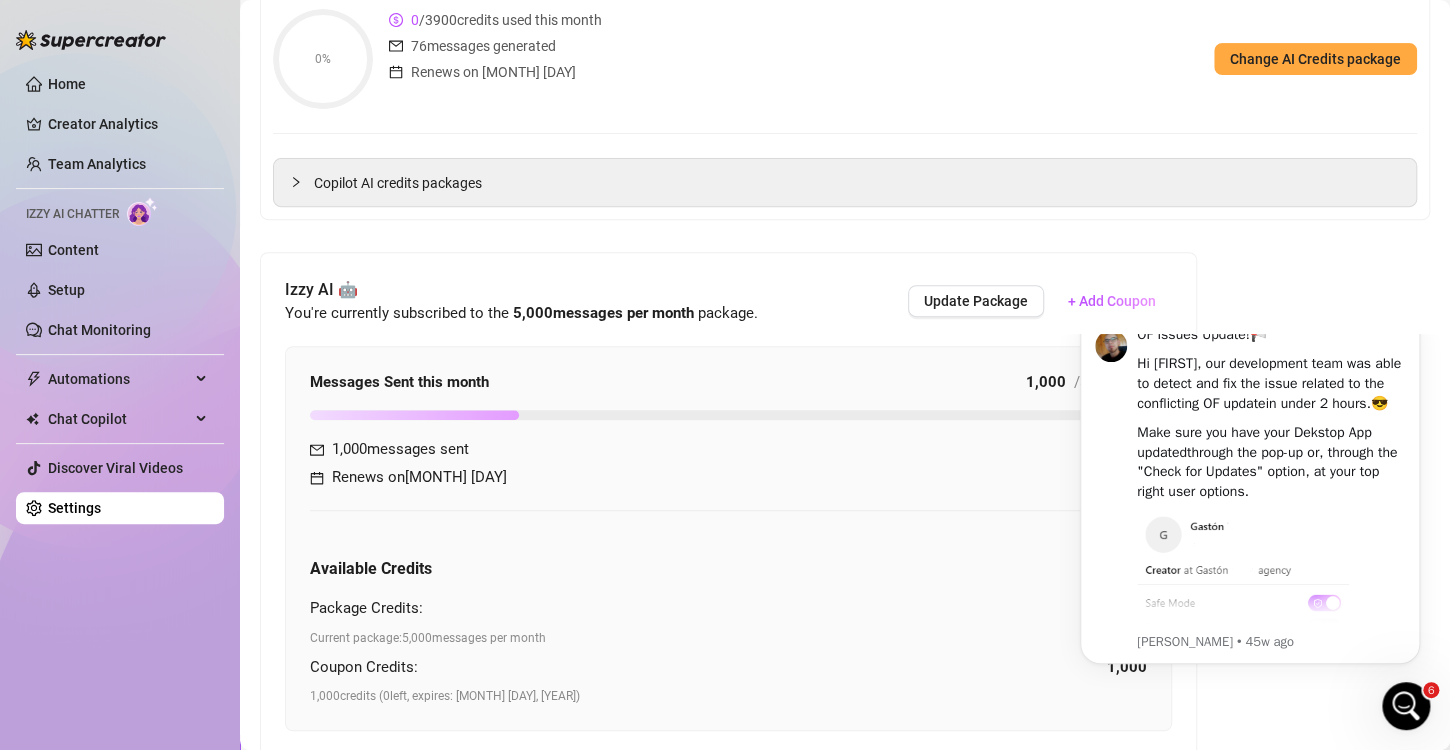 scroll, scrollTop: 0, scrollLeft: 0, axis: both 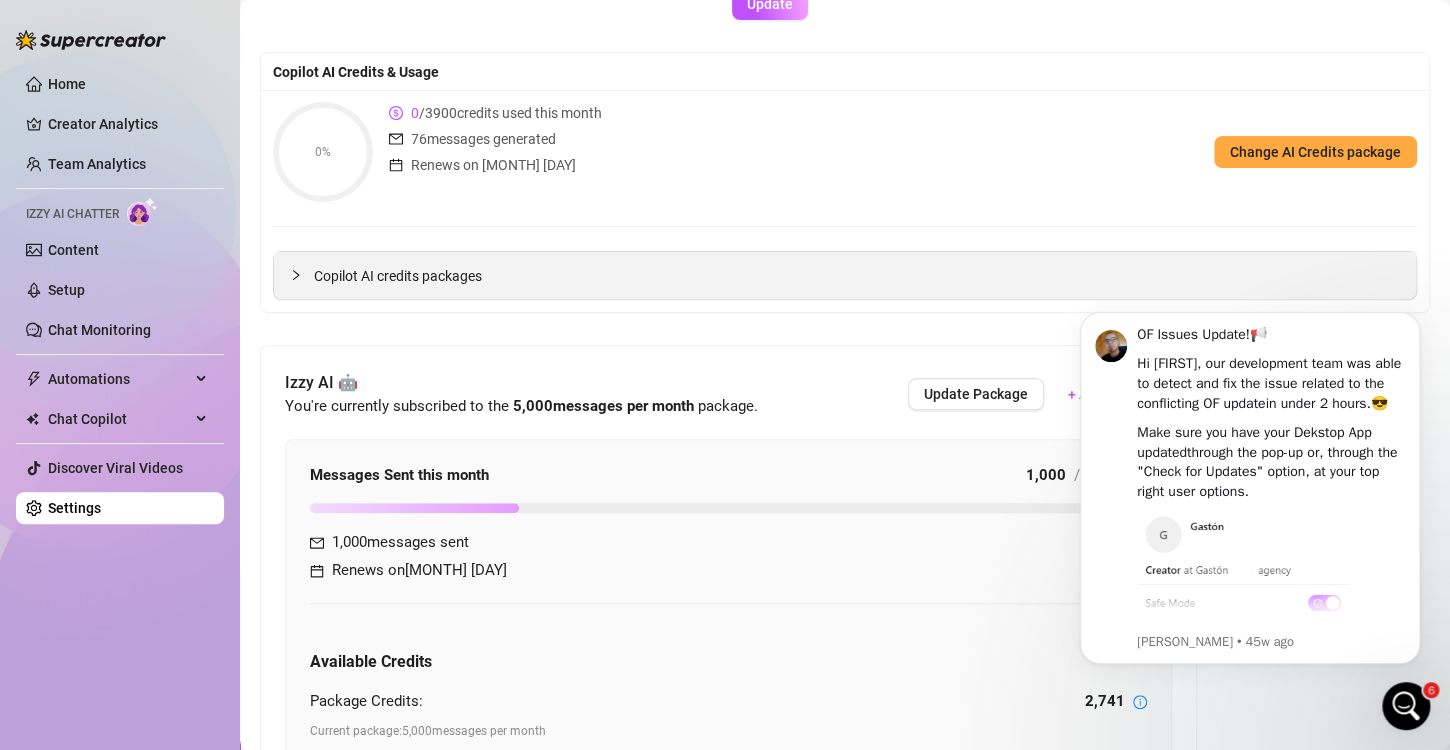 click on "Copilot AI credits packages" at bounding box center (845, 275) 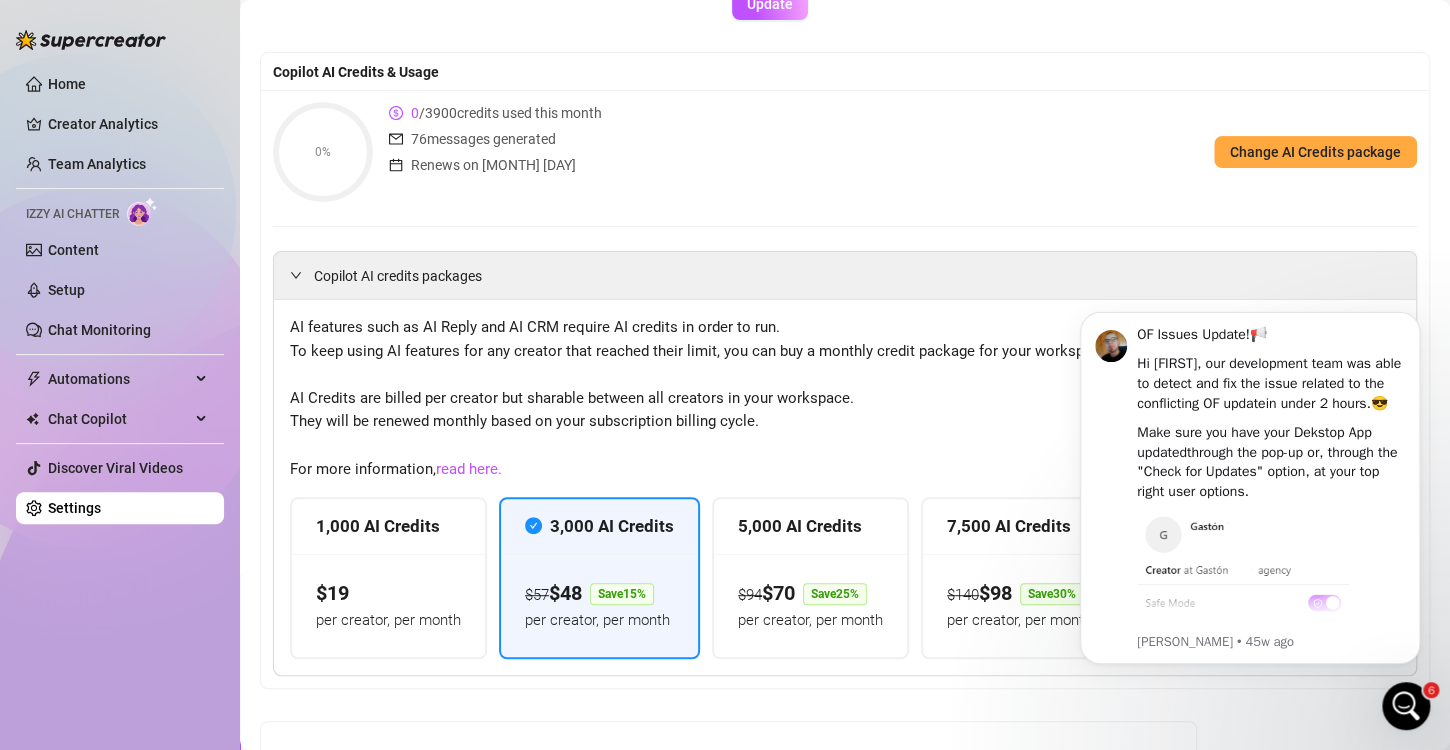 click on "Izzy AI Chatter" at bounding box center (72, 214) 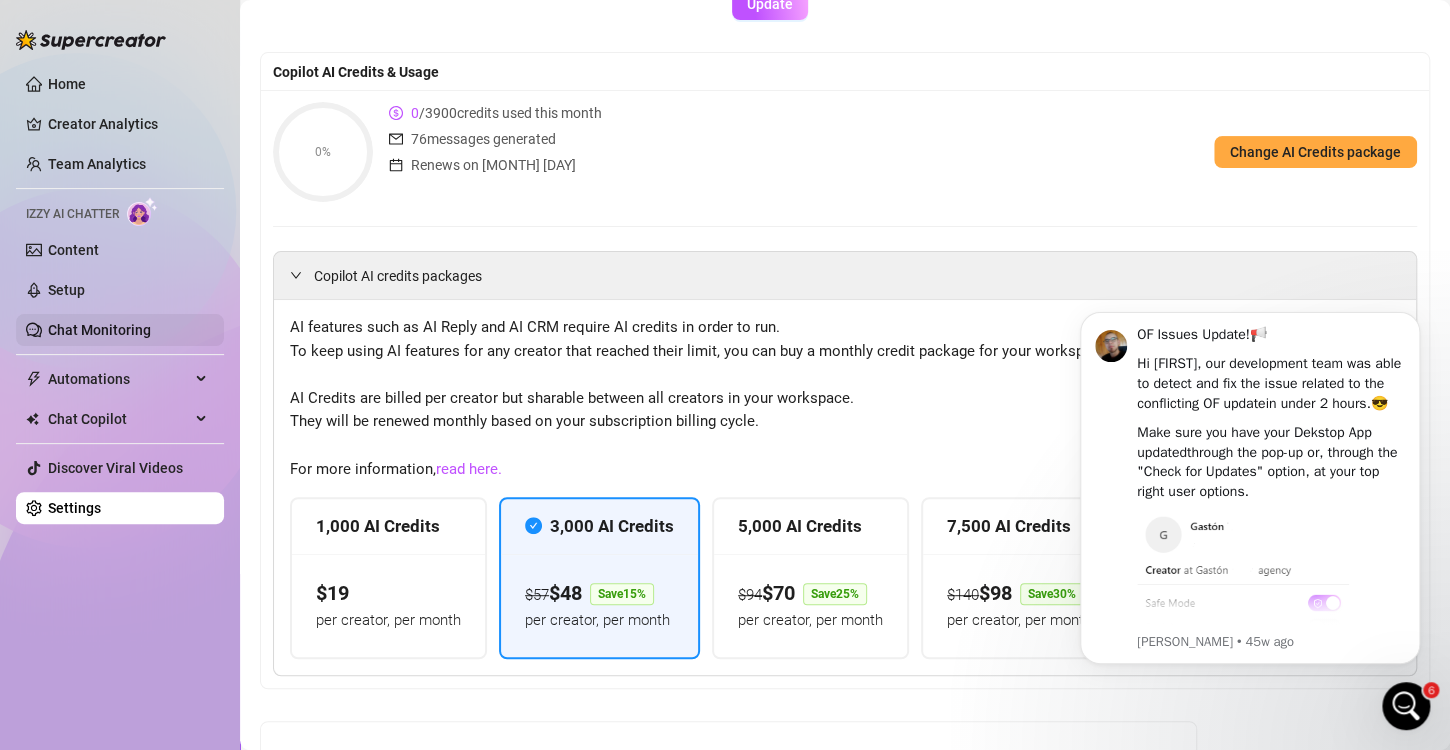 click on "Chat Monitoring" at bounding box center [99, 330] 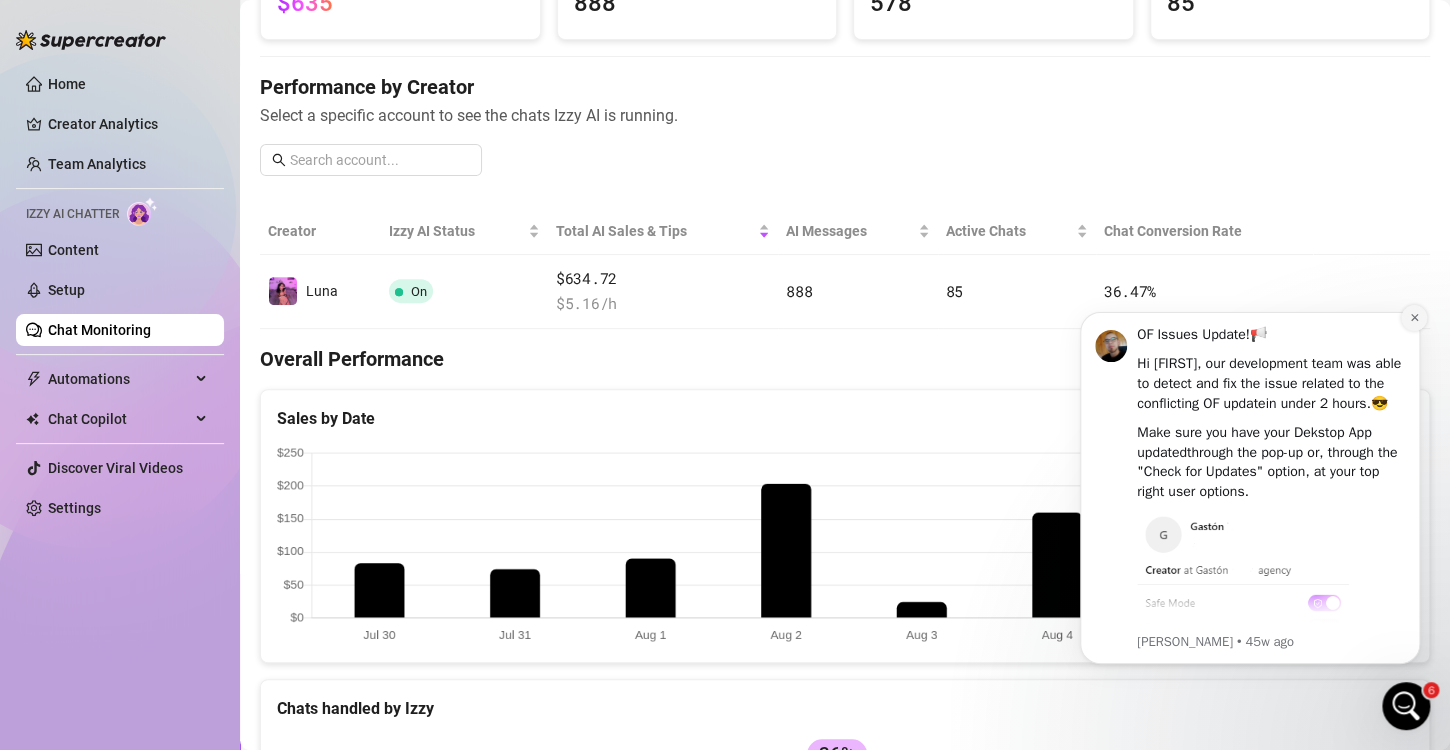 click 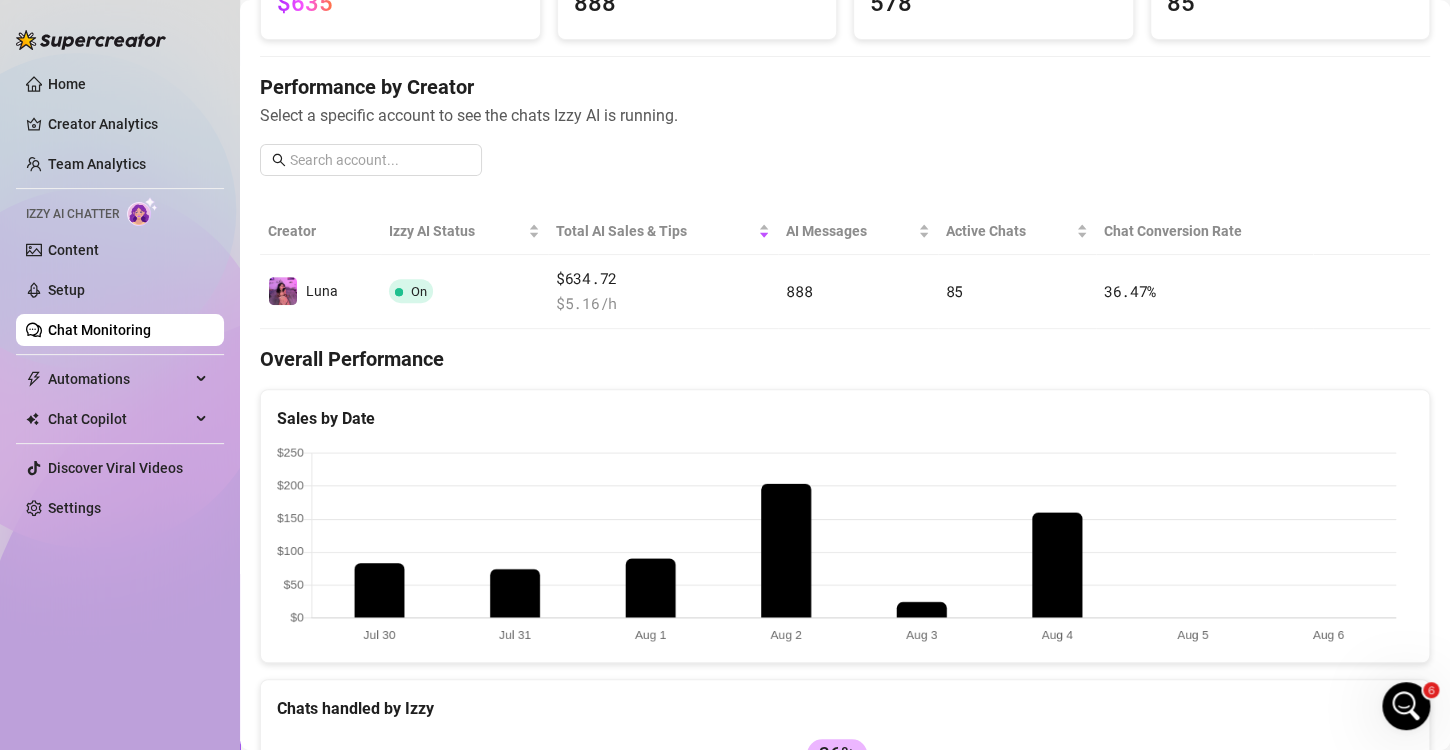 scroll, scrollTop: 35, scrollLeft: 0, axis: vertical 